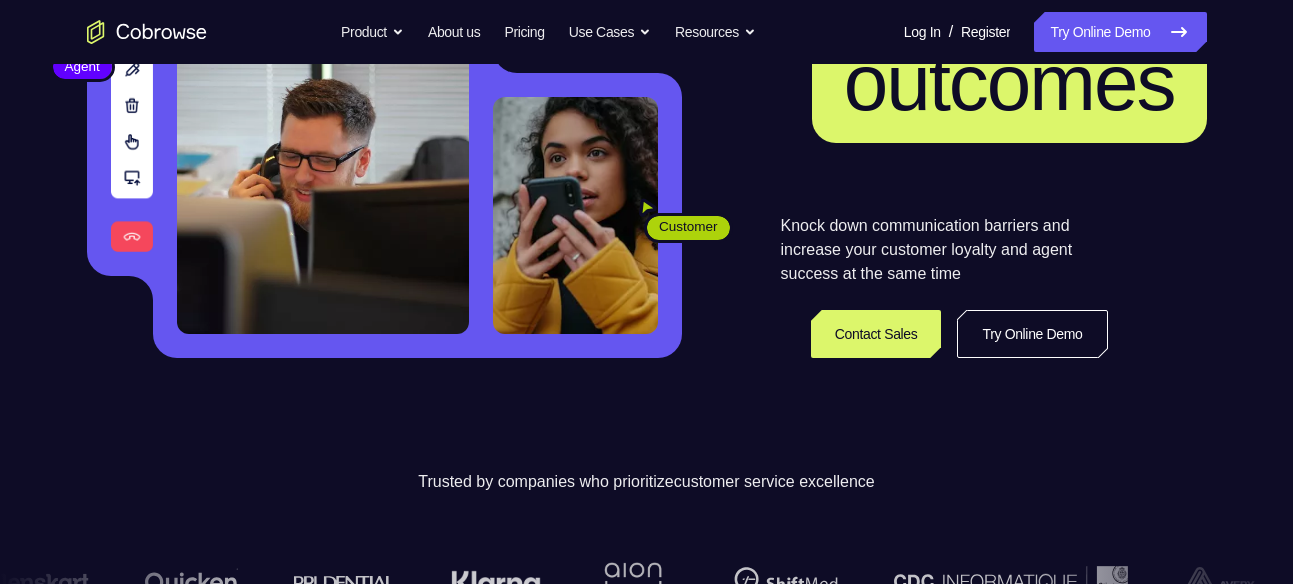 scroll, scrollTop: 317, scrollLeft: 0, axis: vertical 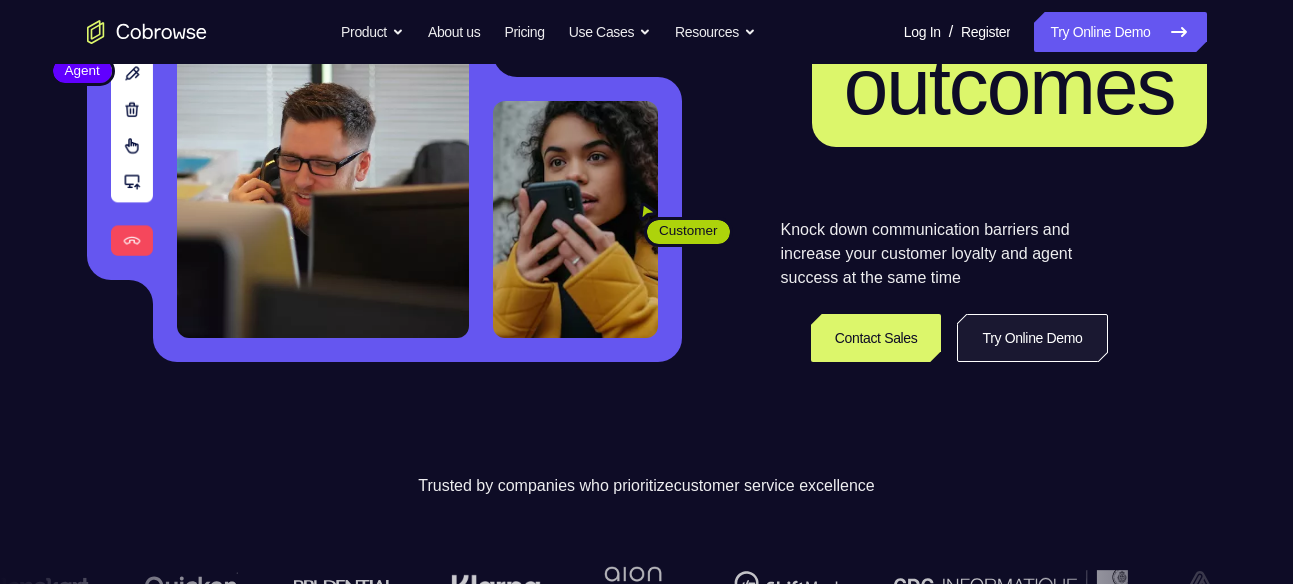 click on "Try Online Demo" at bounding box center (1032, 338) 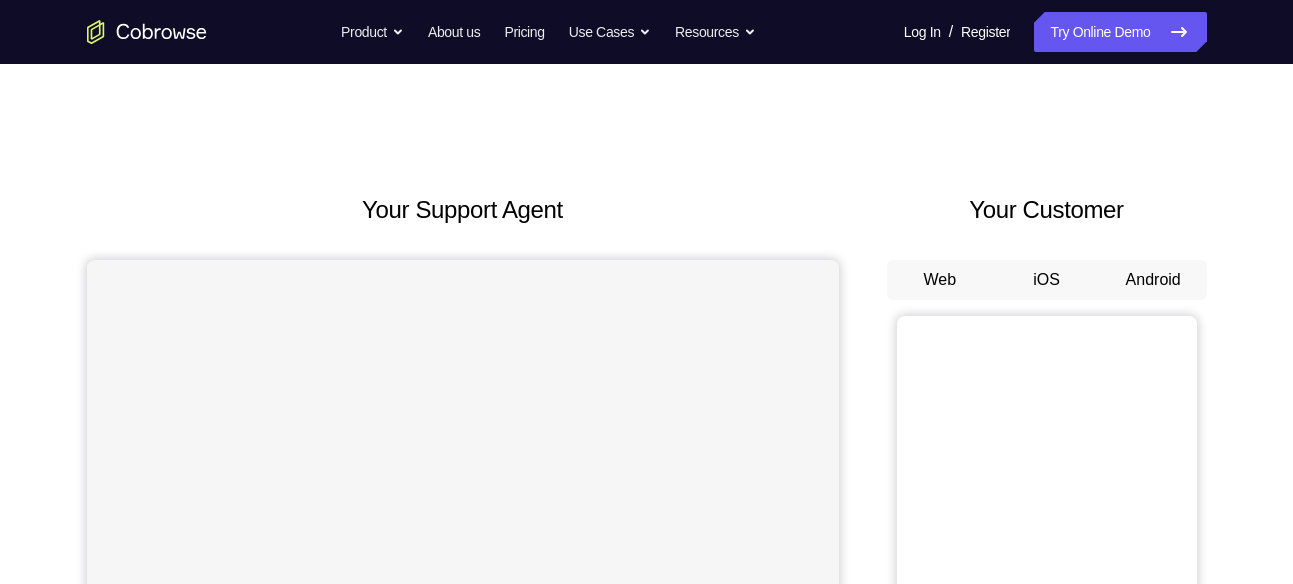 scroll, scrollTop: 0, scrollLeft: 0, axis: both 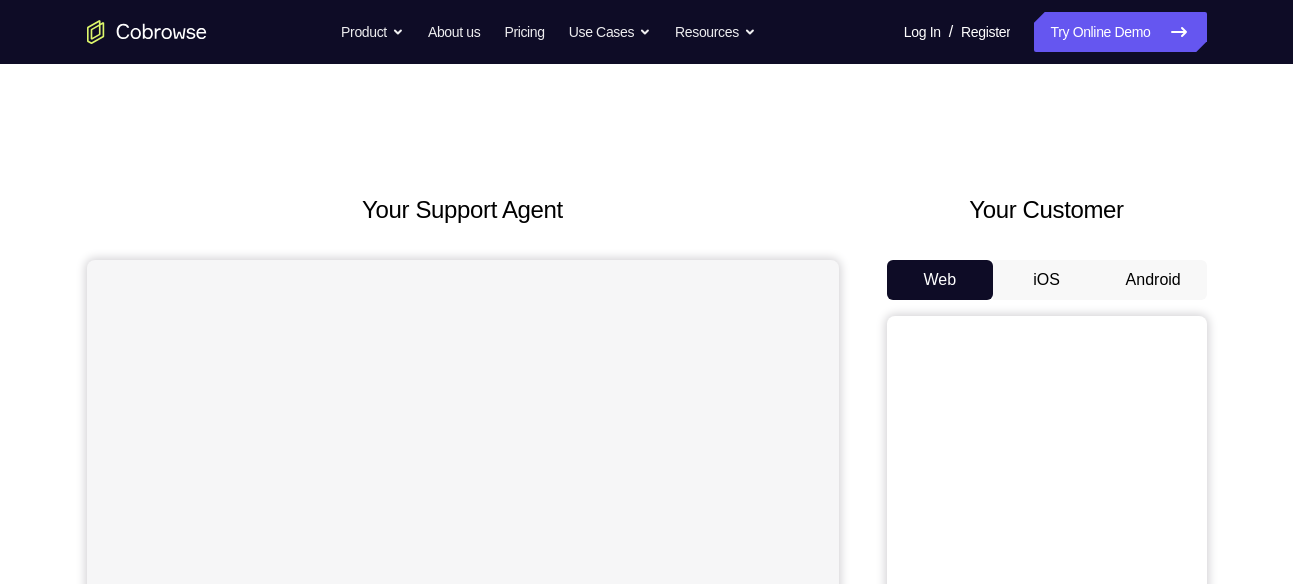 click on "Android" at bounding box center [1153, 280] 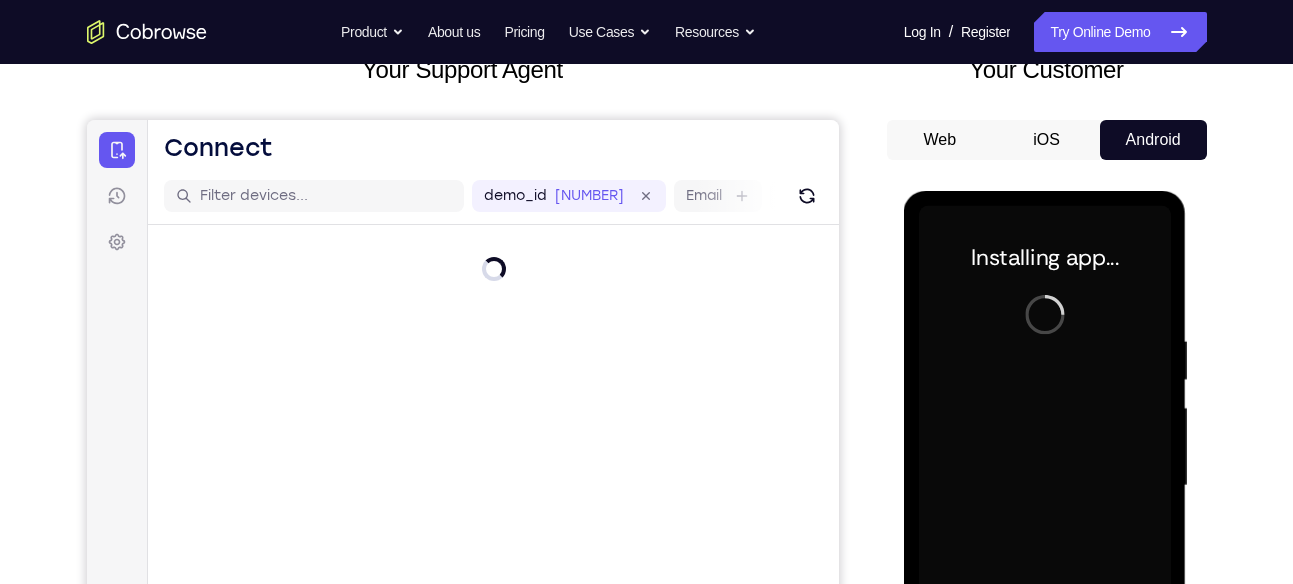 scroll, scrollTop: 141, scrollLeft: 0, axis: vertical 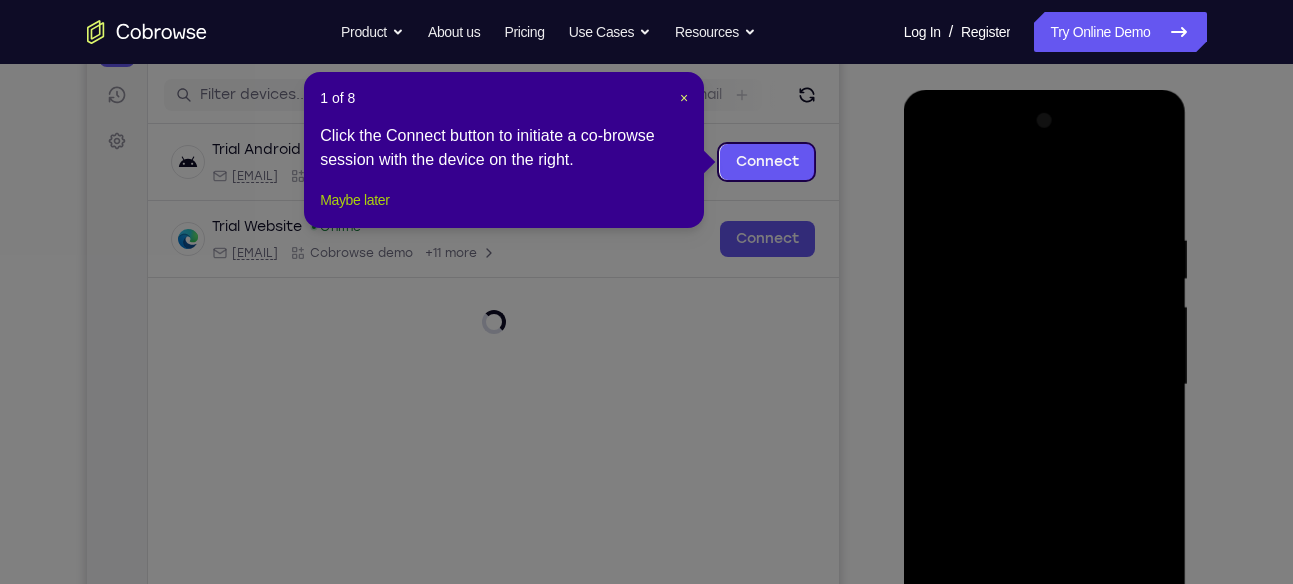 click on "Maybe later" at bounding box center [354, 200] 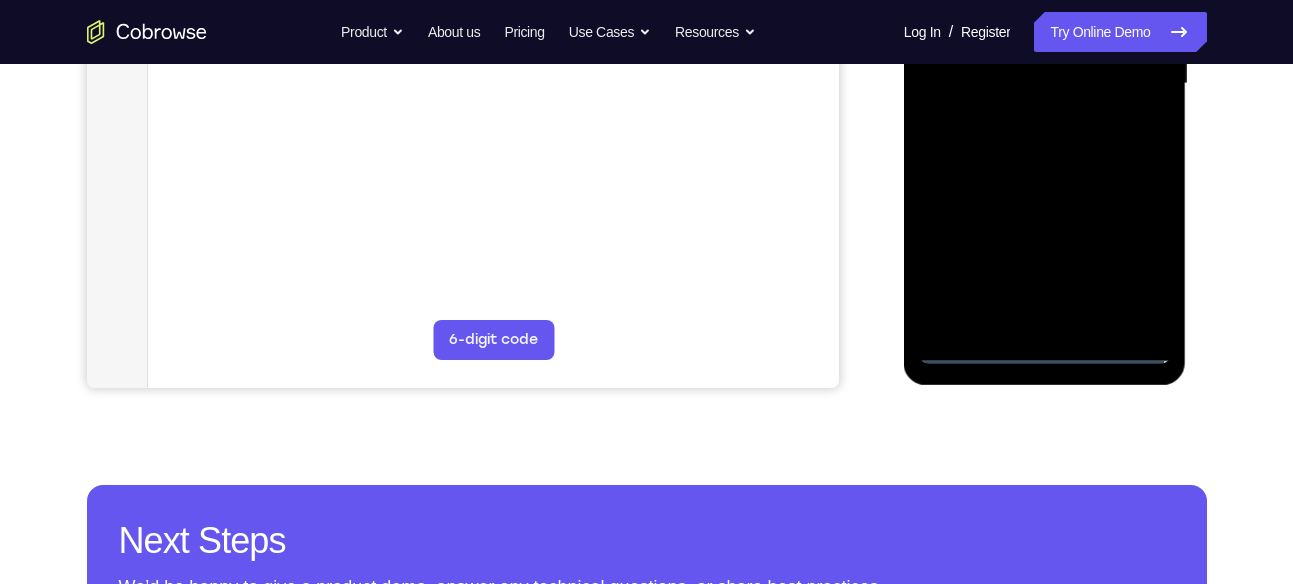 scroll, scrollTop: 543, scrollLeft: 0, axis: vertical 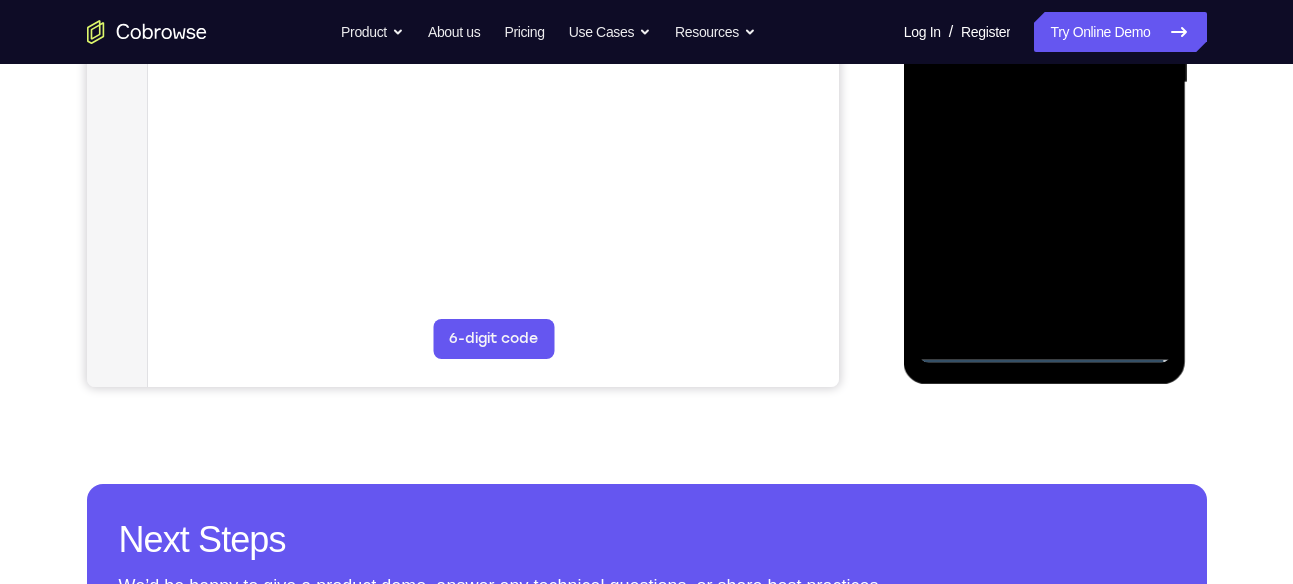 click at bounding box center (1045, 83) 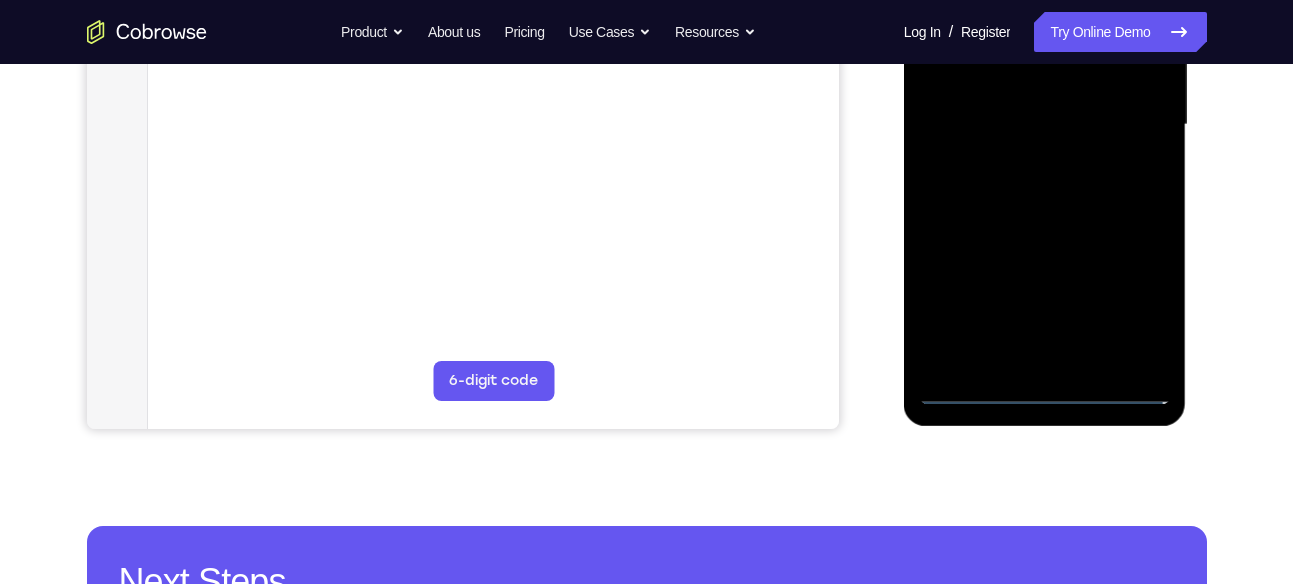 scroll, scrollTop: 498, scrollLeft: 0, axis: vertical 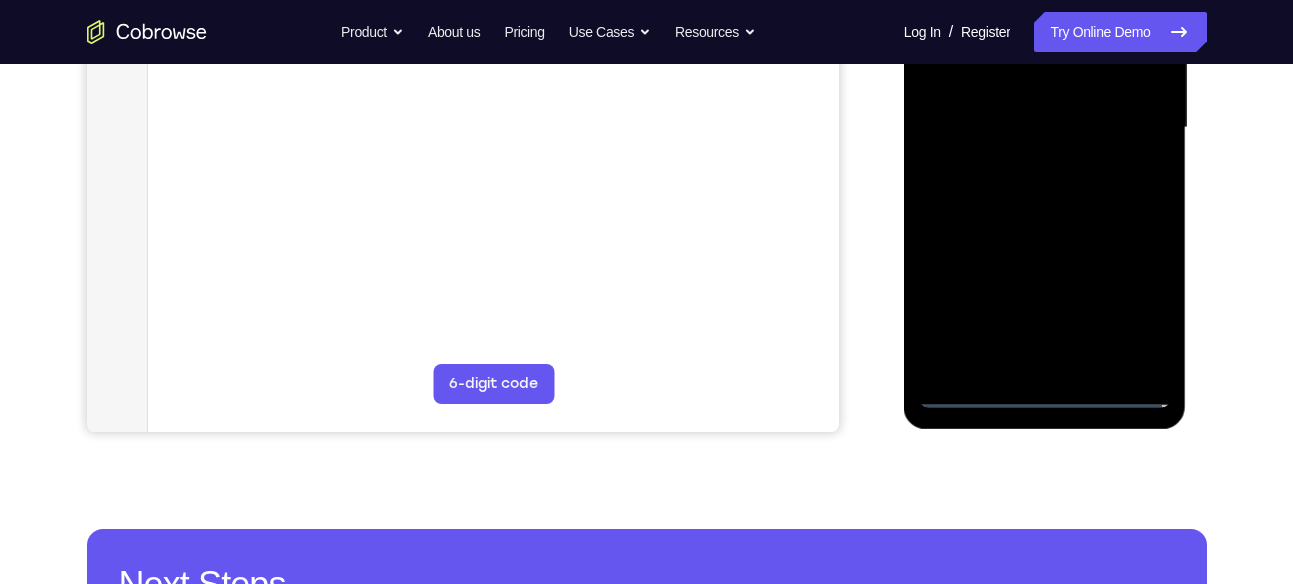 click at bounding box center [1045, 128] 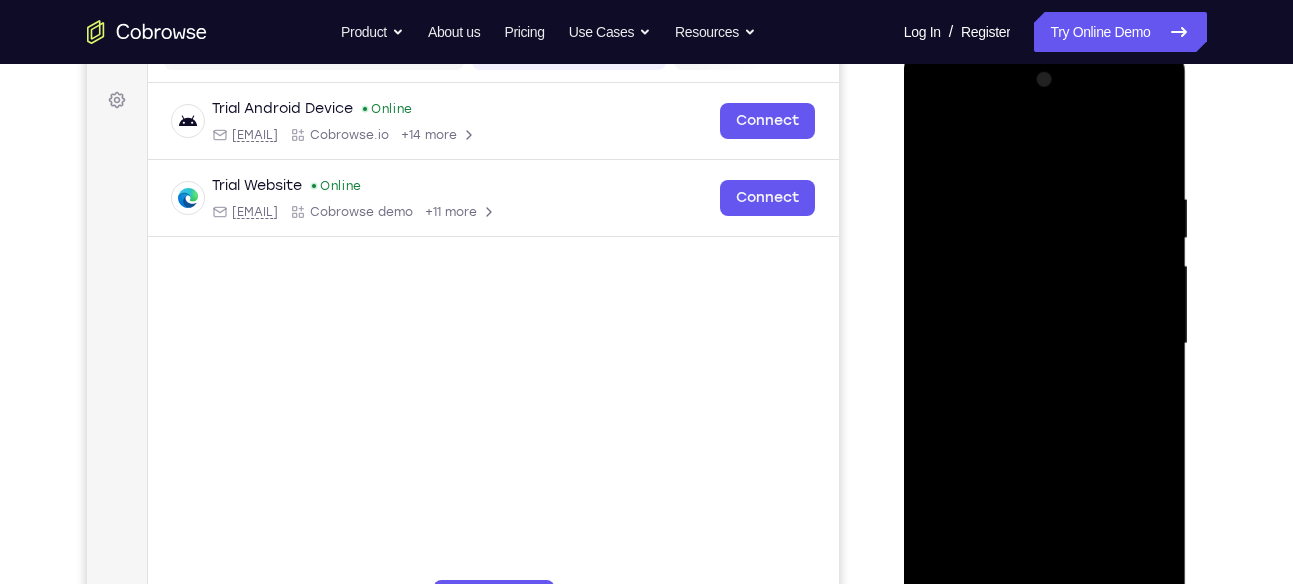 scroll, scrollTop: 261, scrollLeft: 0, axis: vertical 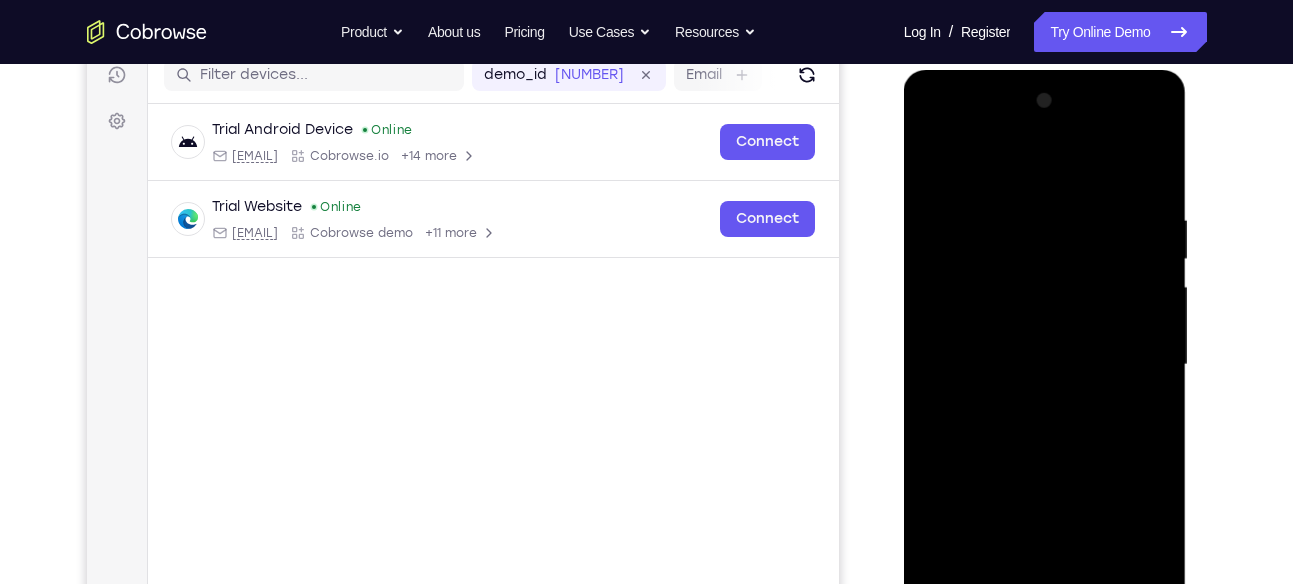 click at bounding box center (1045, 365) 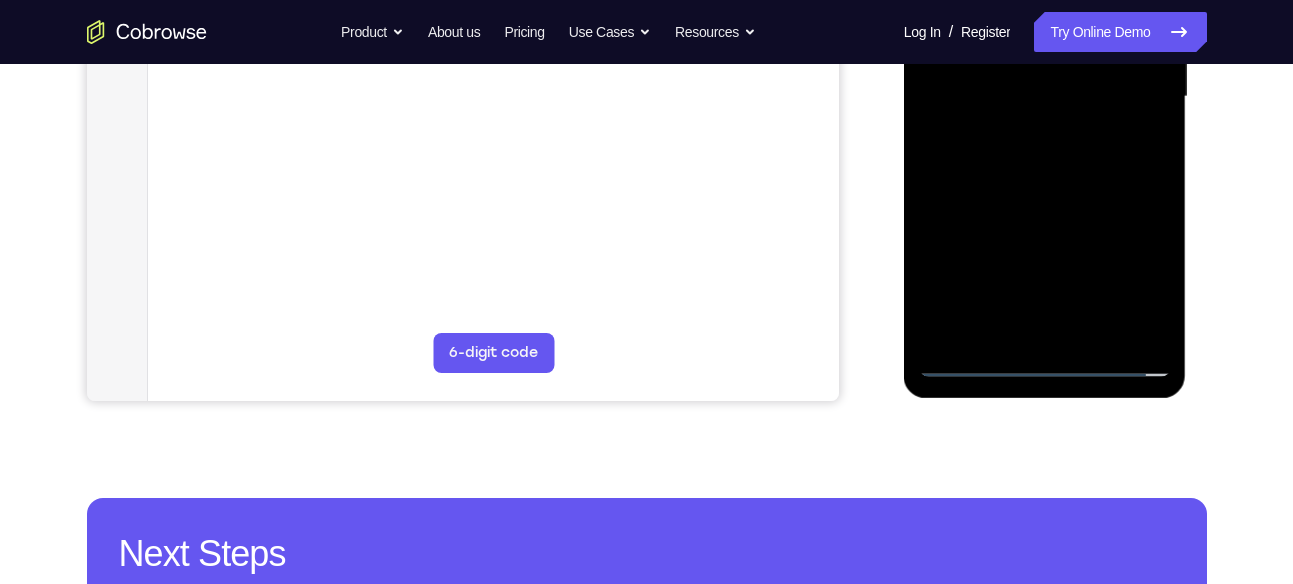 scroll, scrollTop: 528, scrollLeft: 0, axis: vertical 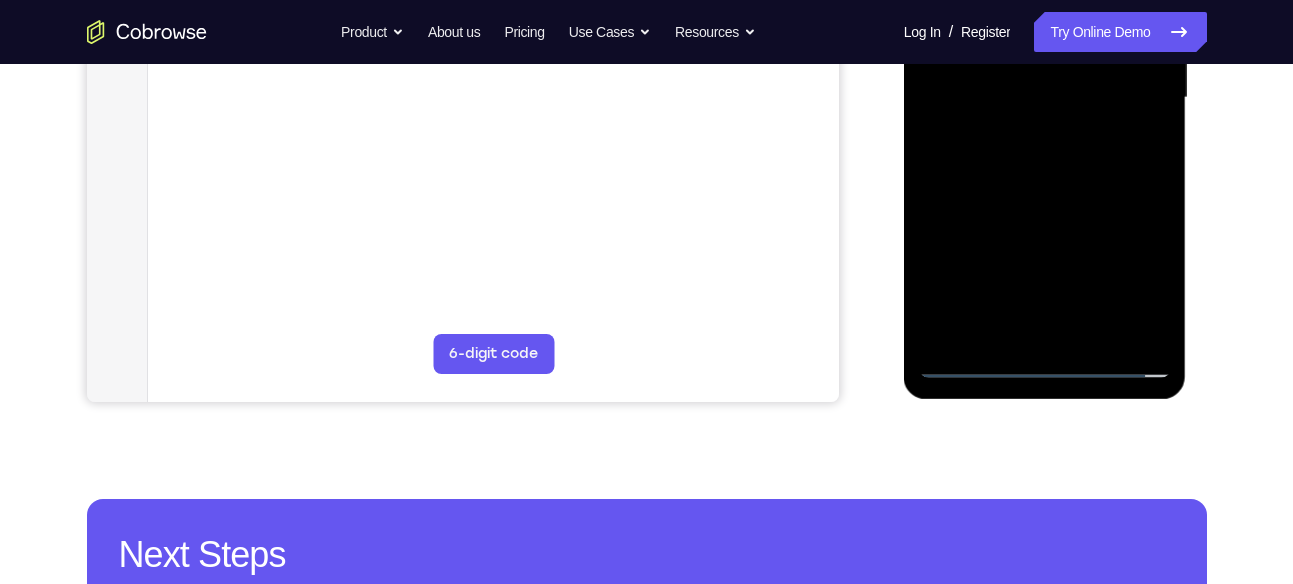 click at bounding box center [1045, 98] 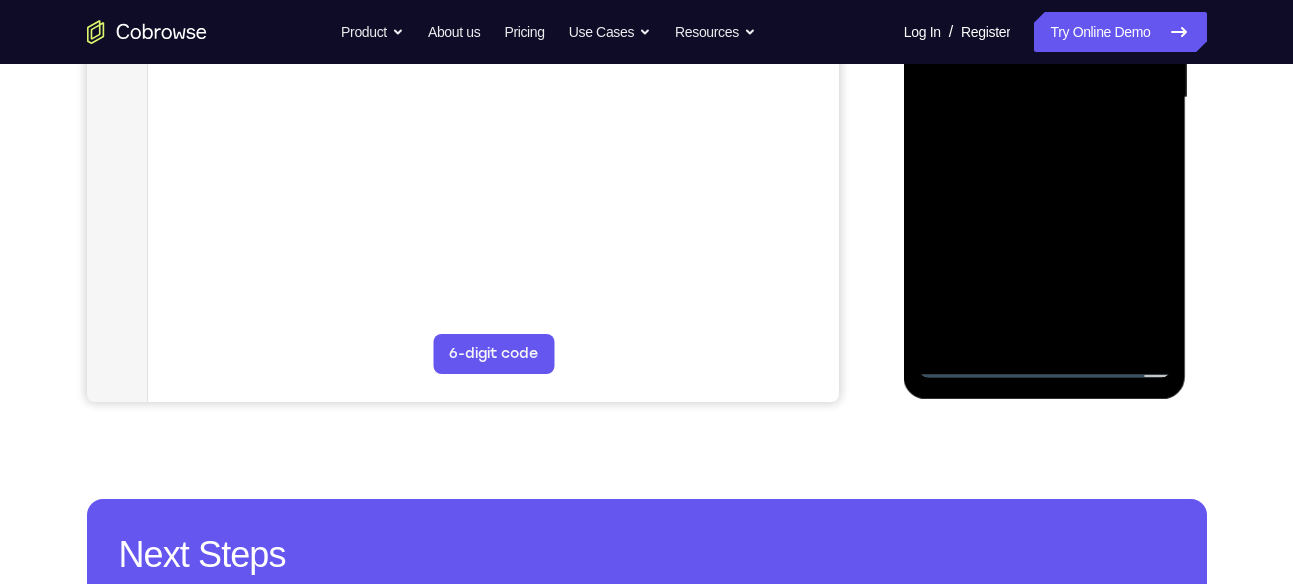 click at bounding box center [1045, 98] 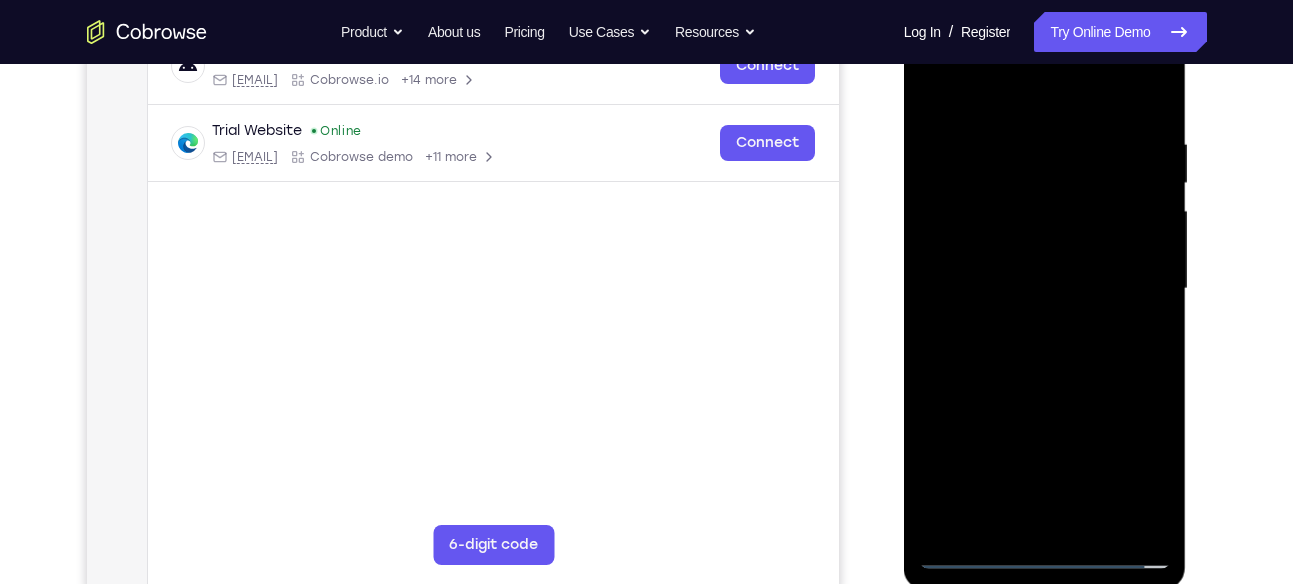 scroll, scrollTop: 319, scrollLeft: 0, axis: vertical 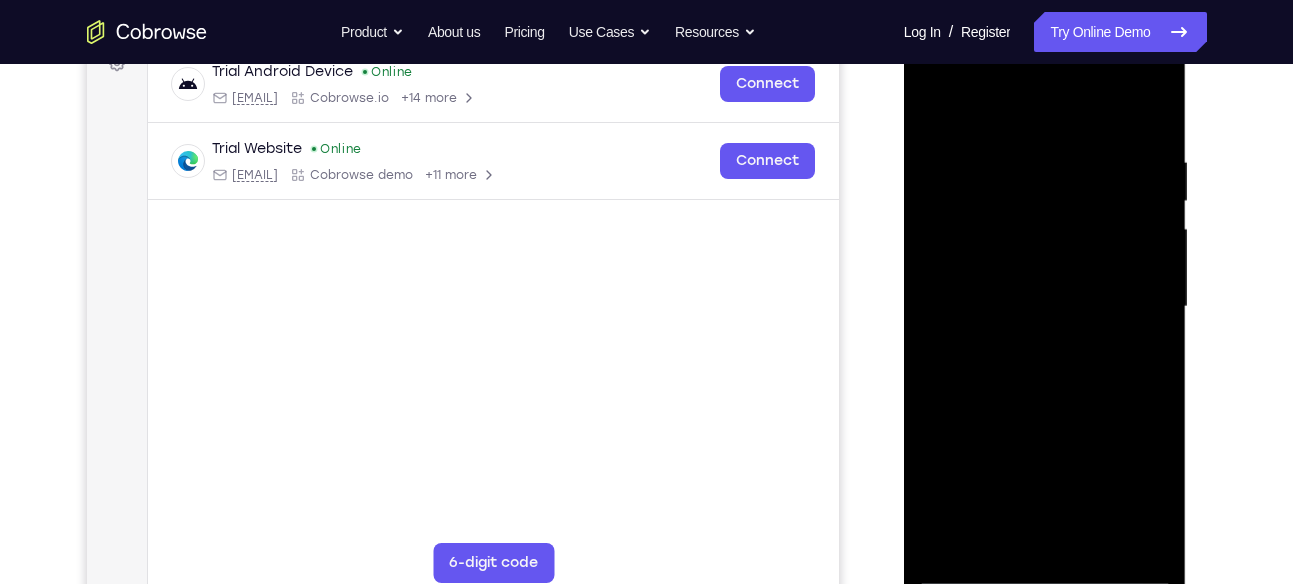 click at bounding box center [1045, 307] 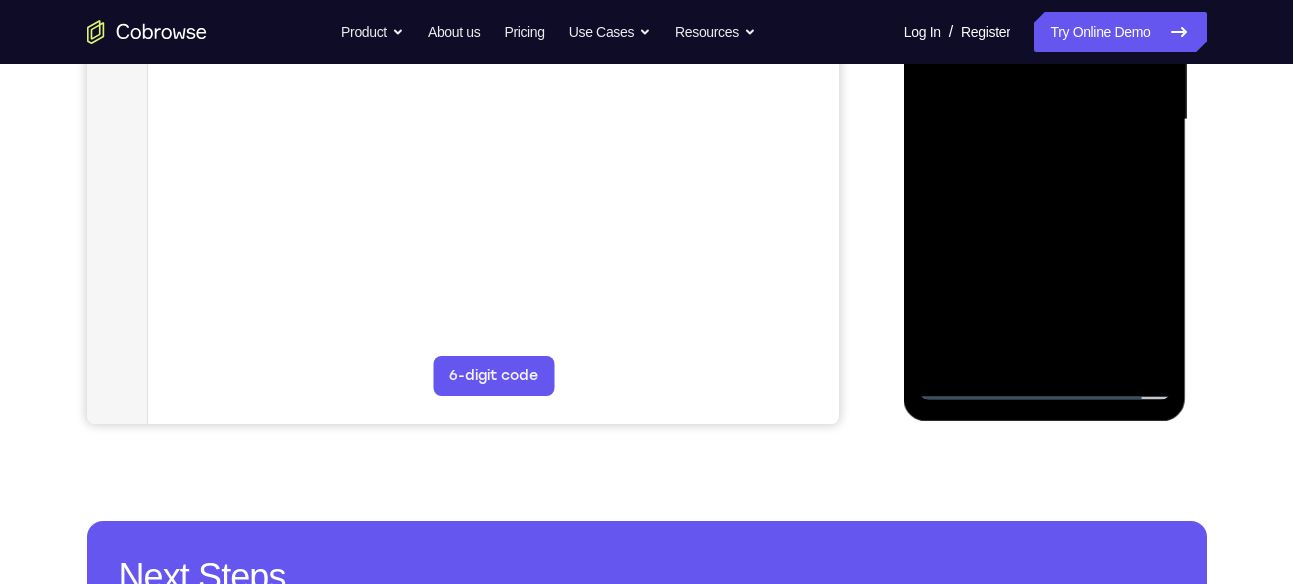 scroll, scrollTop: 507, scrollLeft: 0, axis: vertical 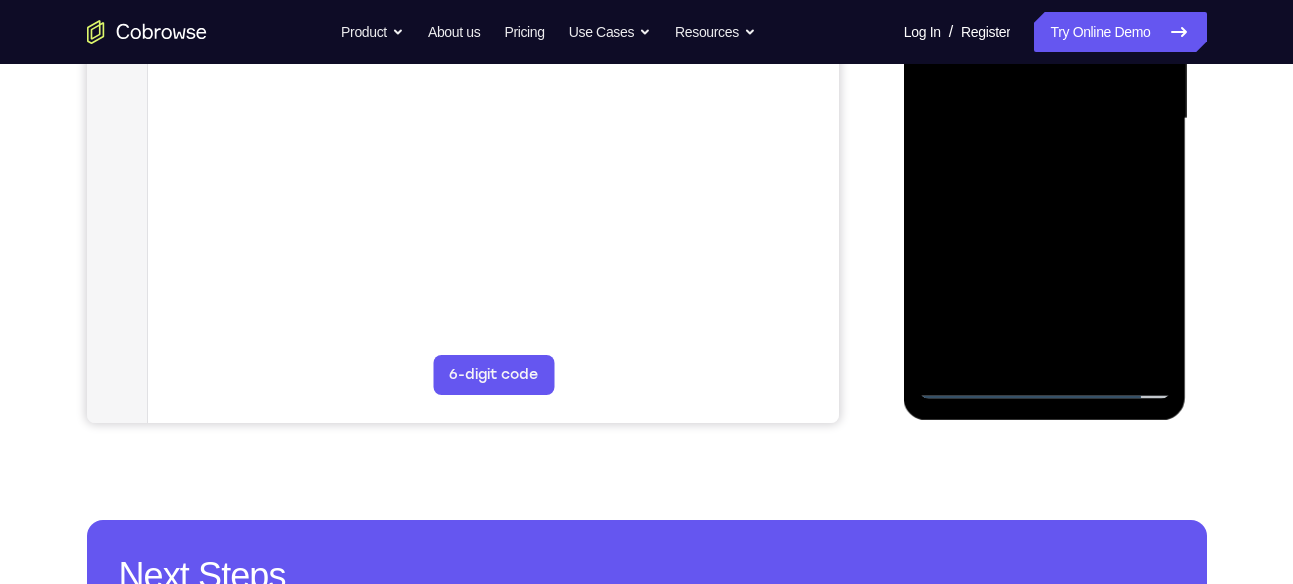 click at bounding box center [1045, 119] 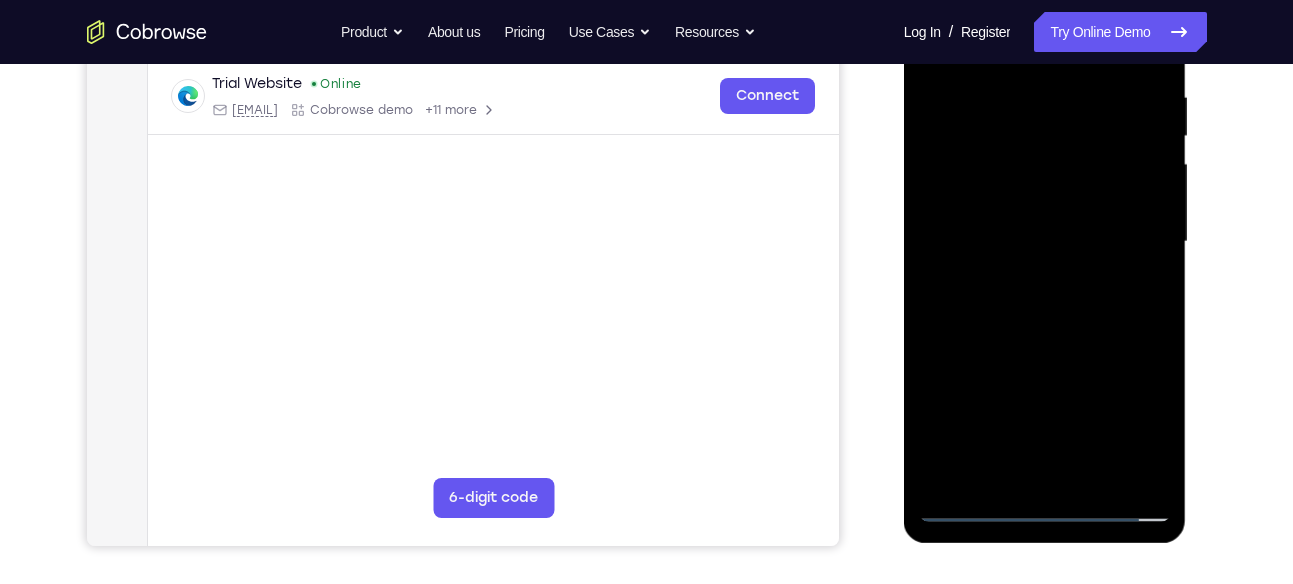 scroll, scrollTop: 375, scrollLeft: 0, axis: vertical 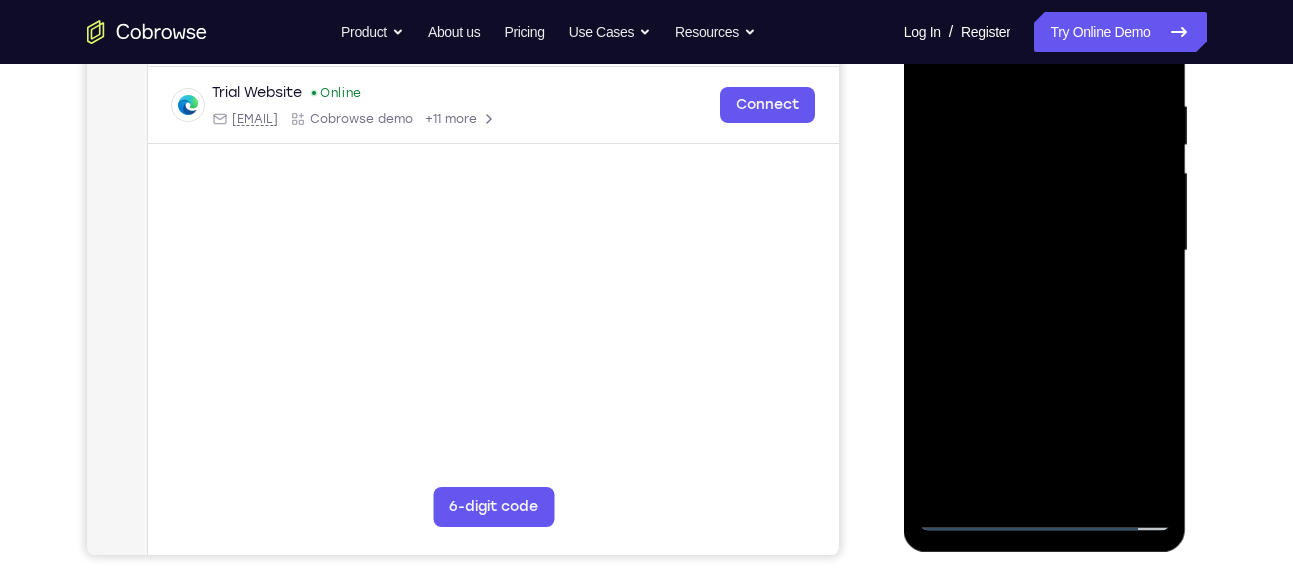 click at bounding box center [1045, 251] 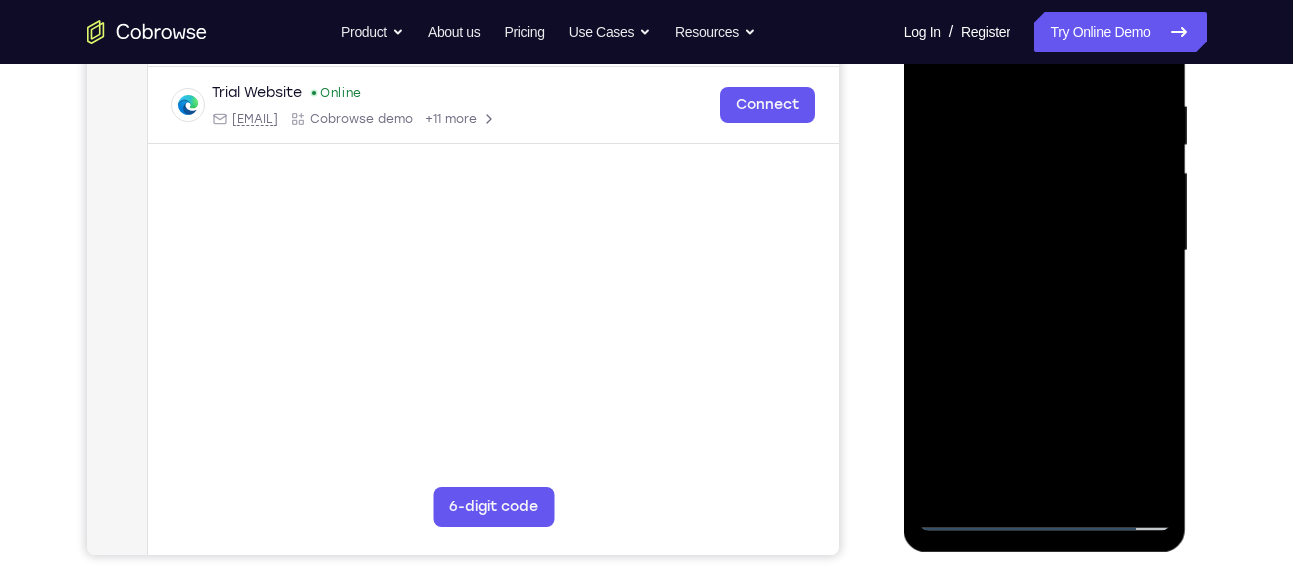 click at bounding box center [1045, 251] 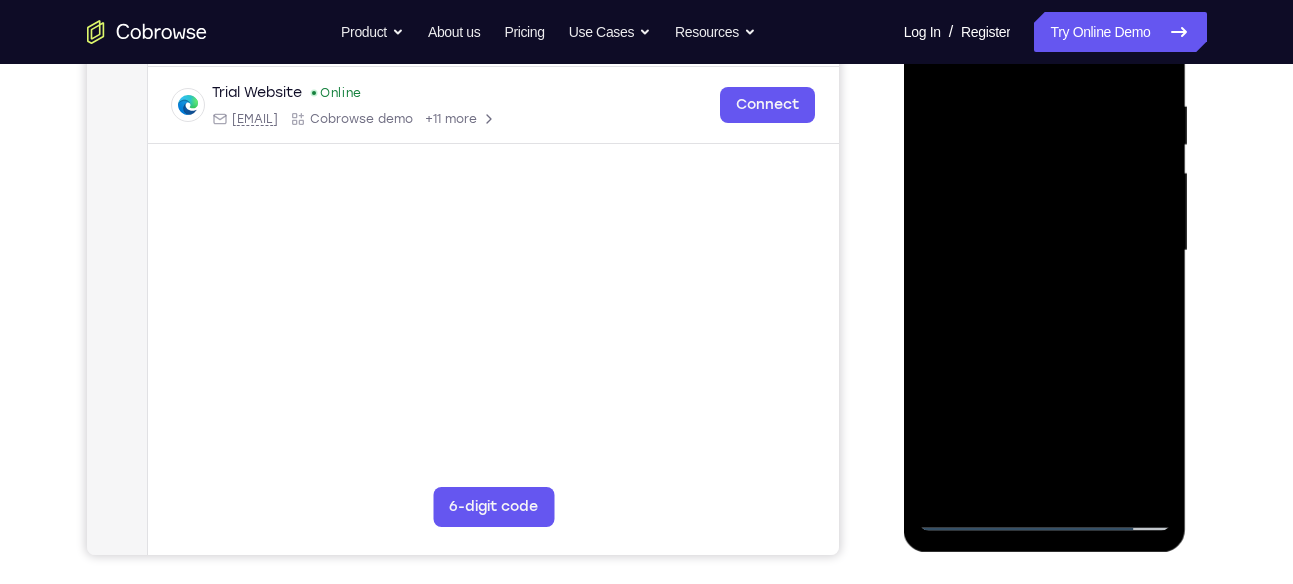 click at bounding box center (1045, 251) 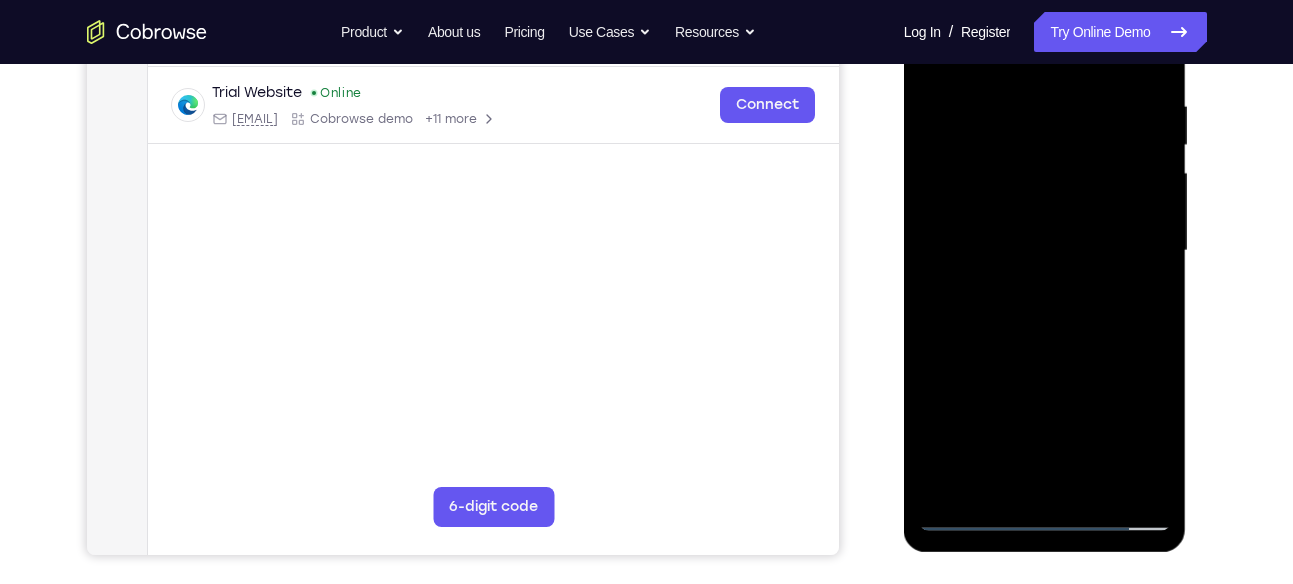 click at bounding box center [1045, 251] 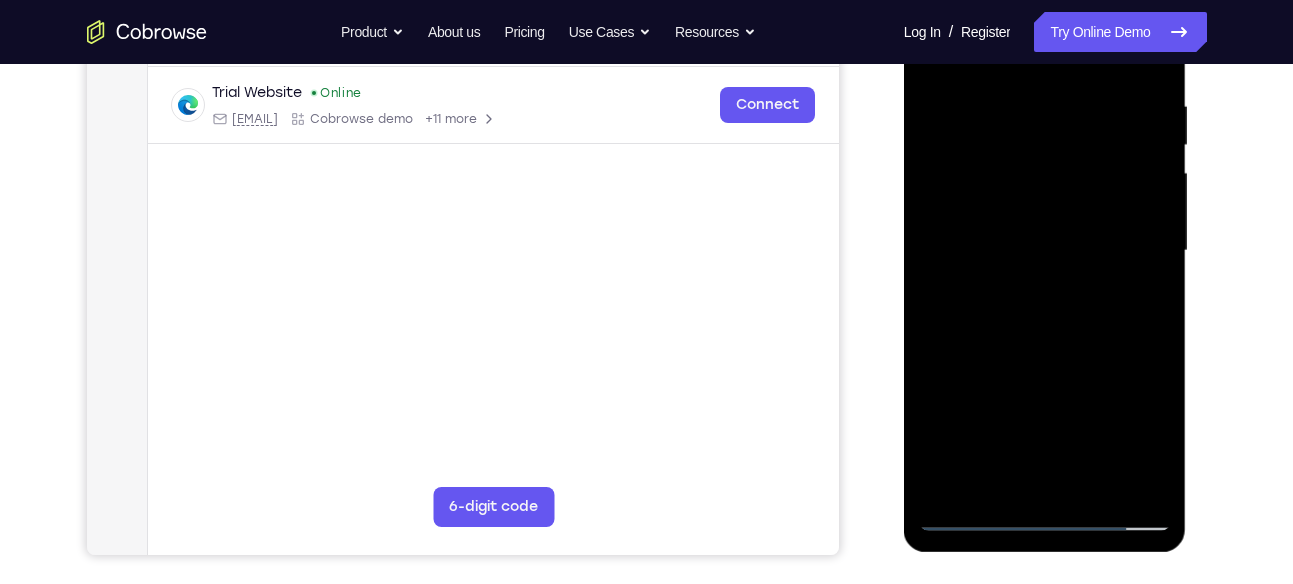 click at bounding box center (1045, 251) 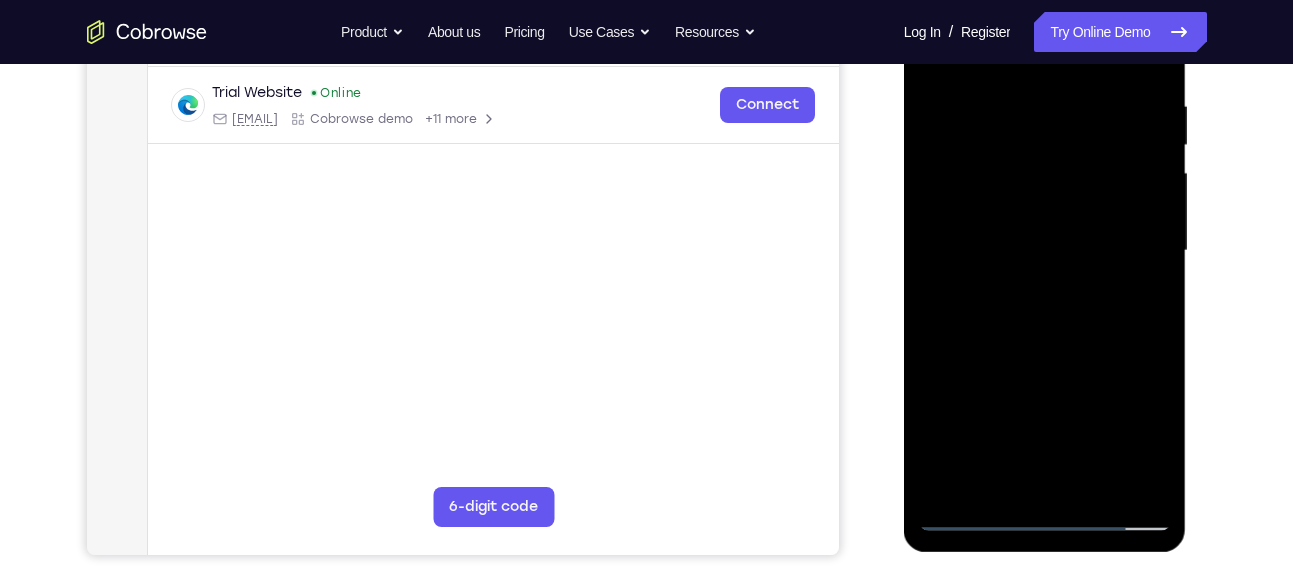 click at bounding box center [1045, 251] 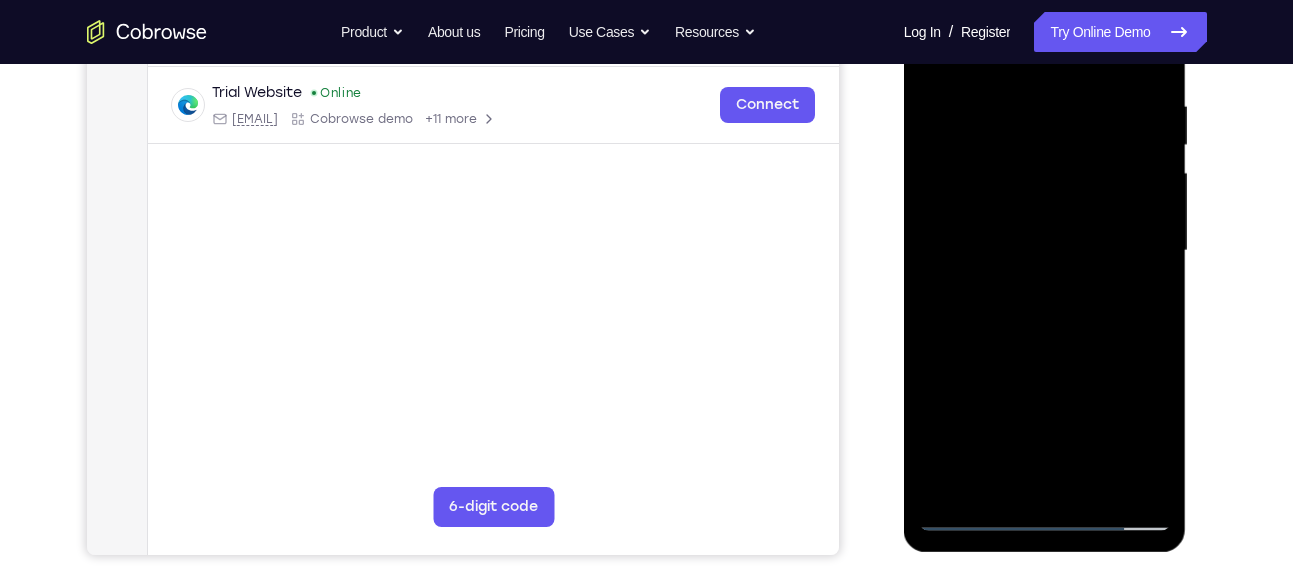 click at bounding box center [1045, 251] 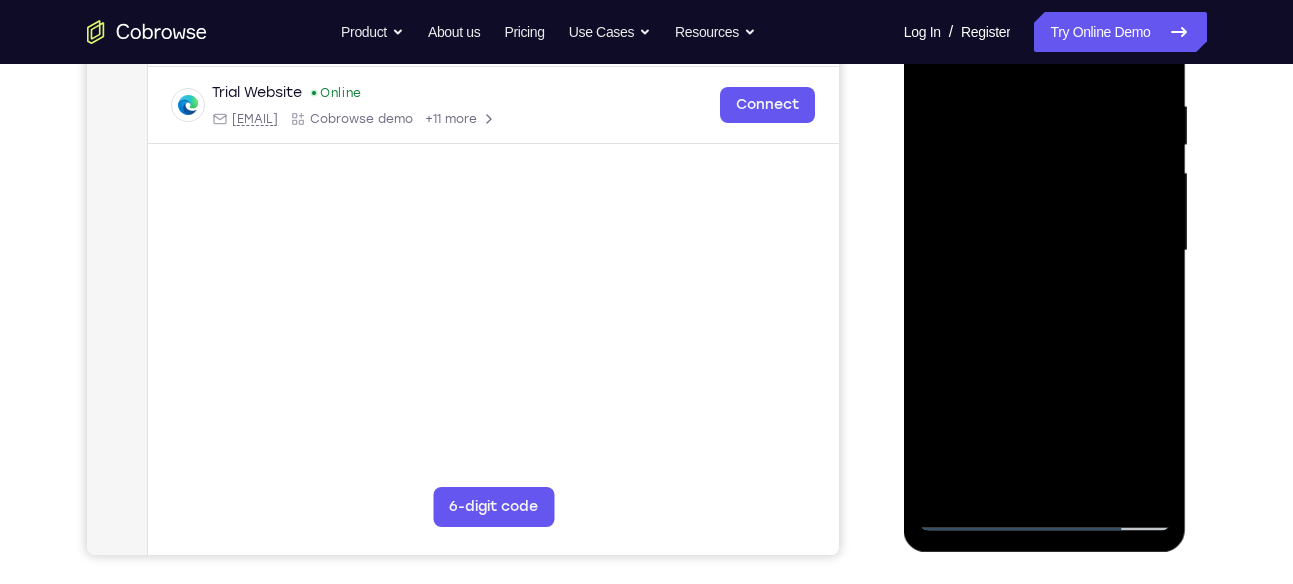 click at bounding box center [1045, 251] 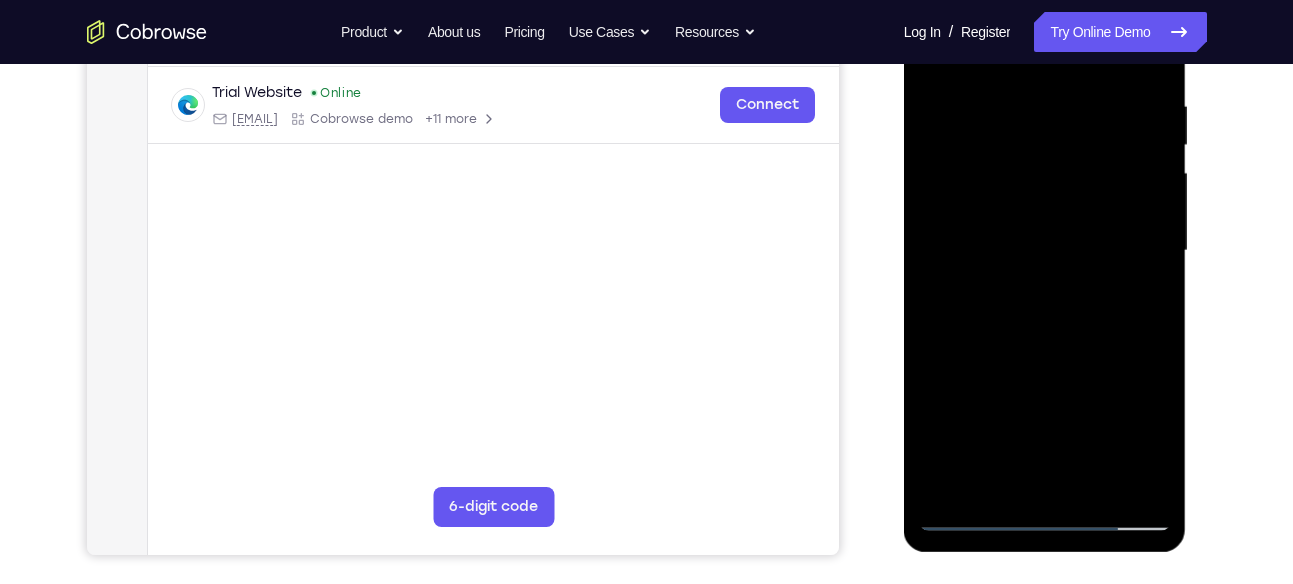 click at bounding box center [1045, 251] 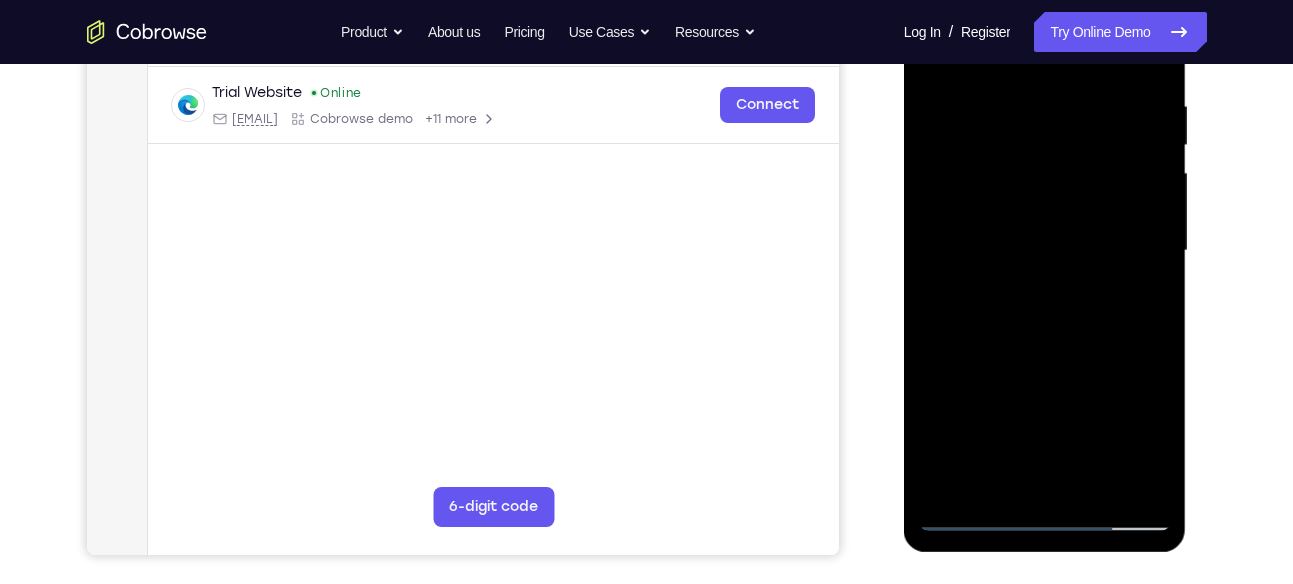 click at bounding box center (1045, 251) 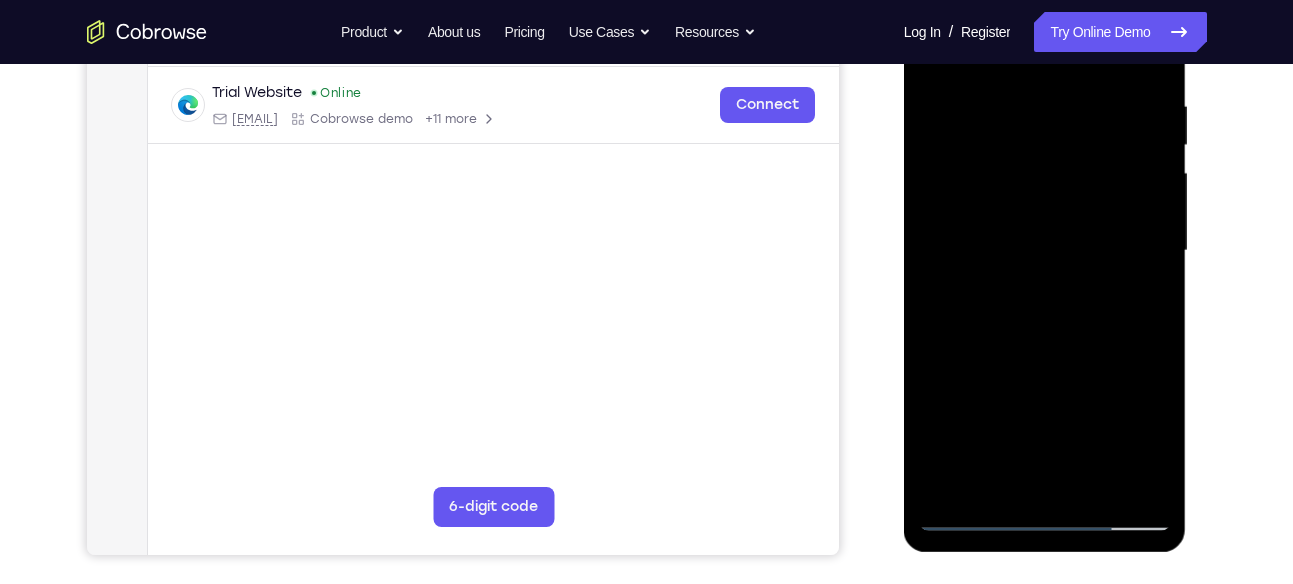 click at bounding box center (1045, 251) 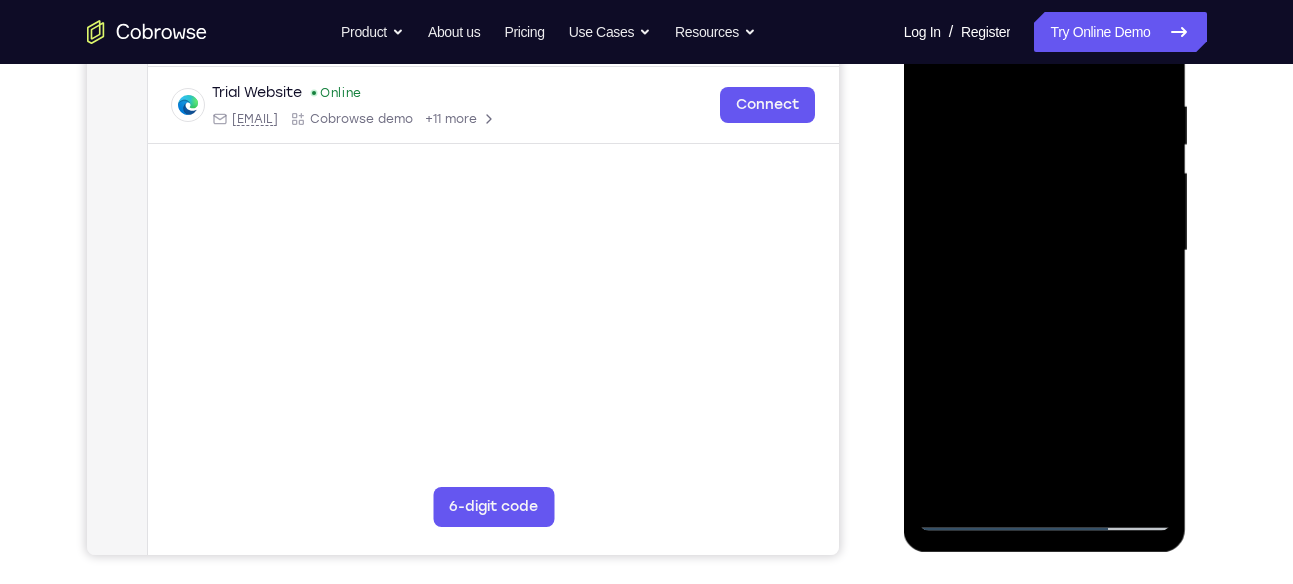 click at bounding box center (1045, 251) 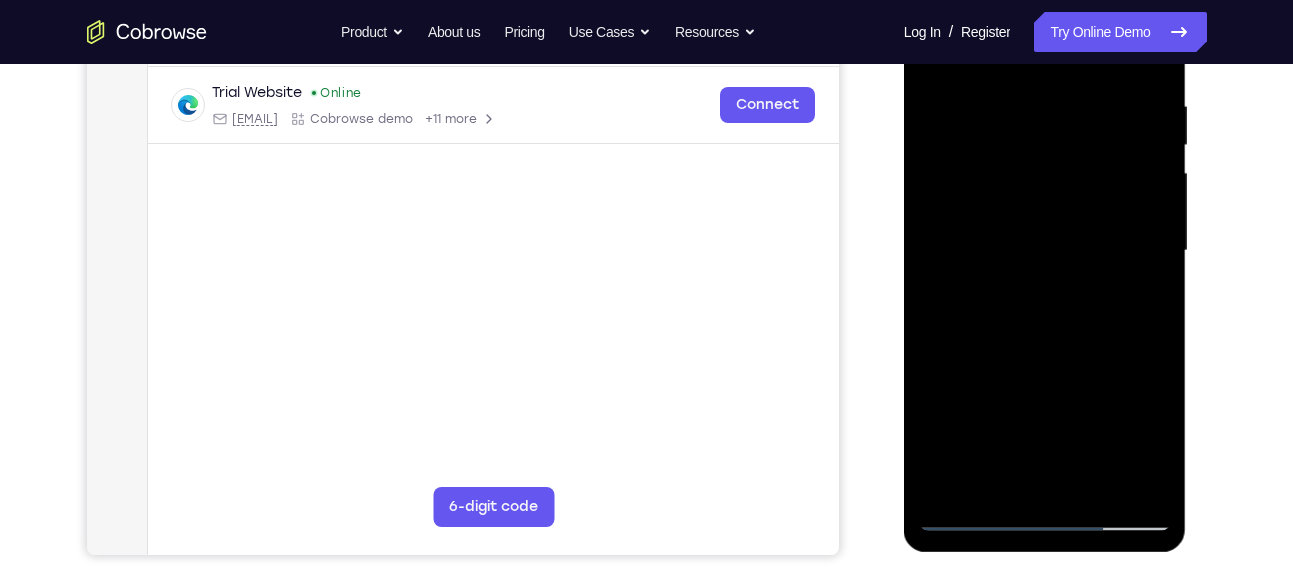 click at bounding box center [1045, 251] 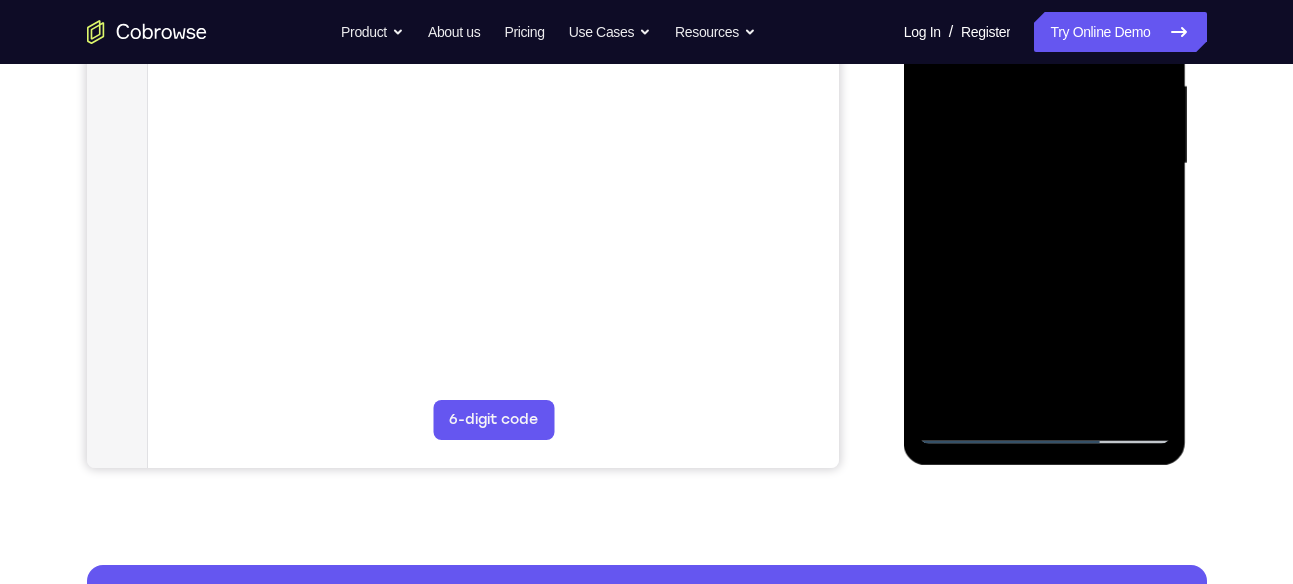 scroll, scrollTop: 465, scrollLeft: 0, axis: vertical 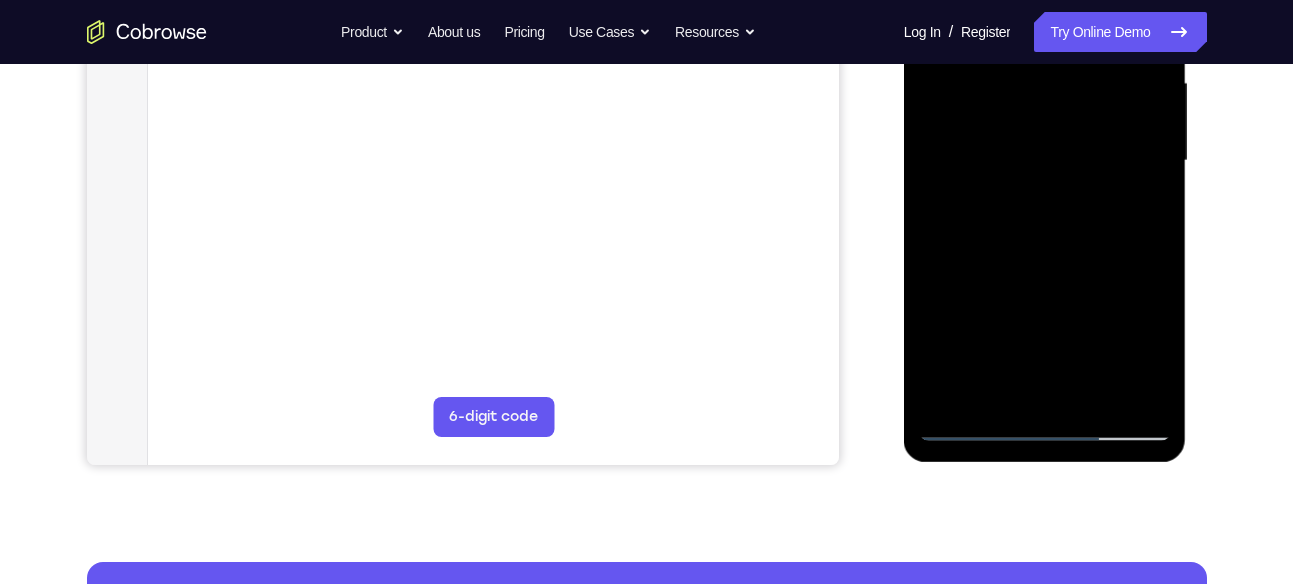 click at bounding box center [1045, 161] 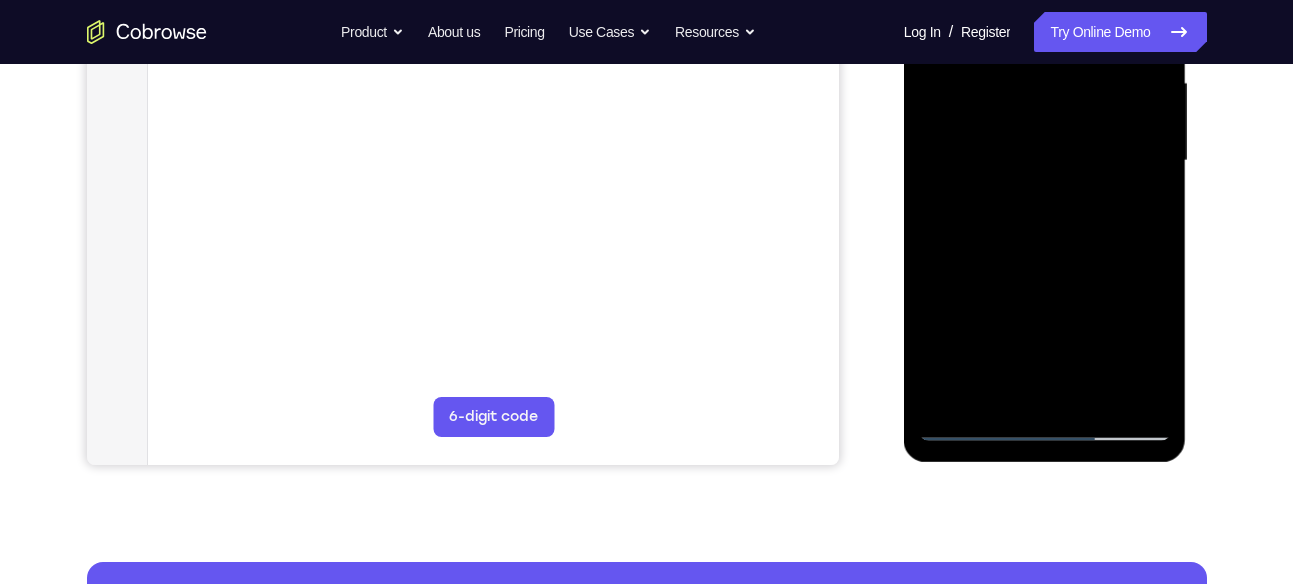 click at bounding box center (1045, 161) 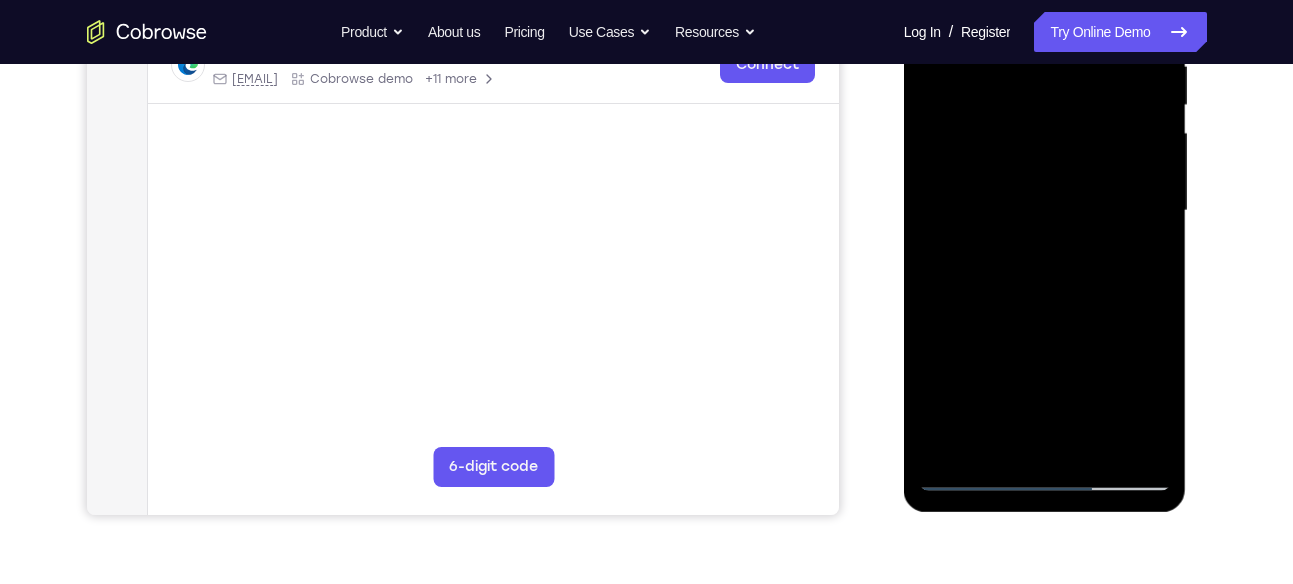 scroll, scrollTop: 416, scrollLeft: 0, axis: vertical 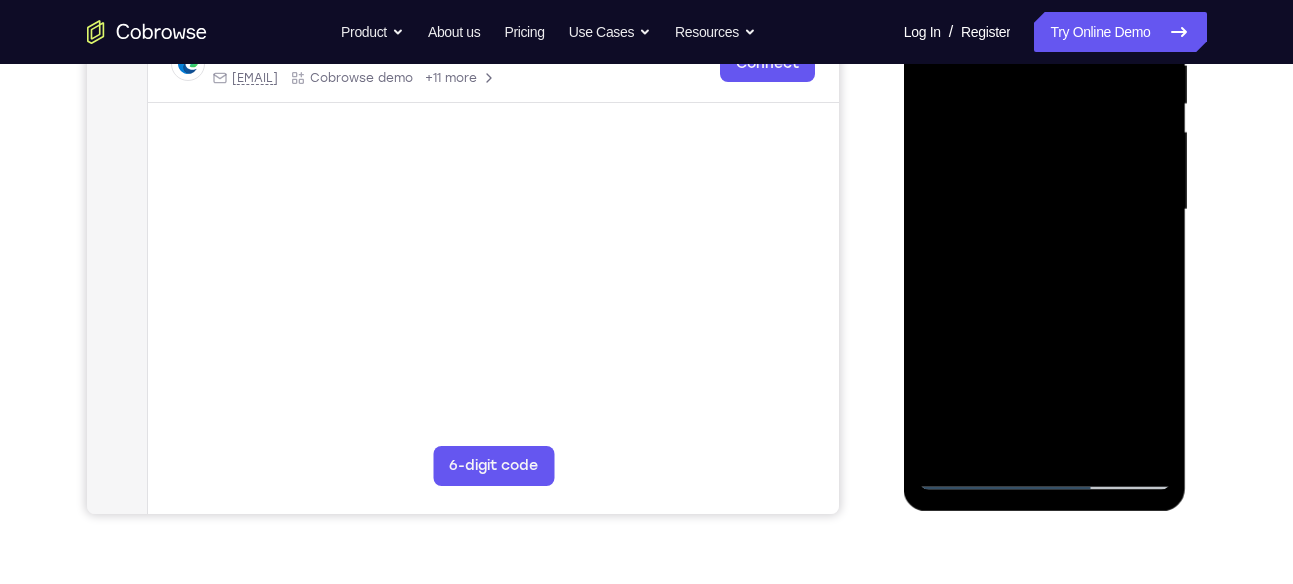 click at bounding box center [1045, 210] 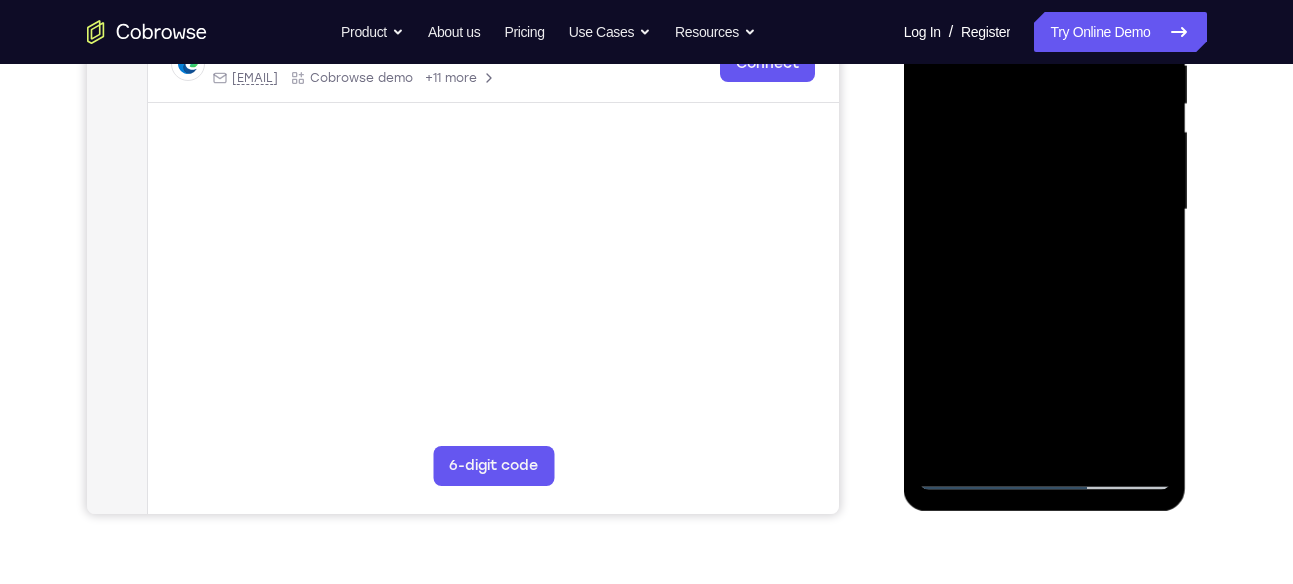 click at bounding box center (1045, 210) 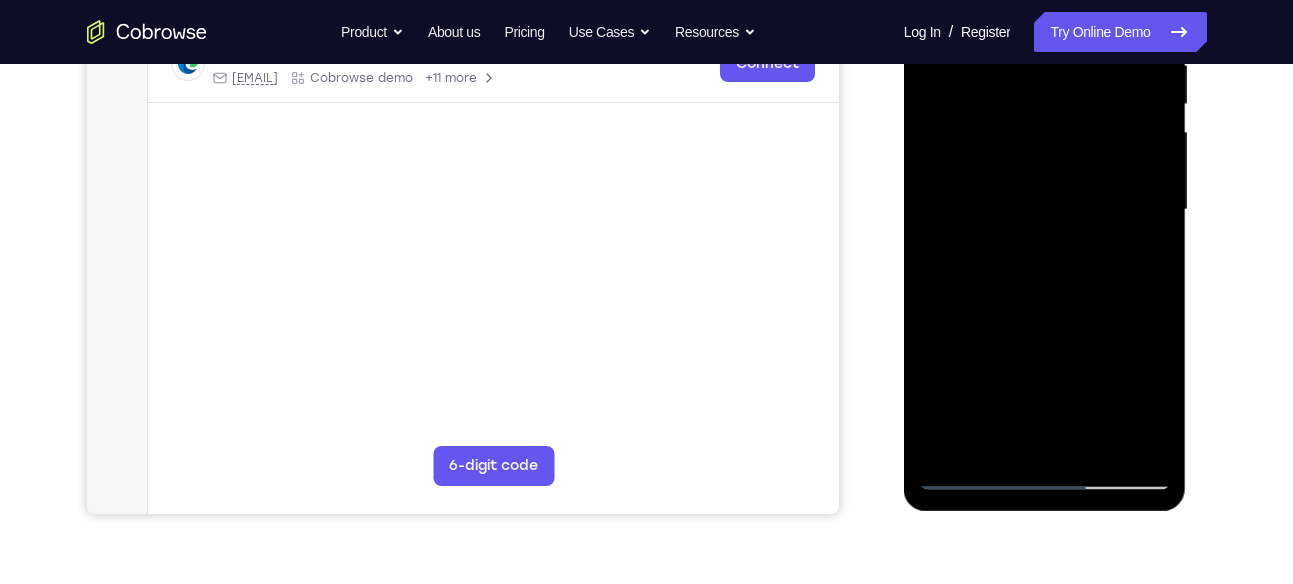 drag, startPoint x: 1017, startPoint y: 202, endPoint x: 1028, endPoint y: 202, distance: 11 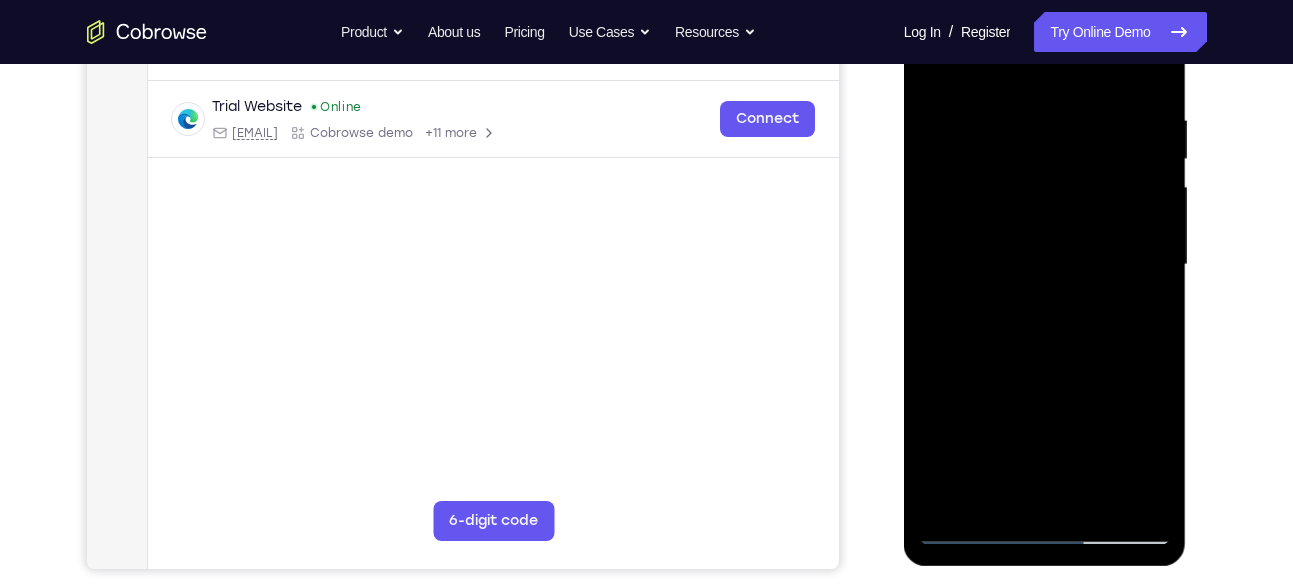 scroll, scrollTop: 359, scrollLeft: 0, axis: vertical 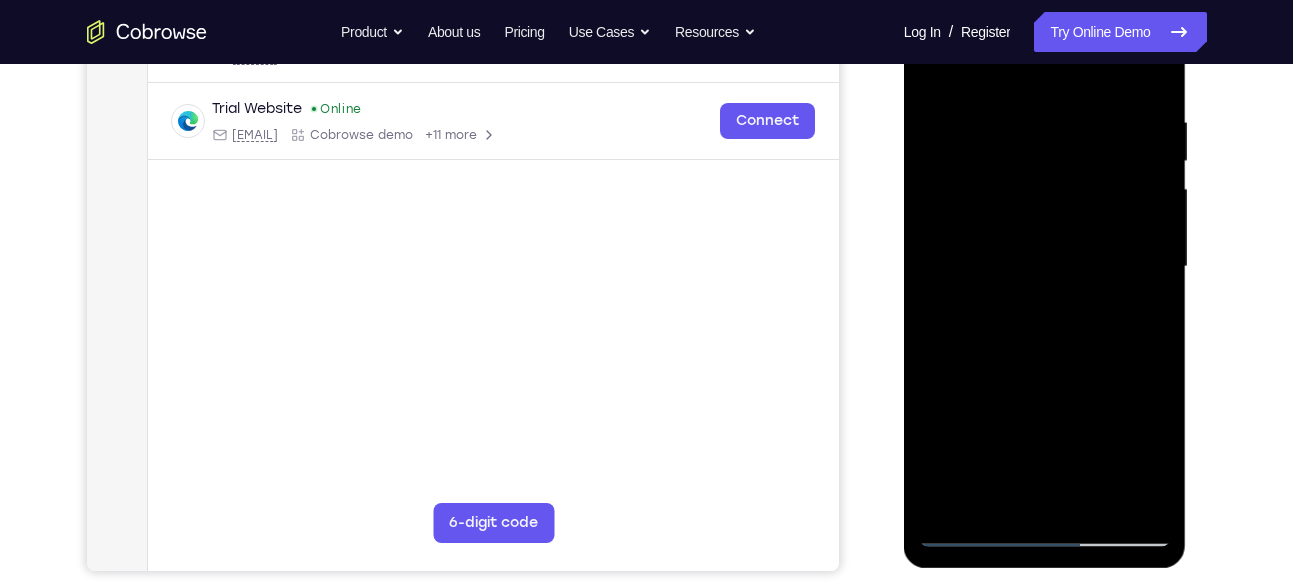 click at bounding box center [1045, 267] 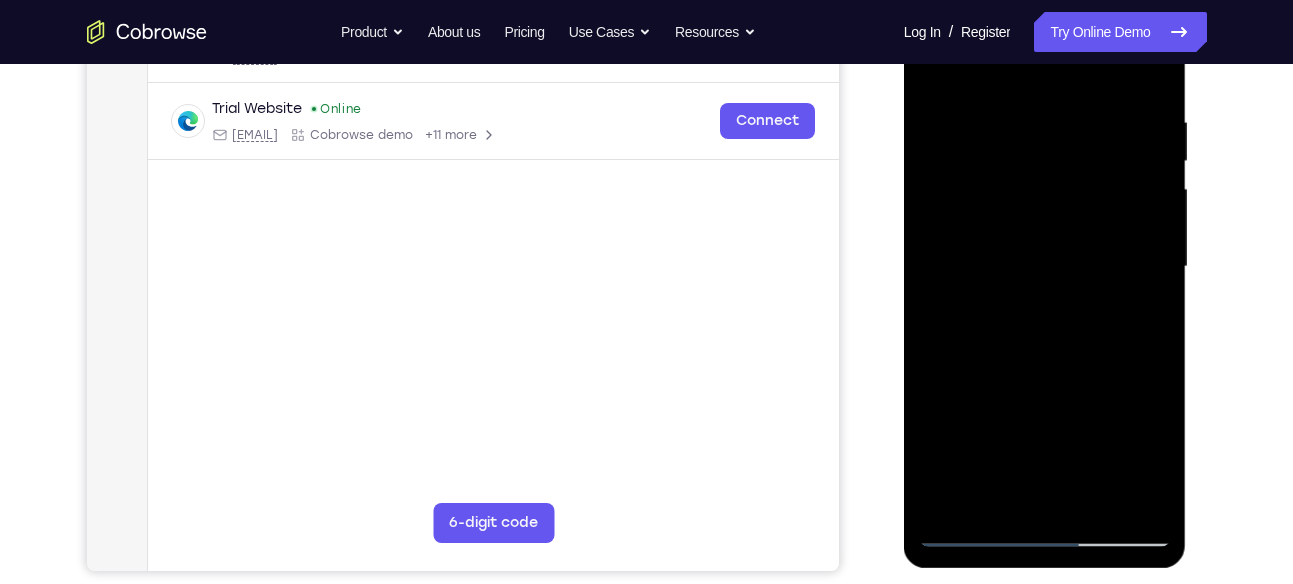 click at bounding box center (1045, 267) 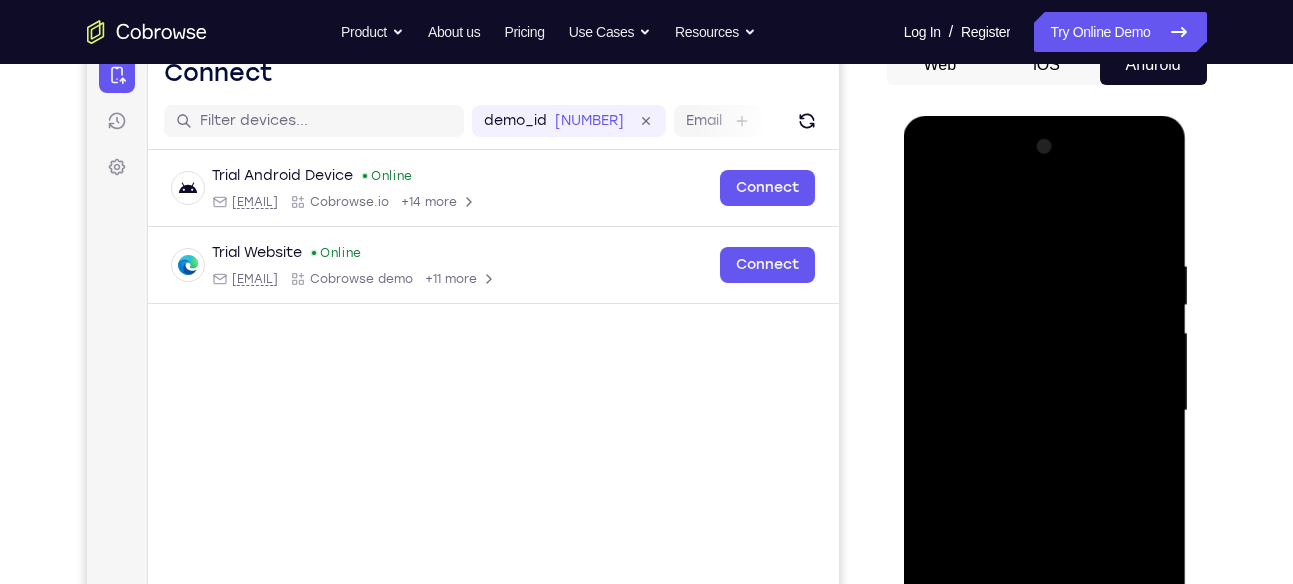scroll, scrollTop: 213, scrollLeft: 0, axis: vertical 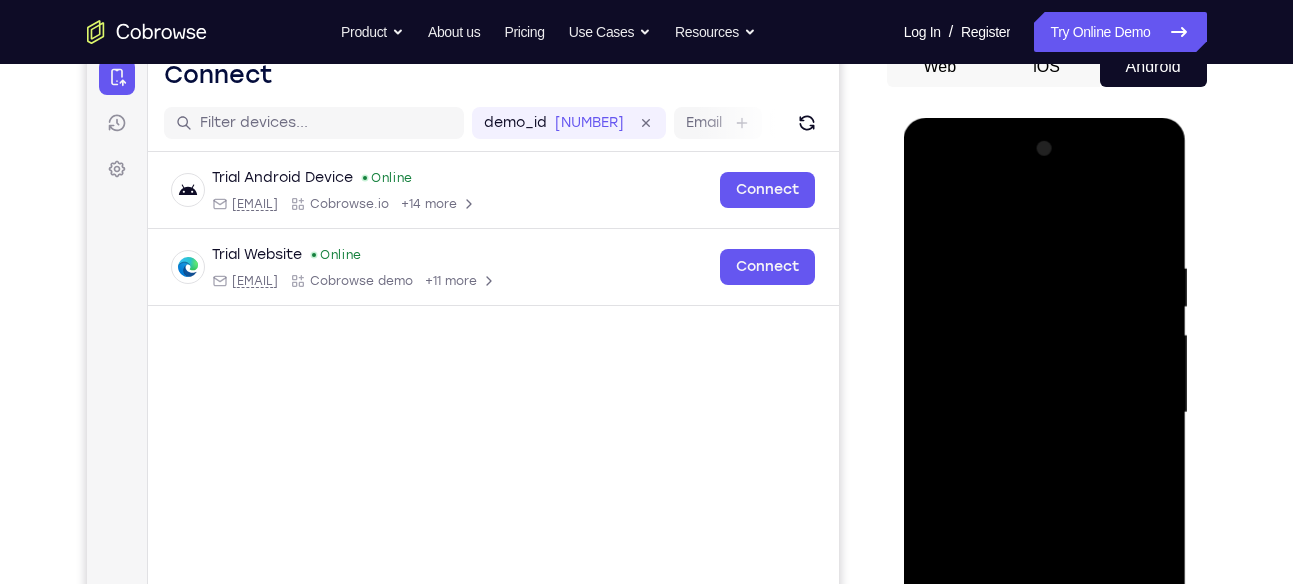 click at bounding box center (1045, 413) 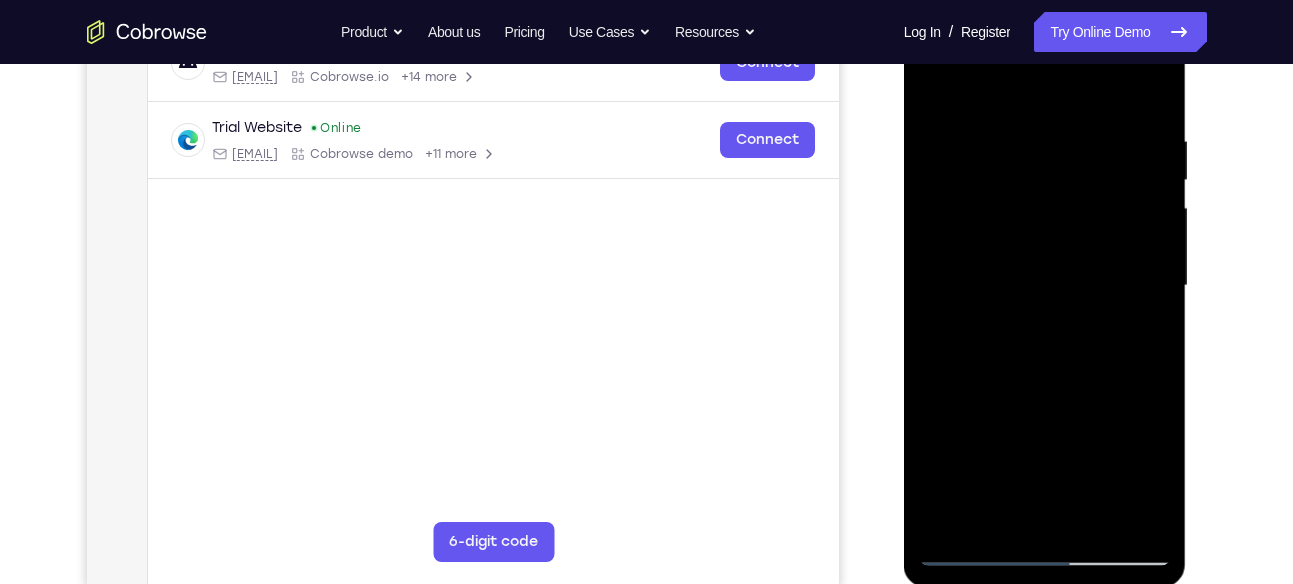 scroll, scrollTop: 364, scrollLeft: 0, axis: vertical 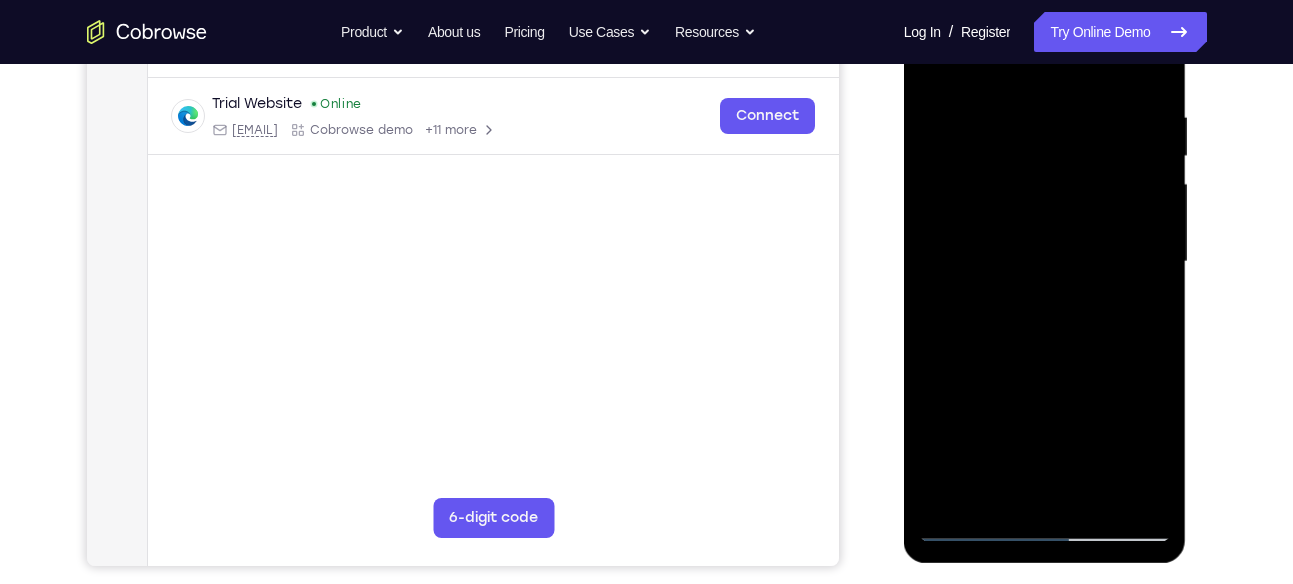 click at bounding box center (1045, 262) 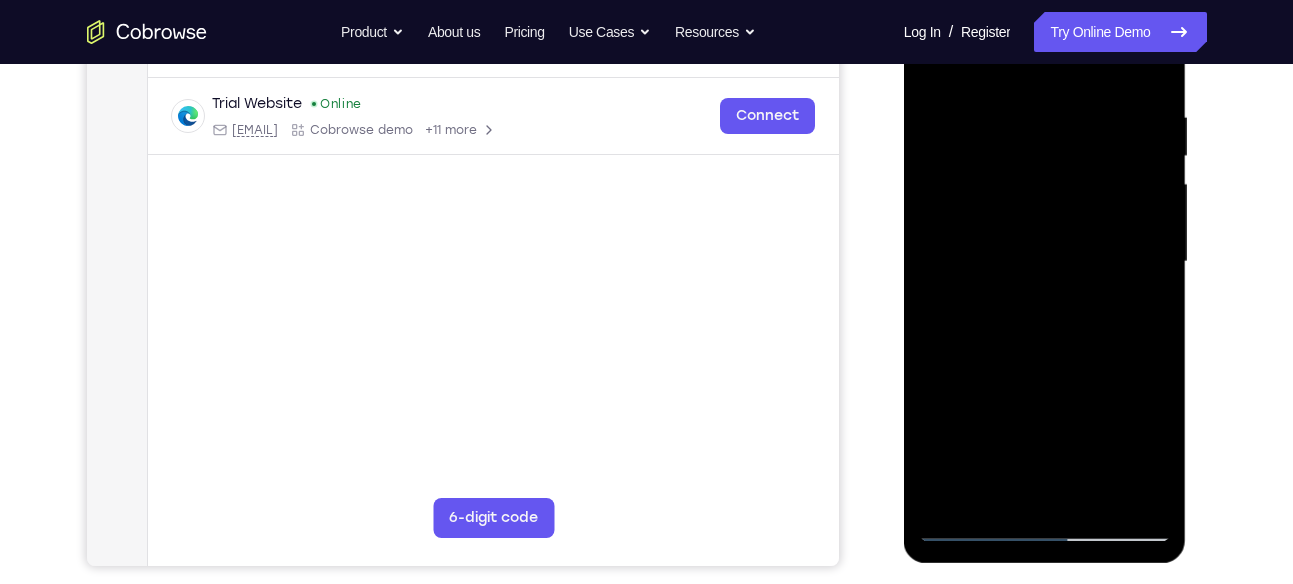 click at bounding box center [1045, 262] 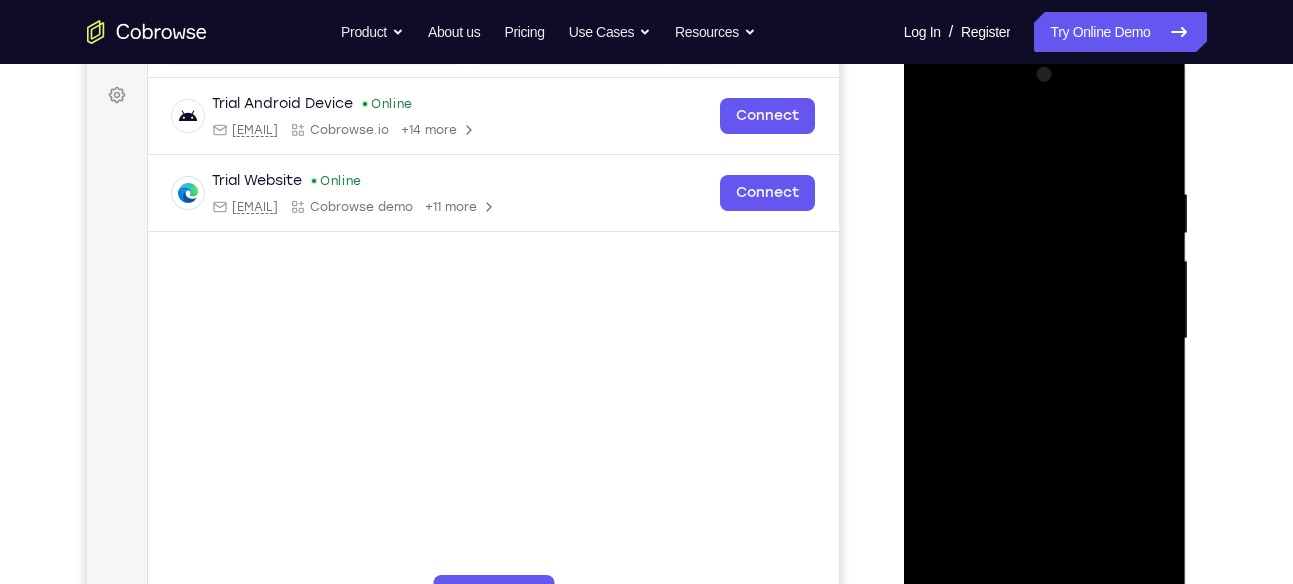 scroll, scrollTop: 260, scrollLeft: 0, axis: vertical 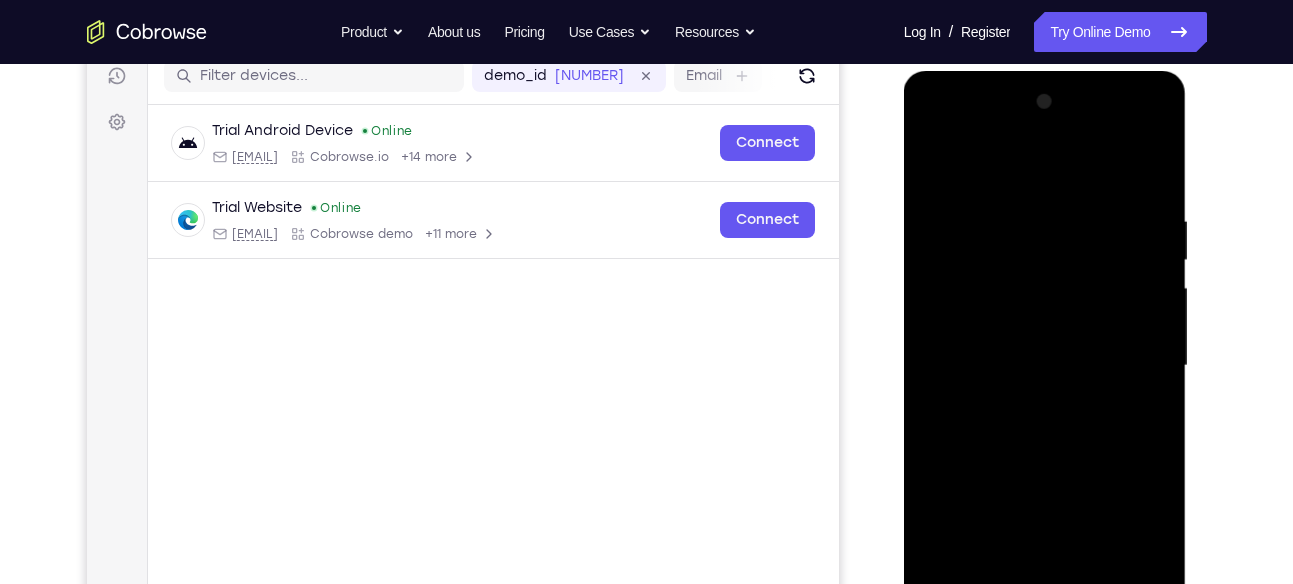 click at bounding box center [1045, 366] 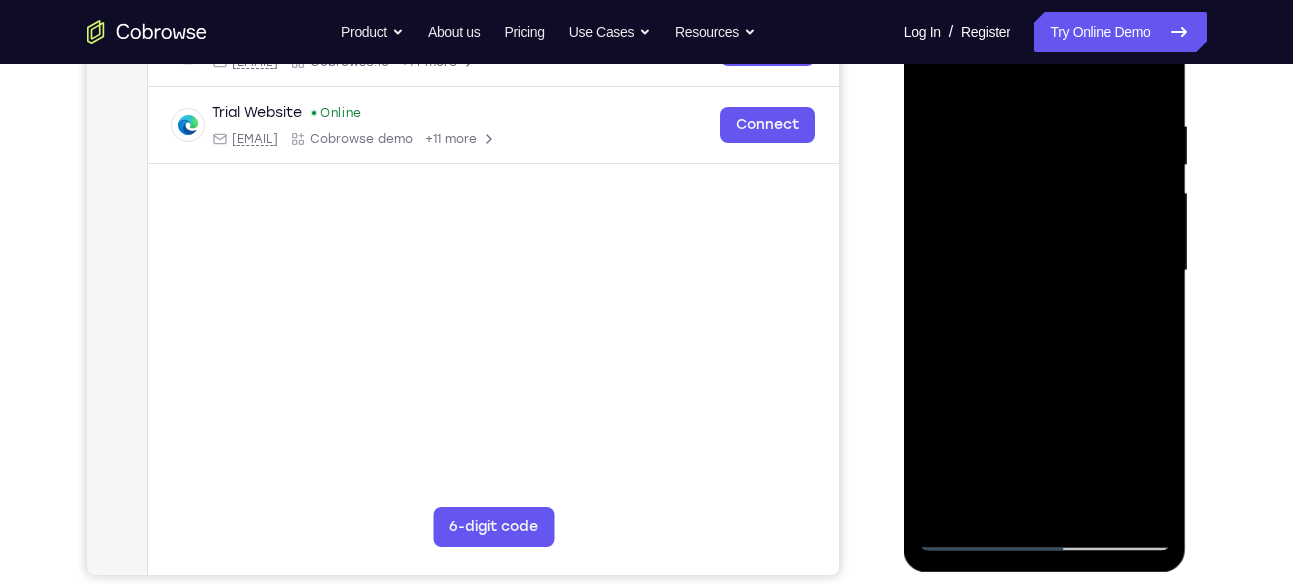scroll, scrollTop: 354, scrollLeft: 0, axis: vertical 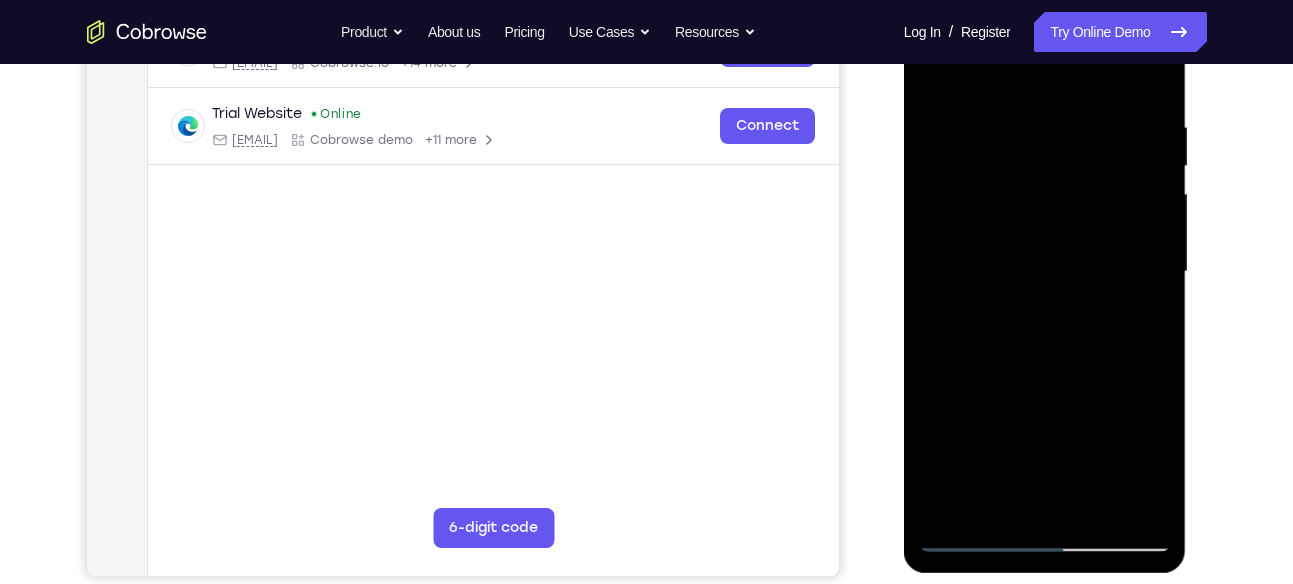 click at bounding box center (1045, 272) 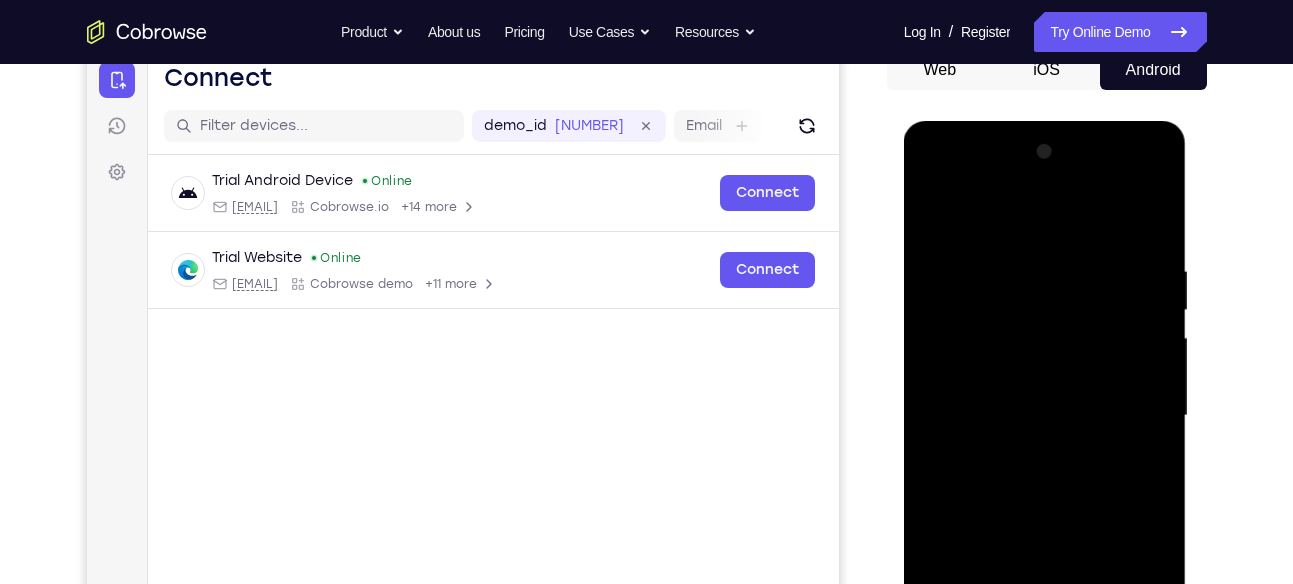 scroll, scrollTop: 244, scrollLeft: 0, axis: vertical 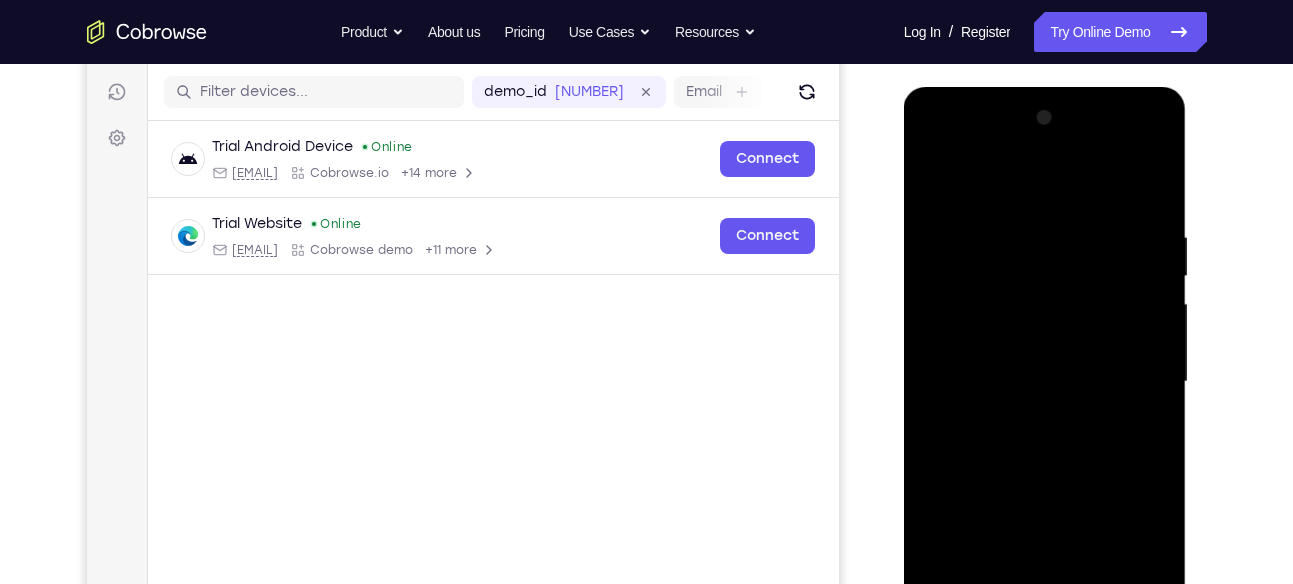 drag, startPoint x: 1140, startPoint y: 256, endPoint x: 968, endPoint y: 262, distance: 172.10461 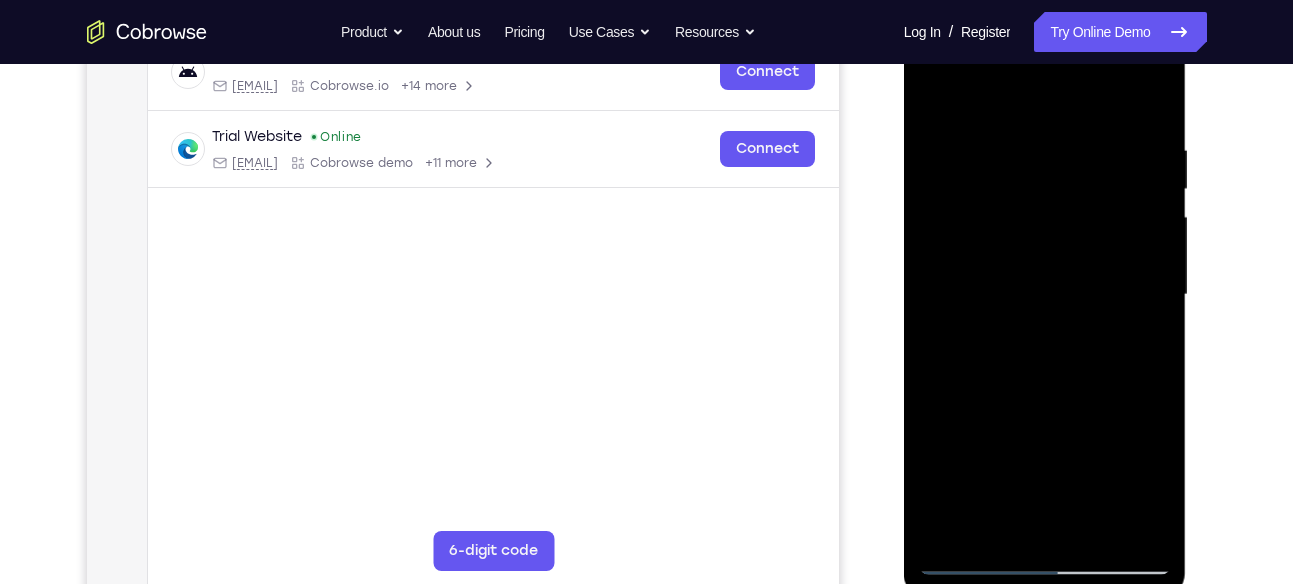 click at bounding box center [1045, 295] 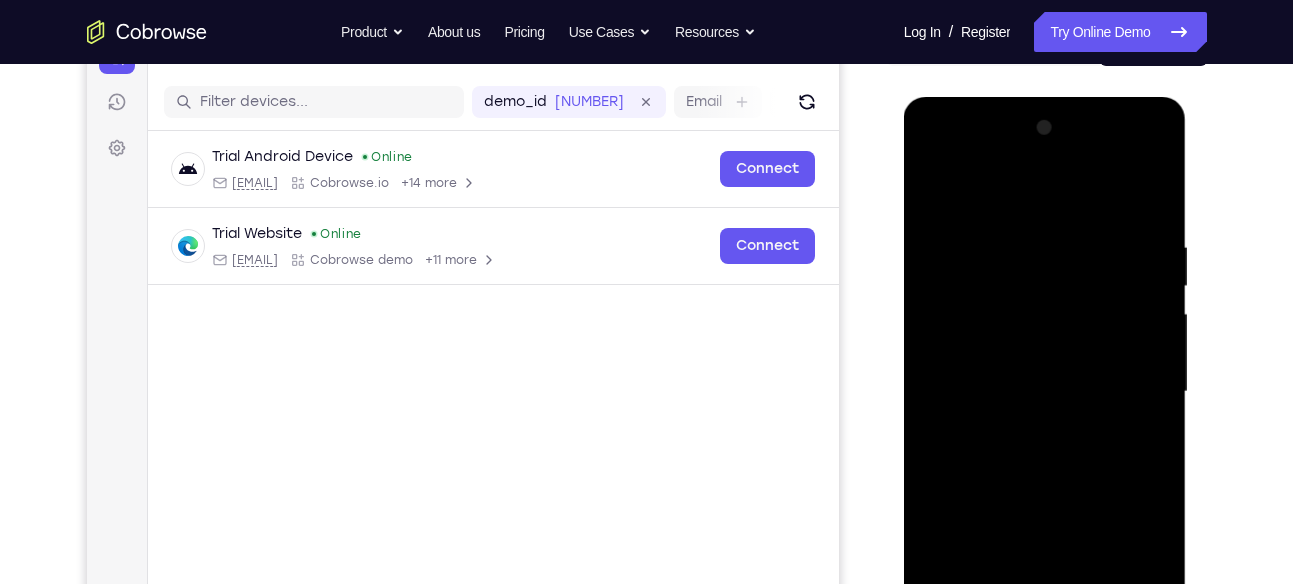 scroll, scrollTop: 230, scrollLeft: 0, axis: vertical 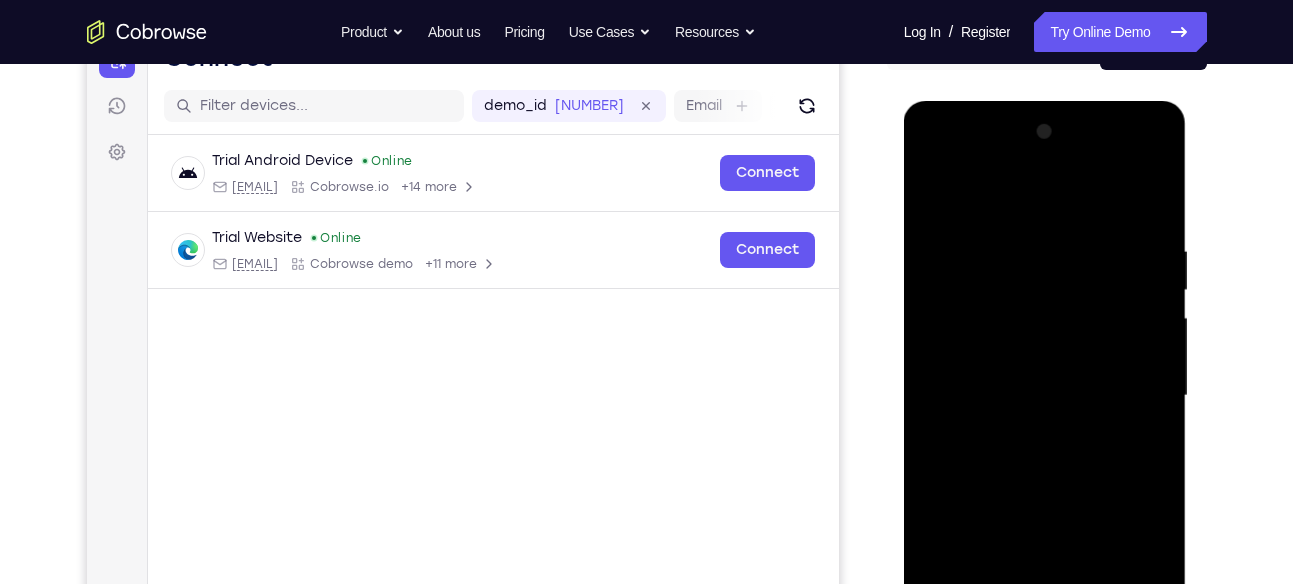 click at bounding box center [1045, 396] 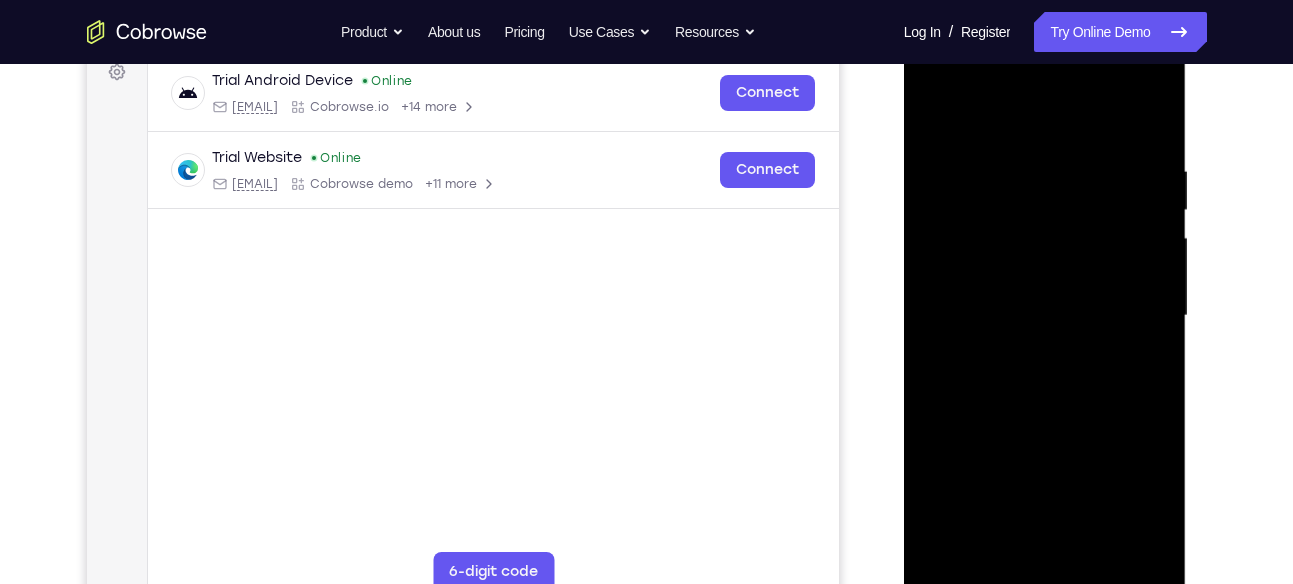 scroll, scrollTop: 309, scrollLeft: 0, axis: vertical 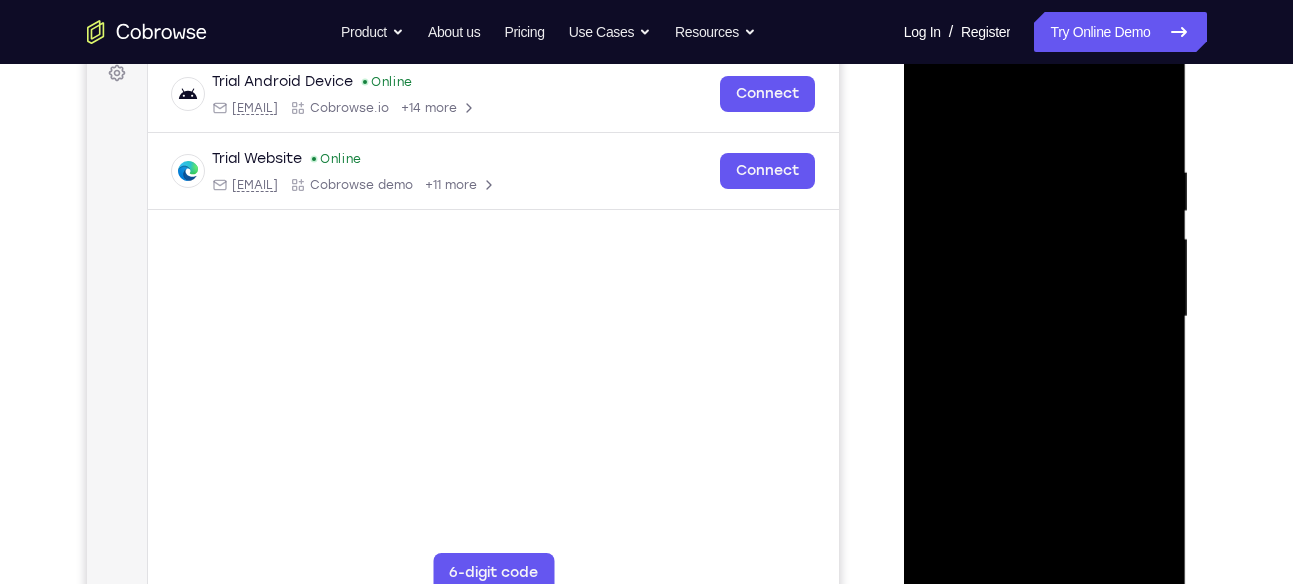 click at bounding box center [1045, 317] 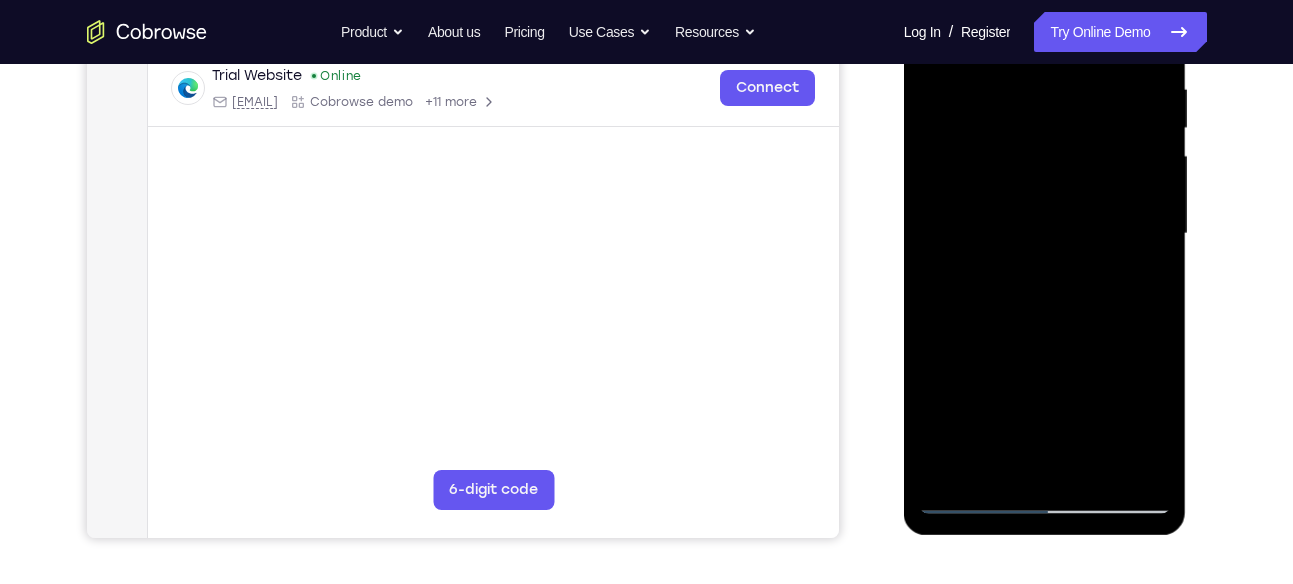 scroll, scrollTop: 377, scrollLeft: 0, axis: vertical 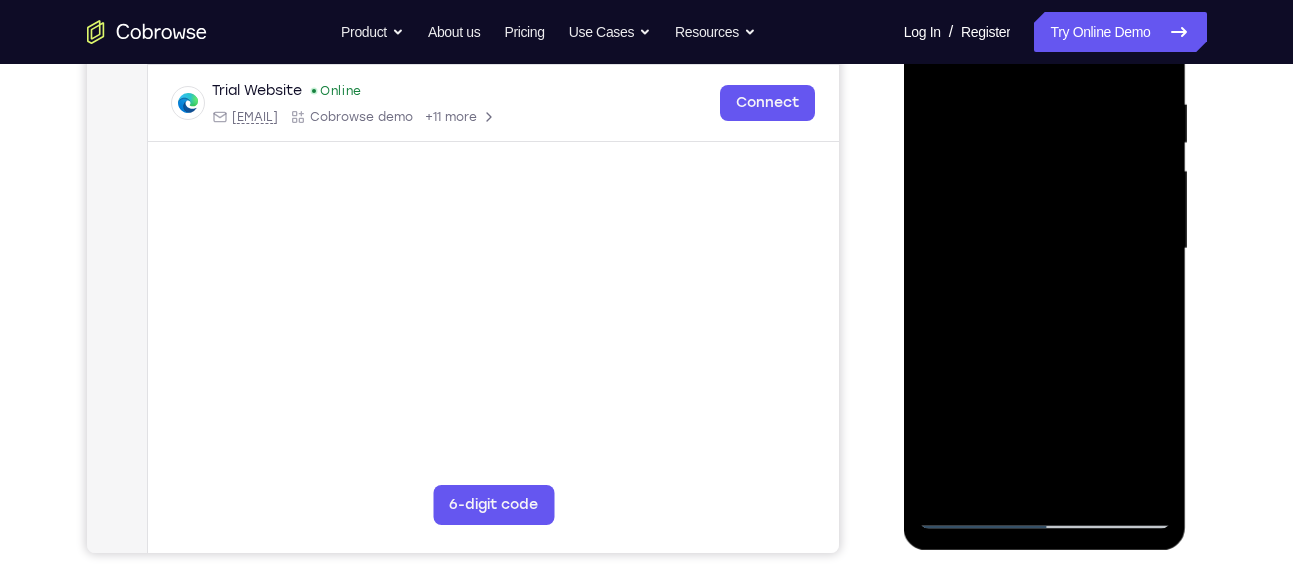 click at bounding box center (1045, 249) 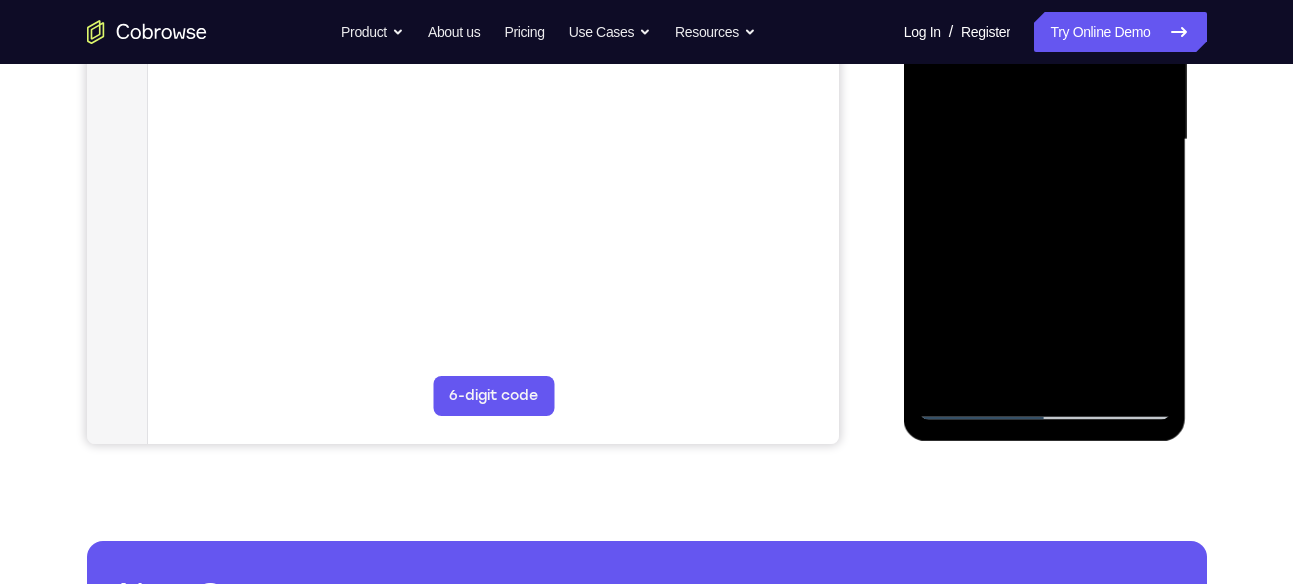 click at bounding box center (1045, 140) 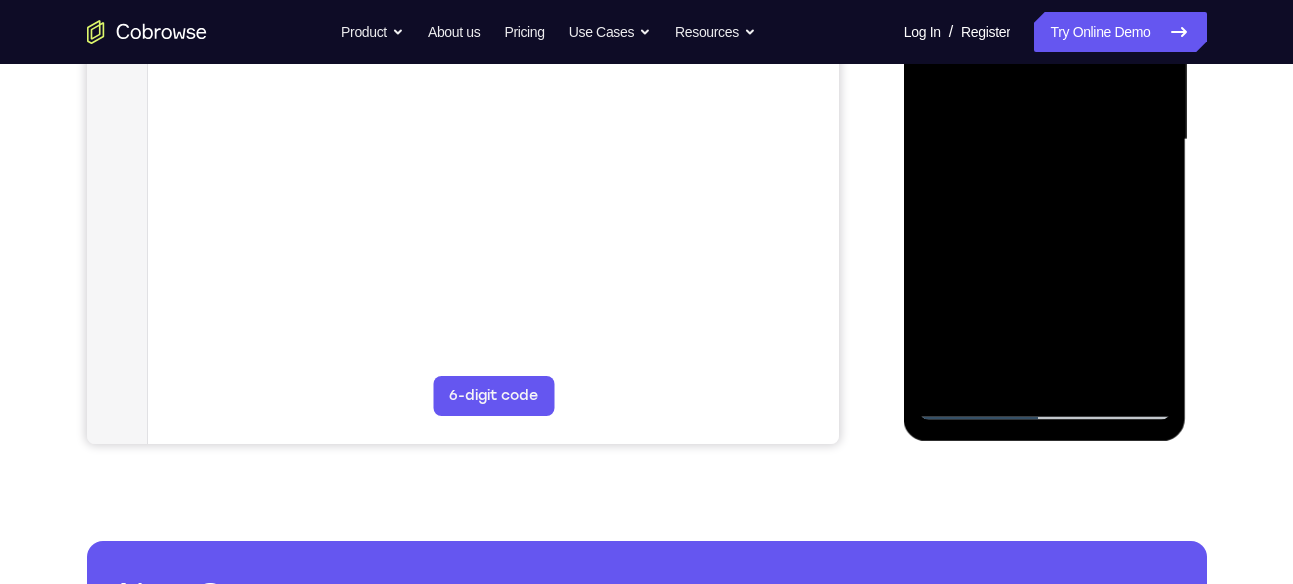 click at bounding box center (1045, 140) 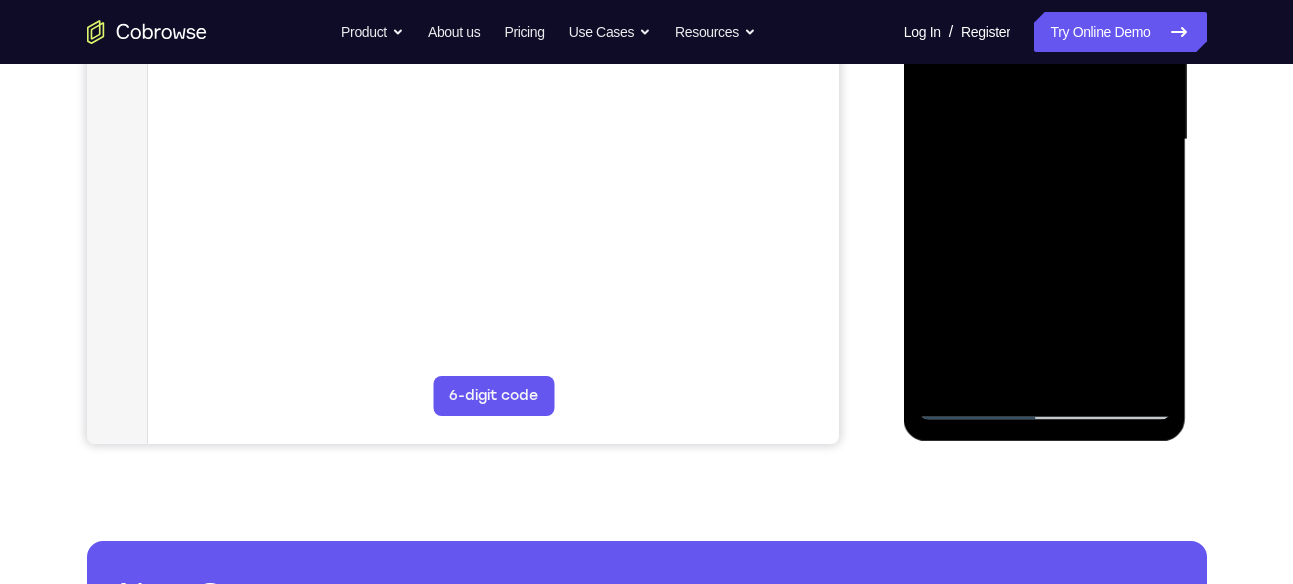click at bounding box center [1045, 140] 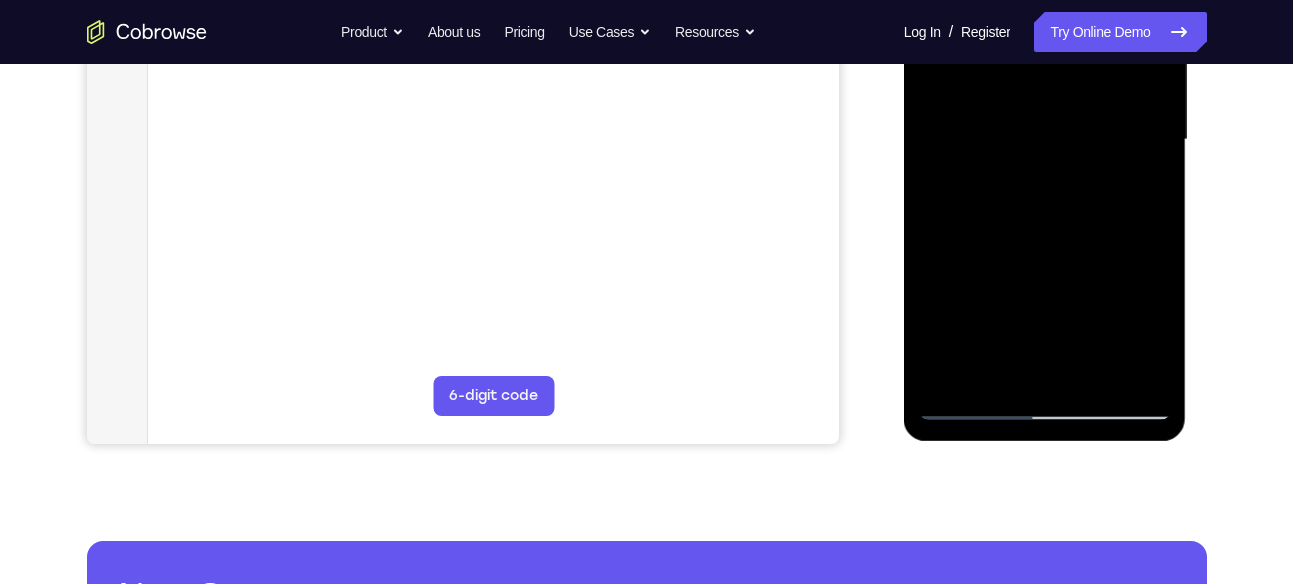 click at bounding box center [1045, 140] 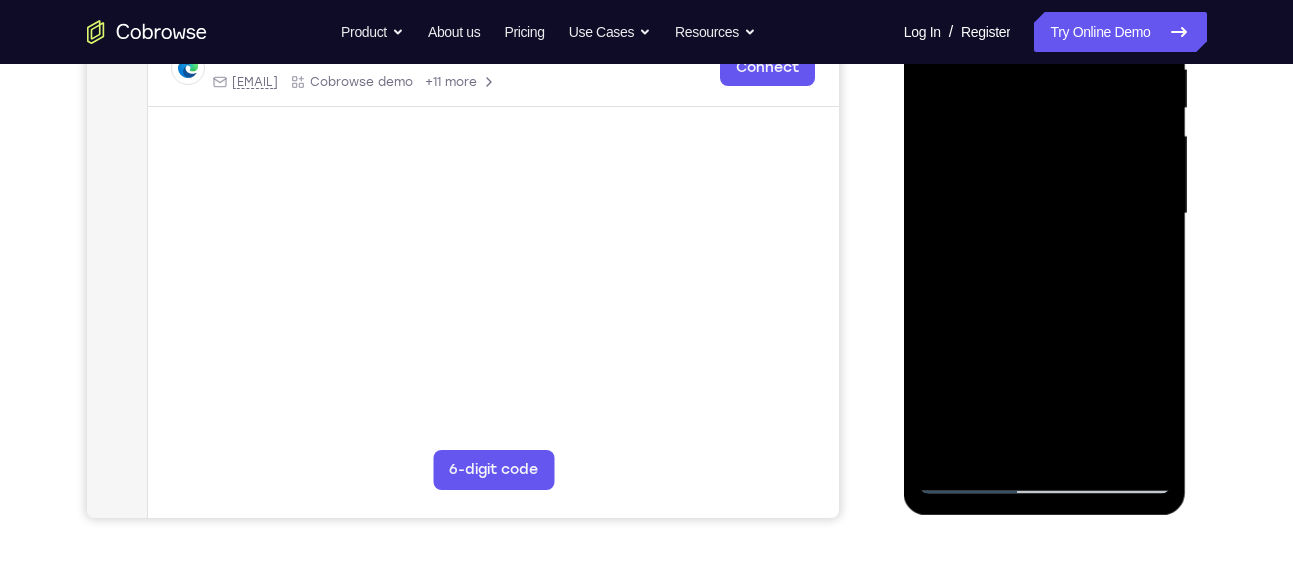 scroll, scrollTop: 483, scrollLeft: 0, axis: vertical 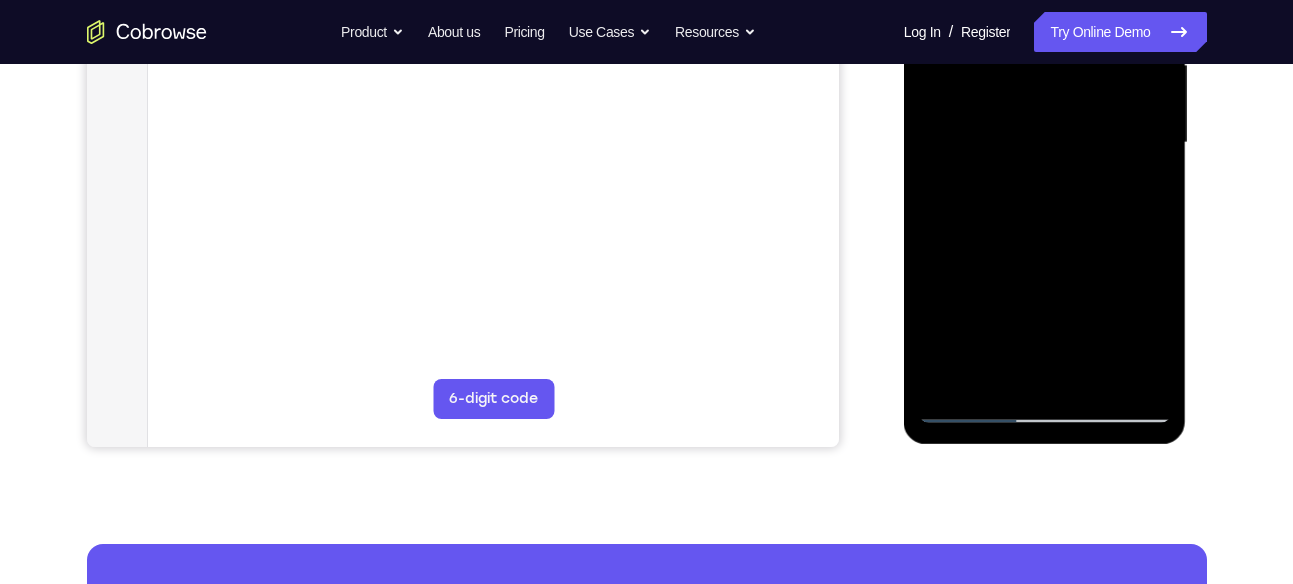 click at bounding box center [1045, 143] 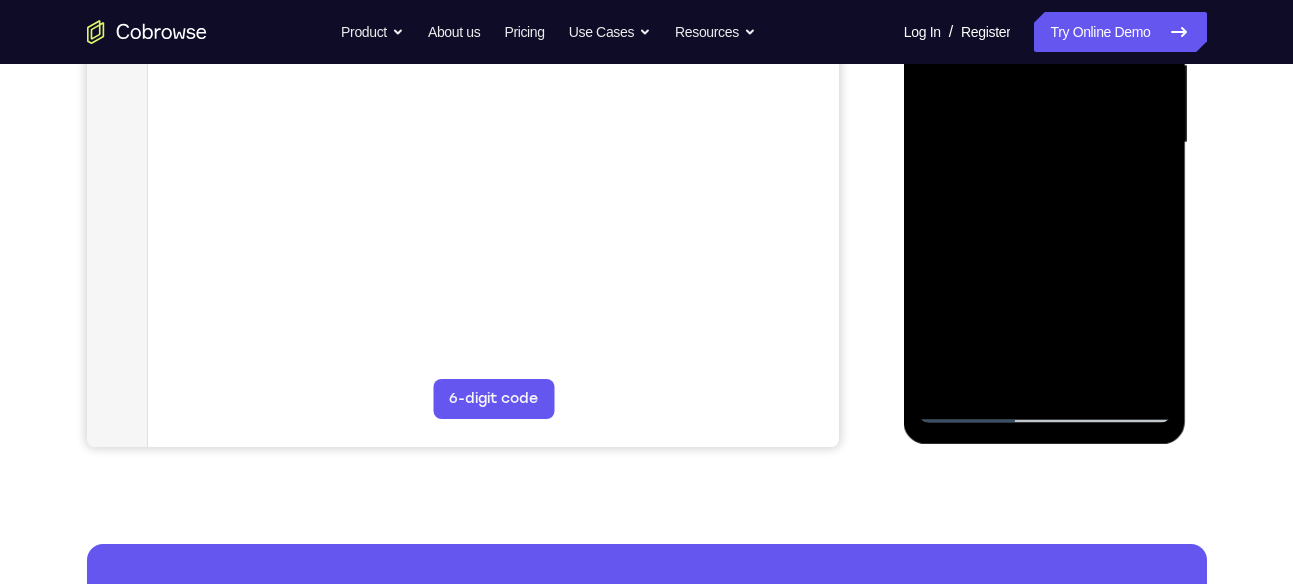 click at bounding box center (1045, 143) 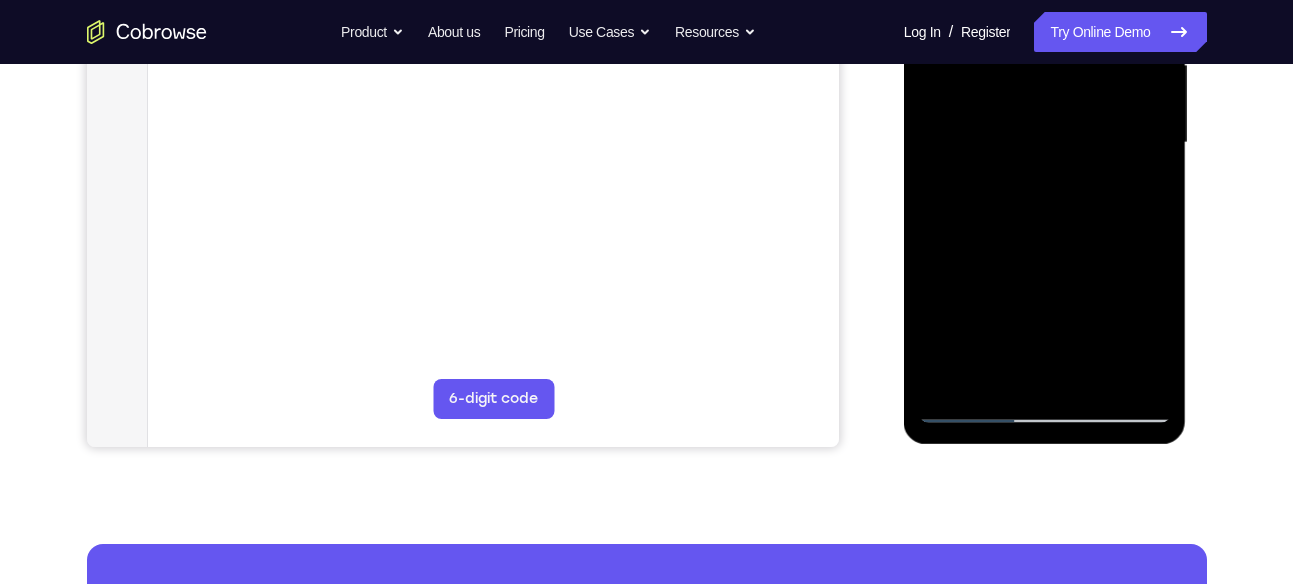click at bounding box center (1045, 143) 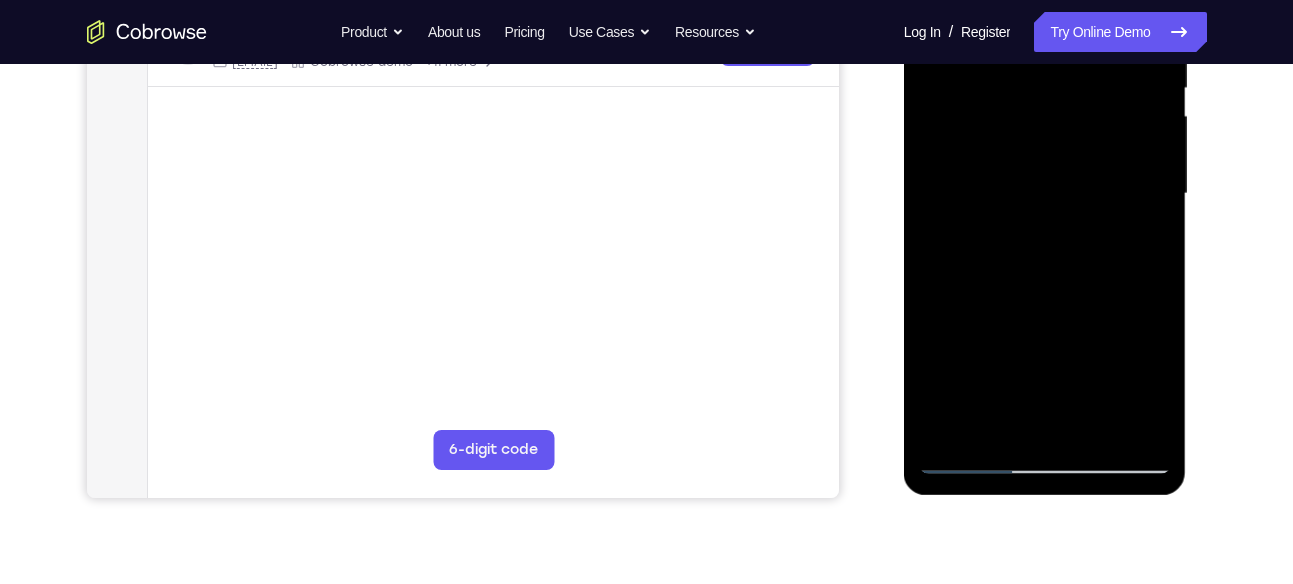 scroll, scrollTop: 428, scrollLeft: 0, axis: vertical 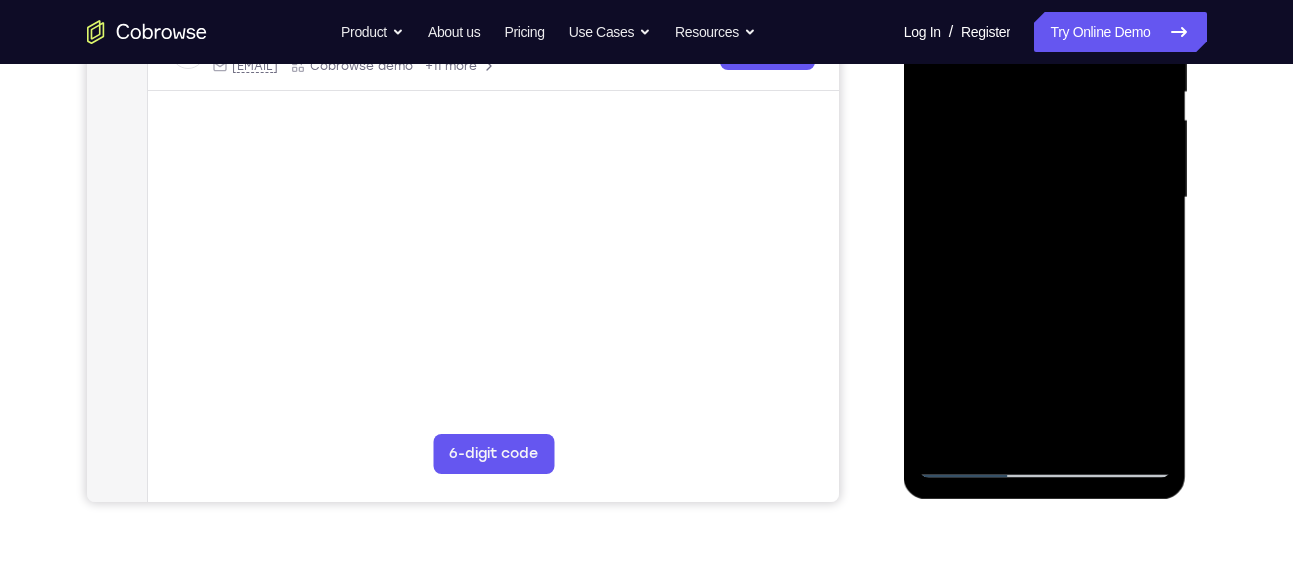 click at bounding box center (1045, 198) 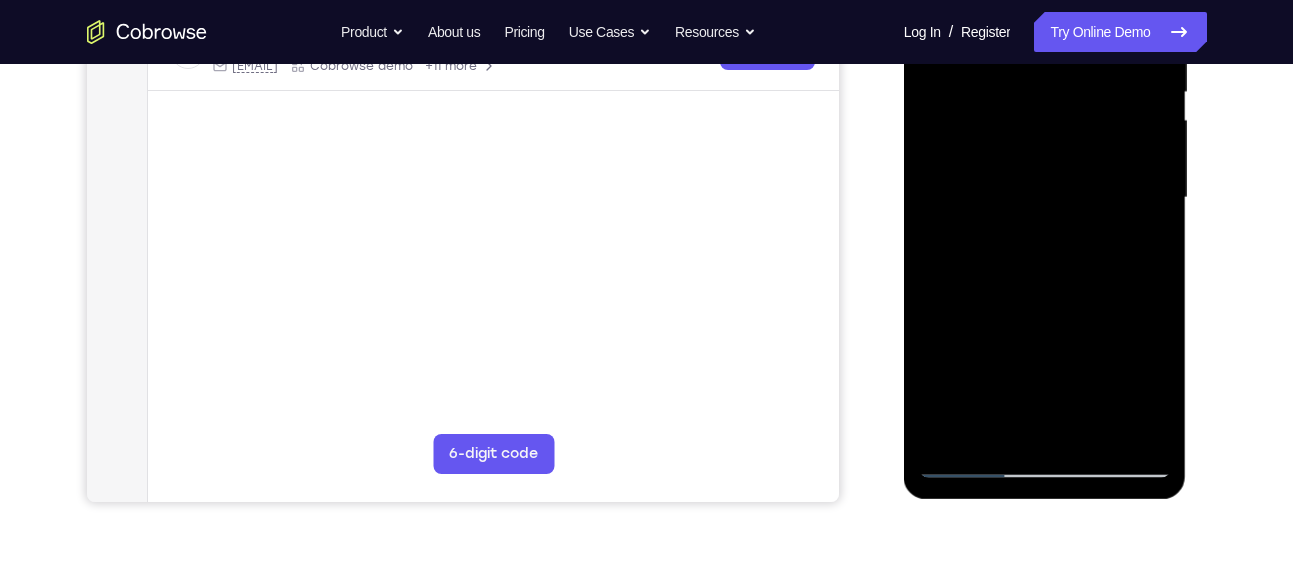 click at bounding box center (1045, 198) 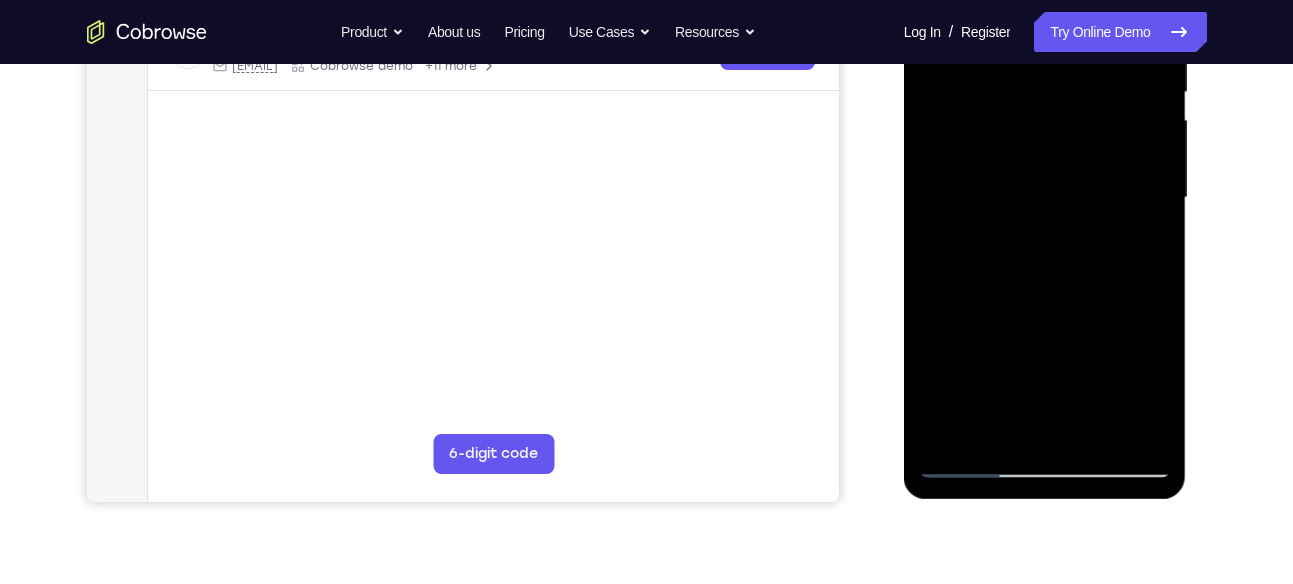 click at bounding box center [1045, 198] 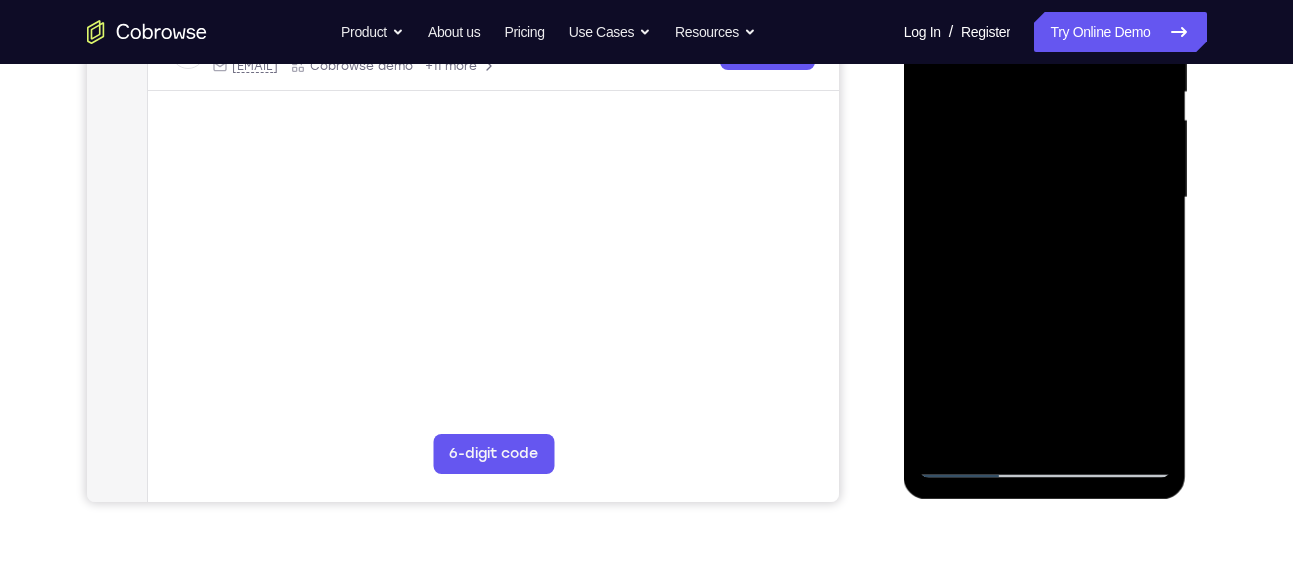click at bounding box center (1045, 198) 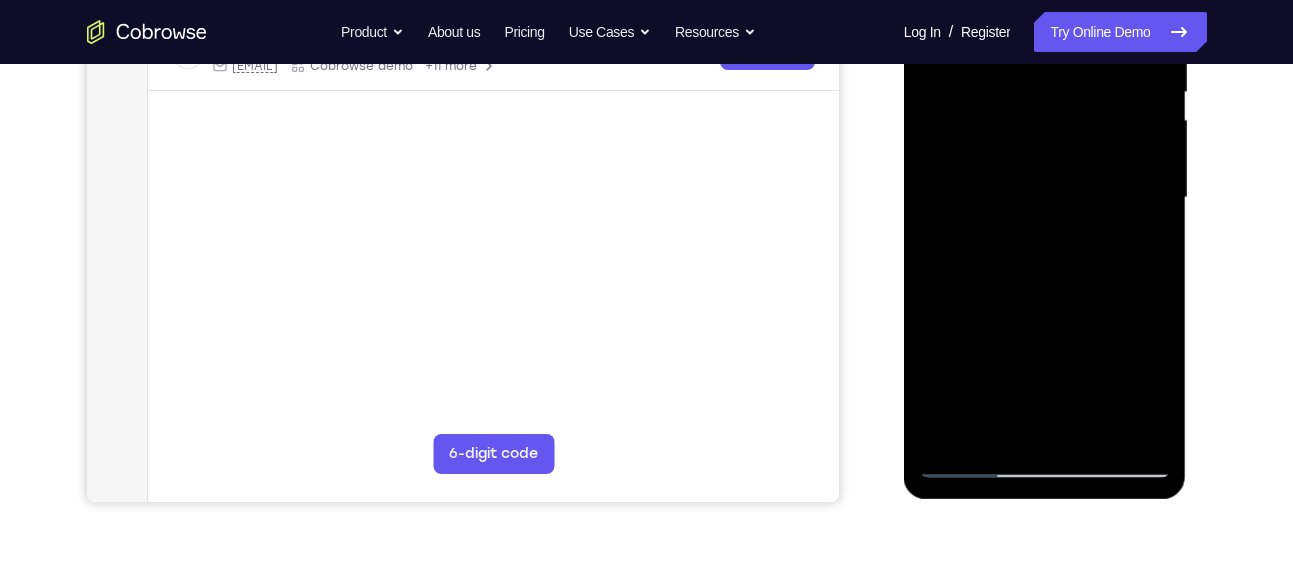 click at bounding box center (1045, 198) 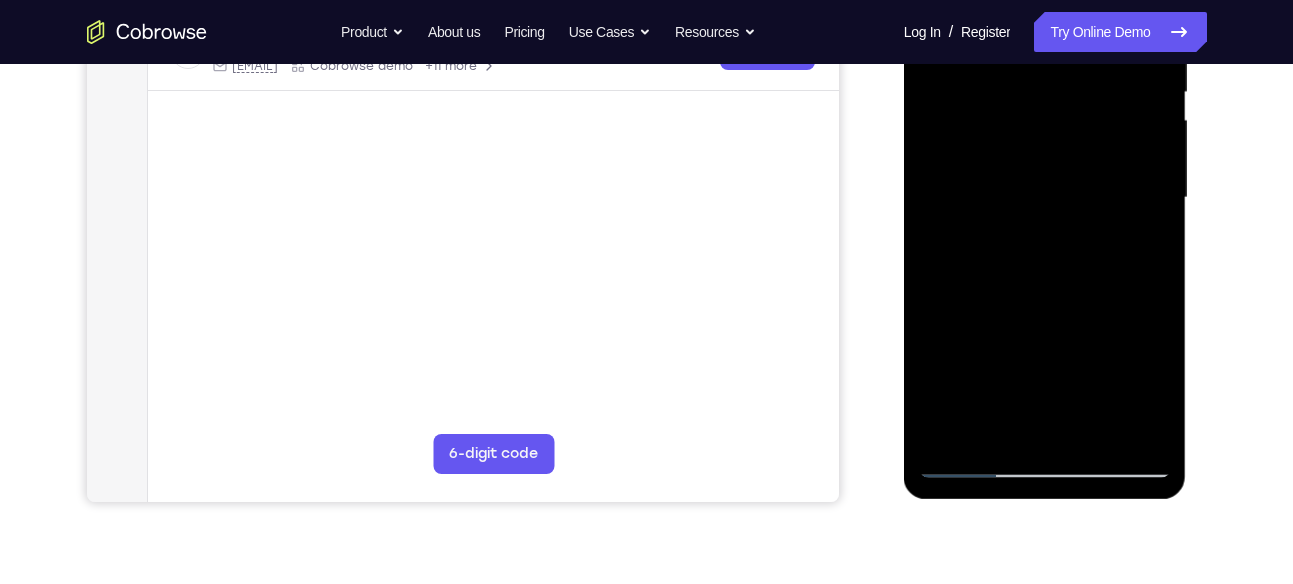 click at bounding box center [1045, 198] 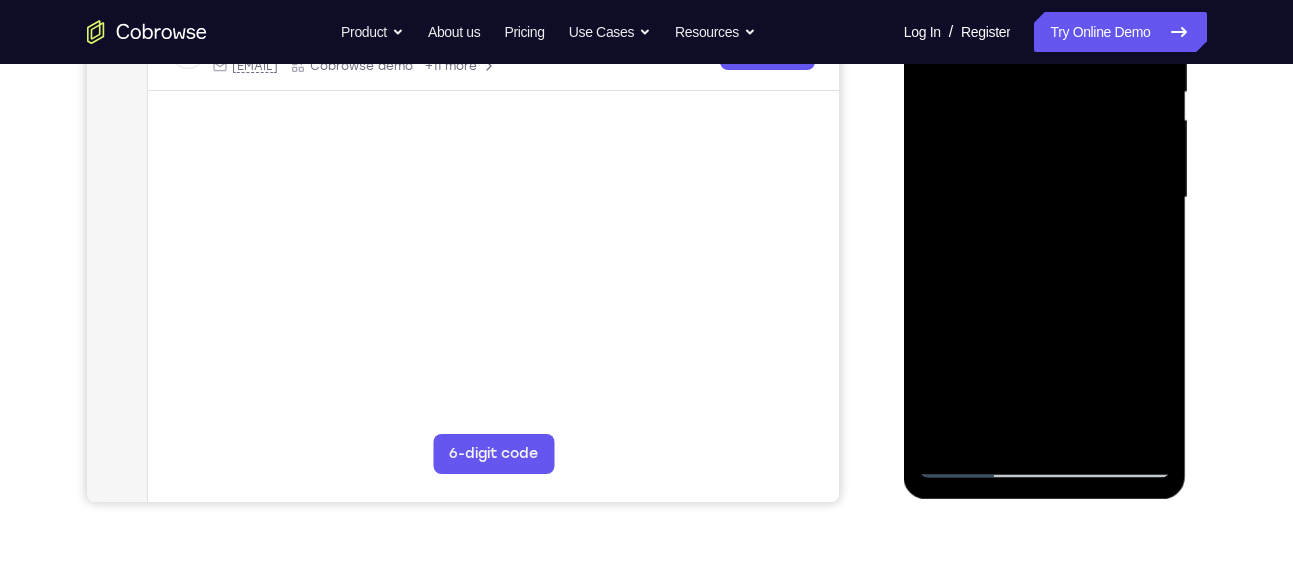 drag, startPoint x: 1006, startPoint y: 257, endPoint x: 932, endPoint y: 254, distance: 74.06078 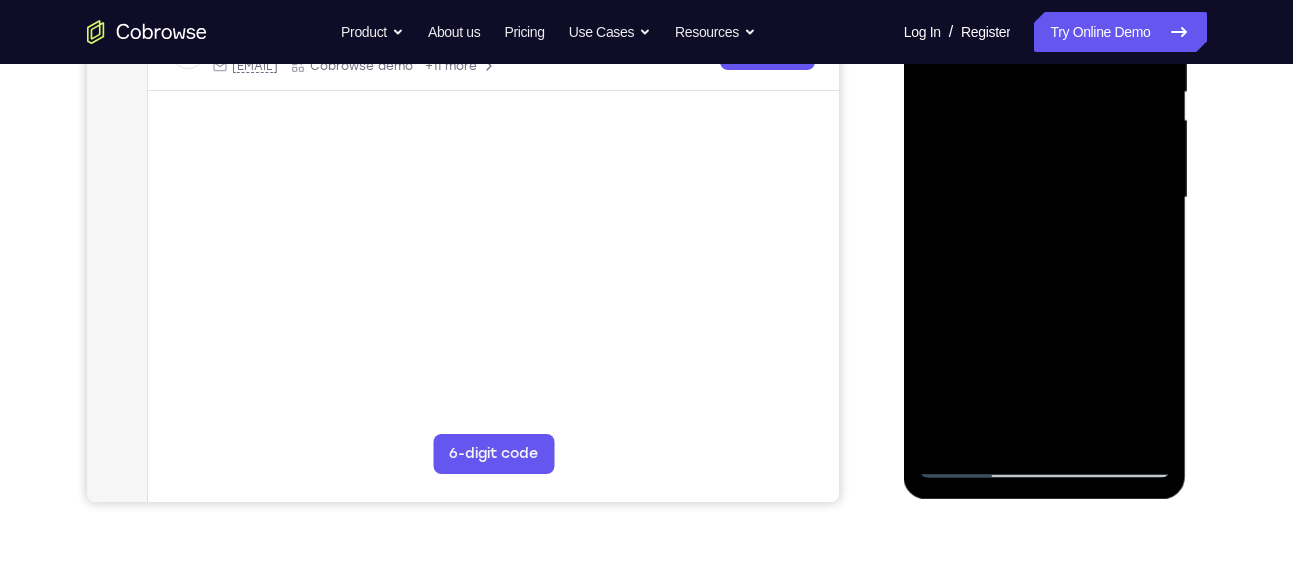 drag, startPoint x: 1053, startPoint y: 258, endPoint x: 1090, endPoint y: 256, distance: 37.054016 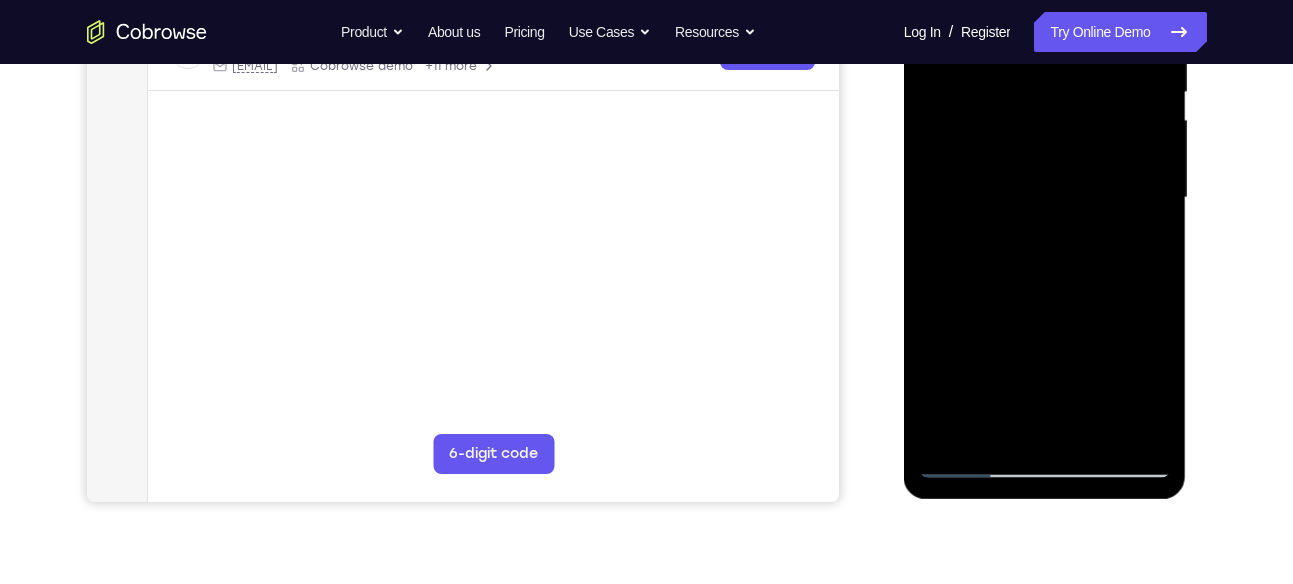 click at bounding box center [1045, 198] 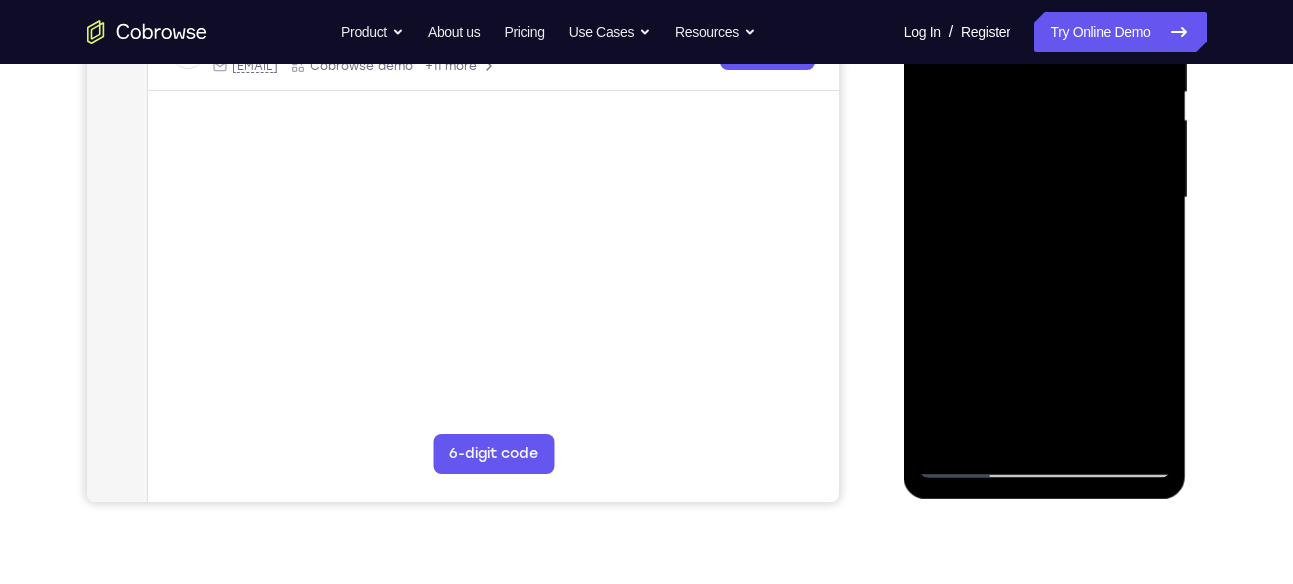 click at bounding box center [1045, 198] 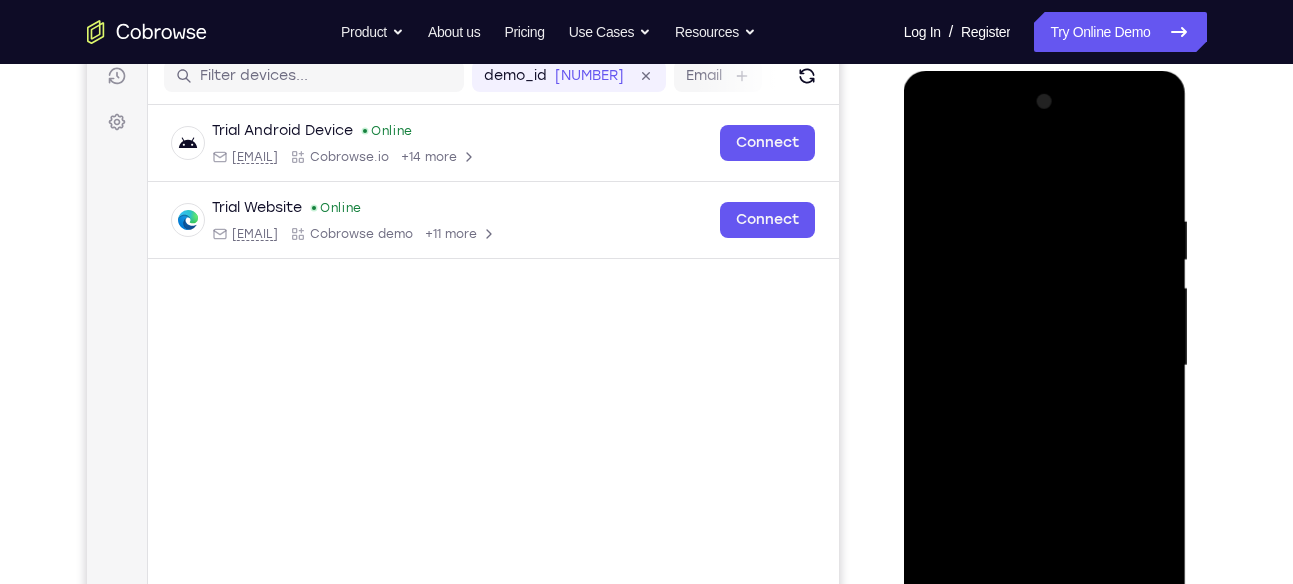 scroll, scrollTop: 254, scrollLeft: 0, axis: vertical 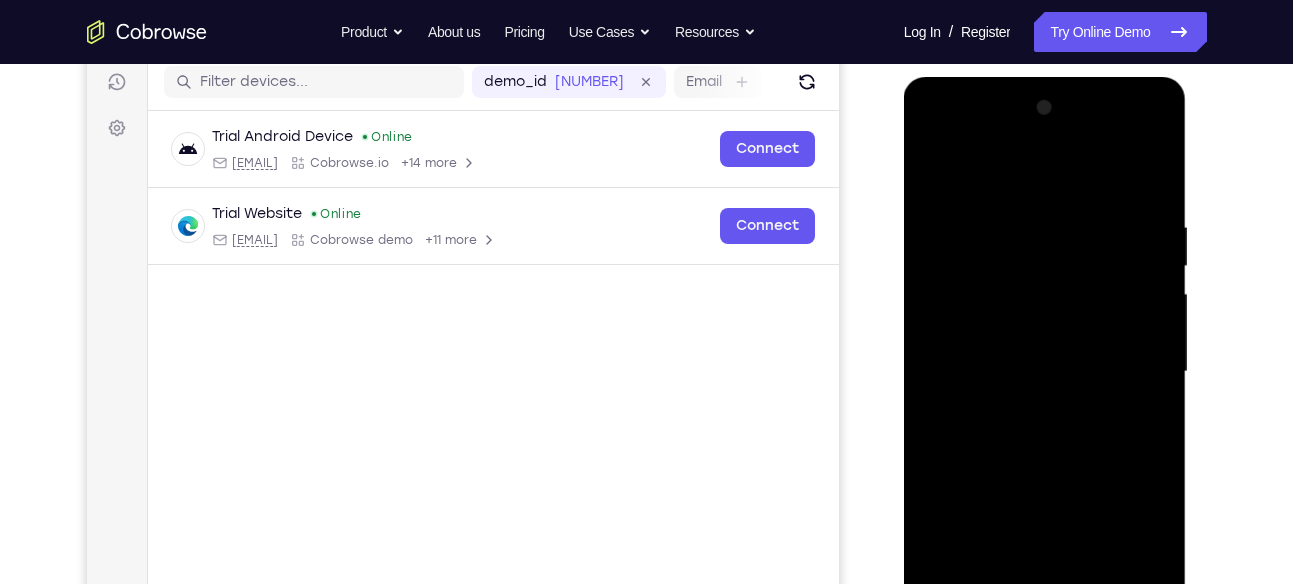 click at bounding box center [1045, 372] 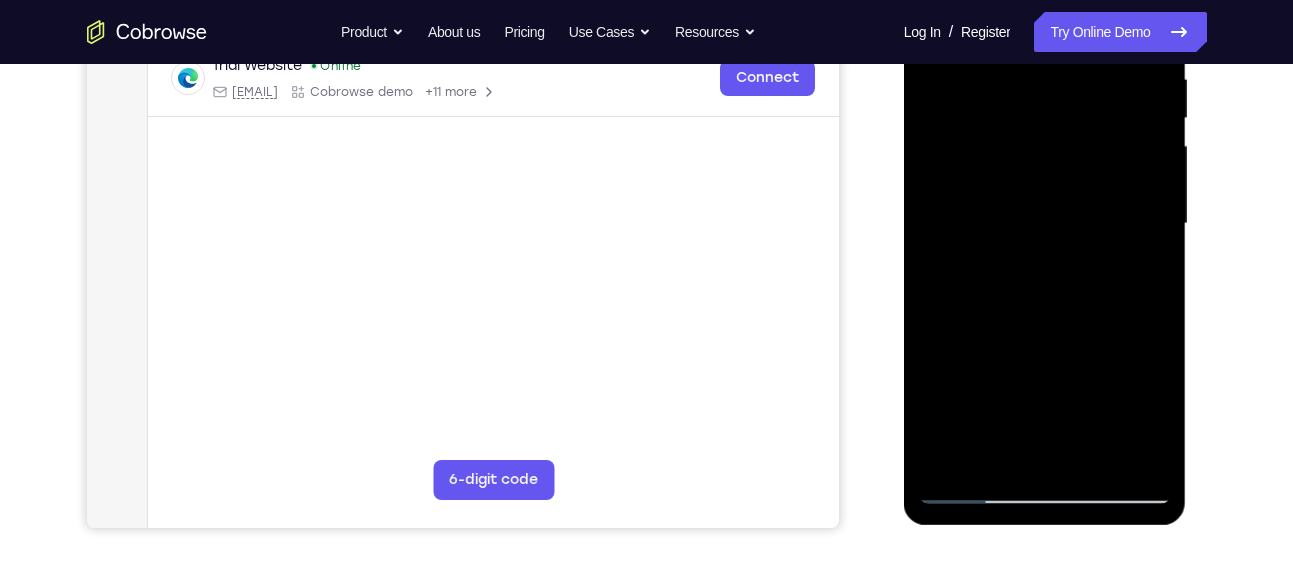 scroll, scrollTop: 410, scrollLeft: 0, axis: vertical 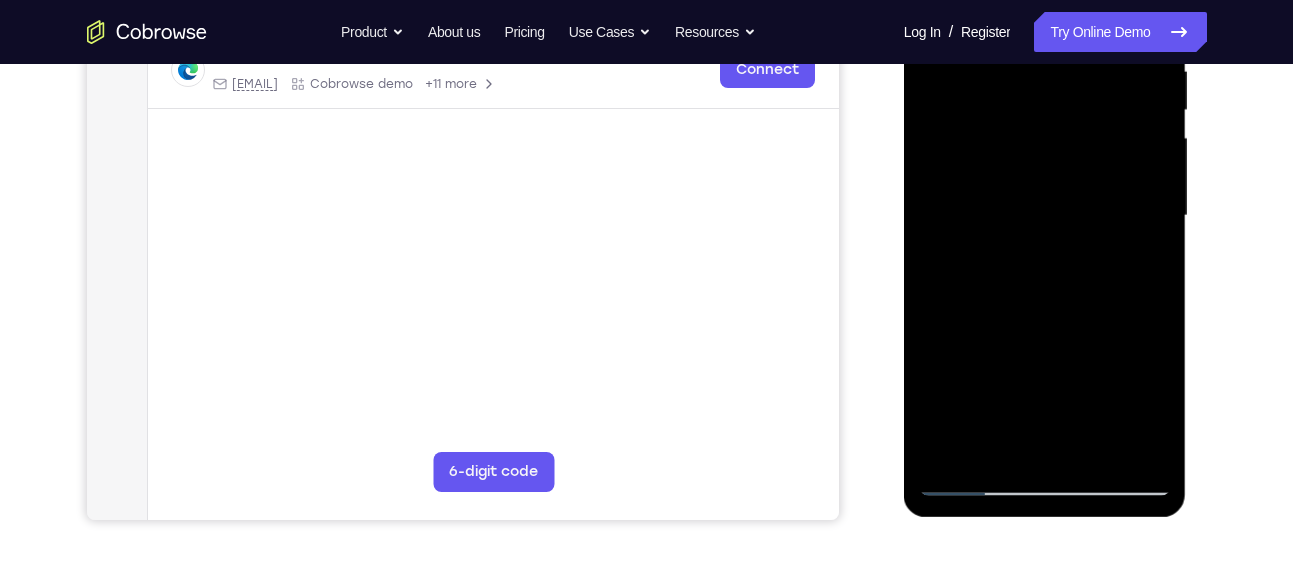 click at bounding box center (1045, 216) 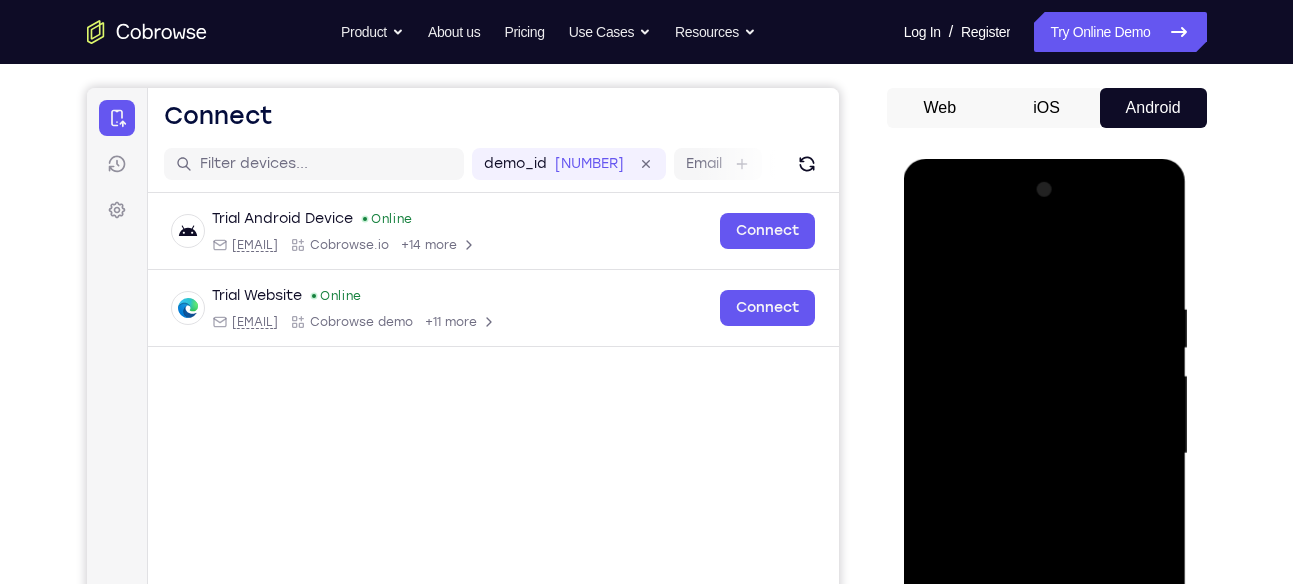 scroll, scrollTop: 173, scrollLeft: 0, axis: vertical 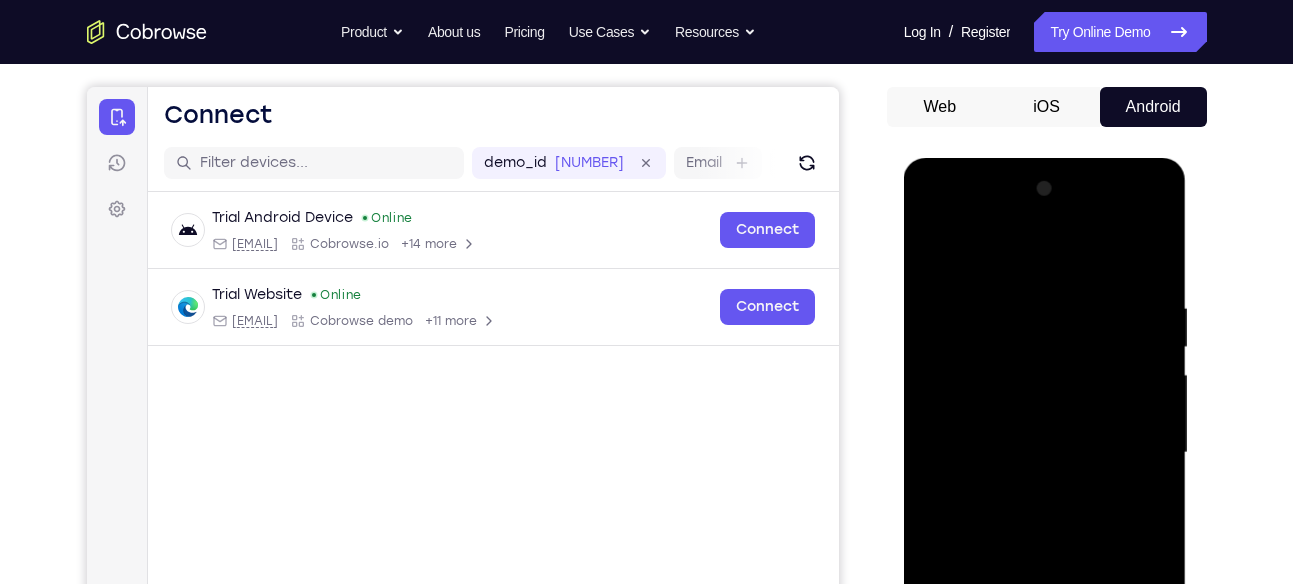 click at bounding box center (1045, 453) 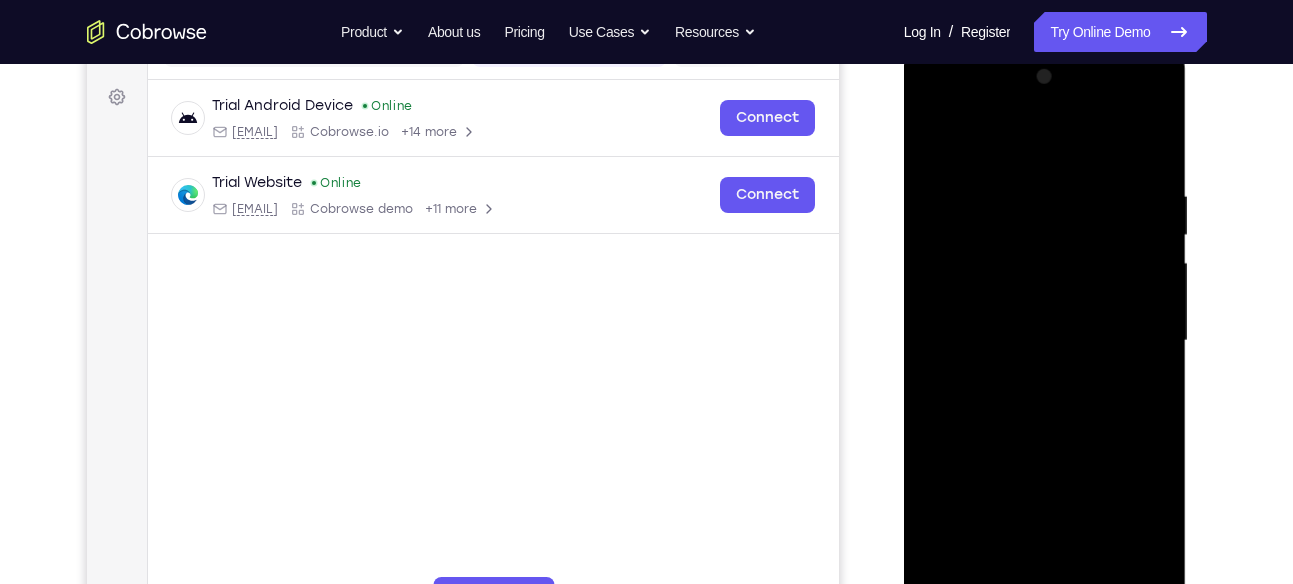 scroll, scrollTop: 383, scrollLeft: 0, axis: vertical 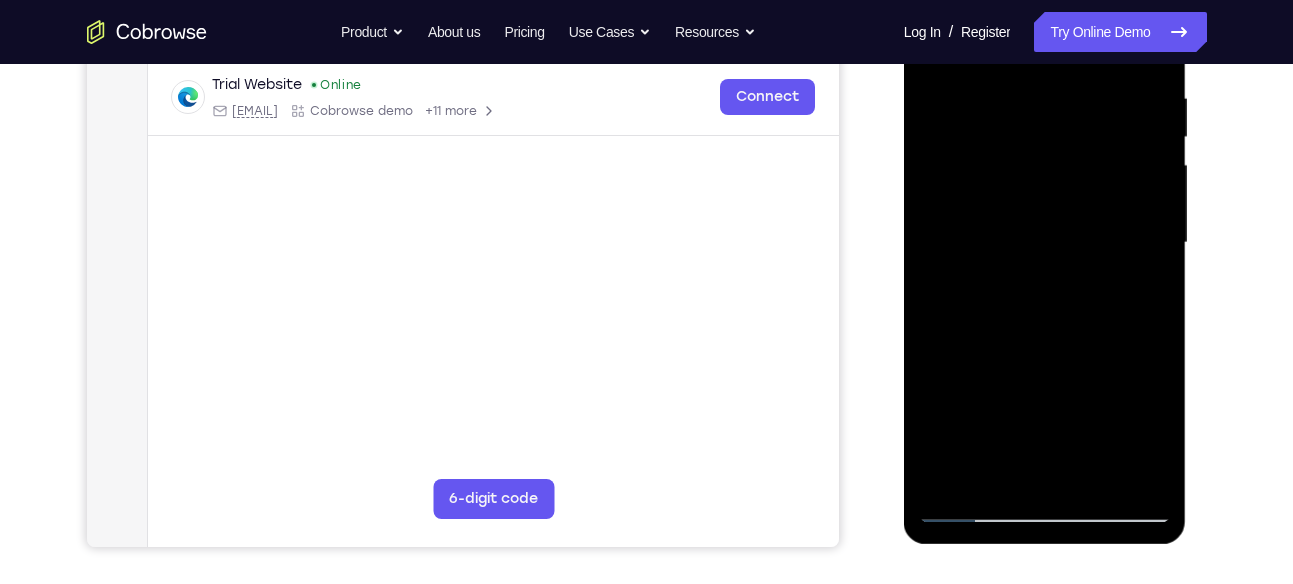 click at bounding box center (1045, 243) 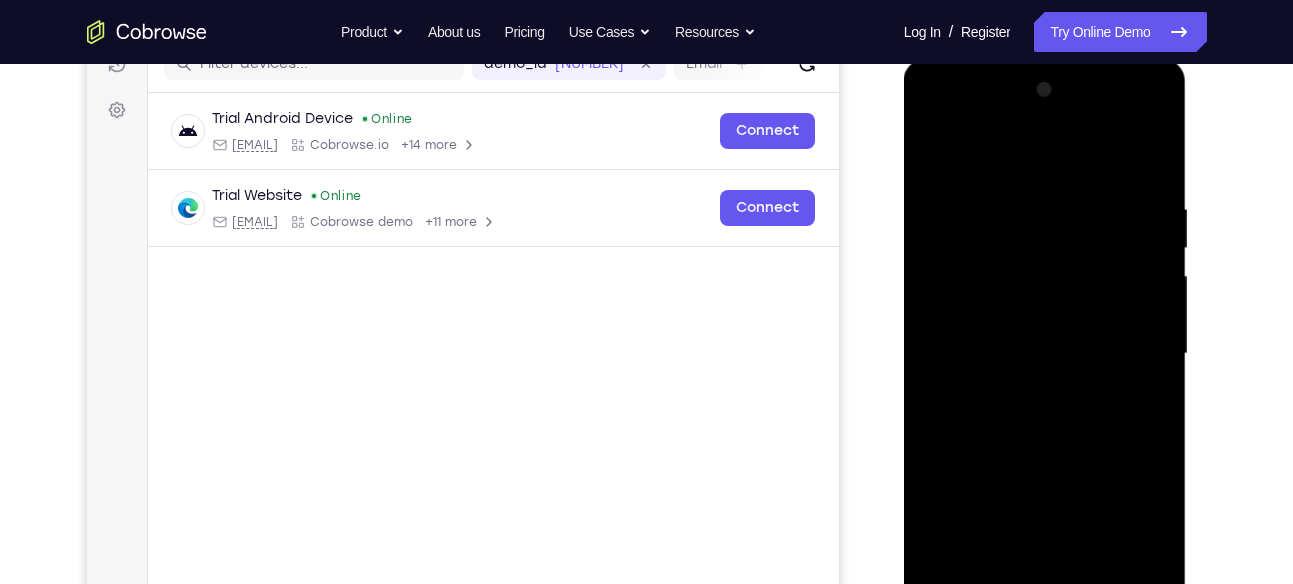 scroll, scrollTop: 263, scrollLeft: 0, axis: vertical 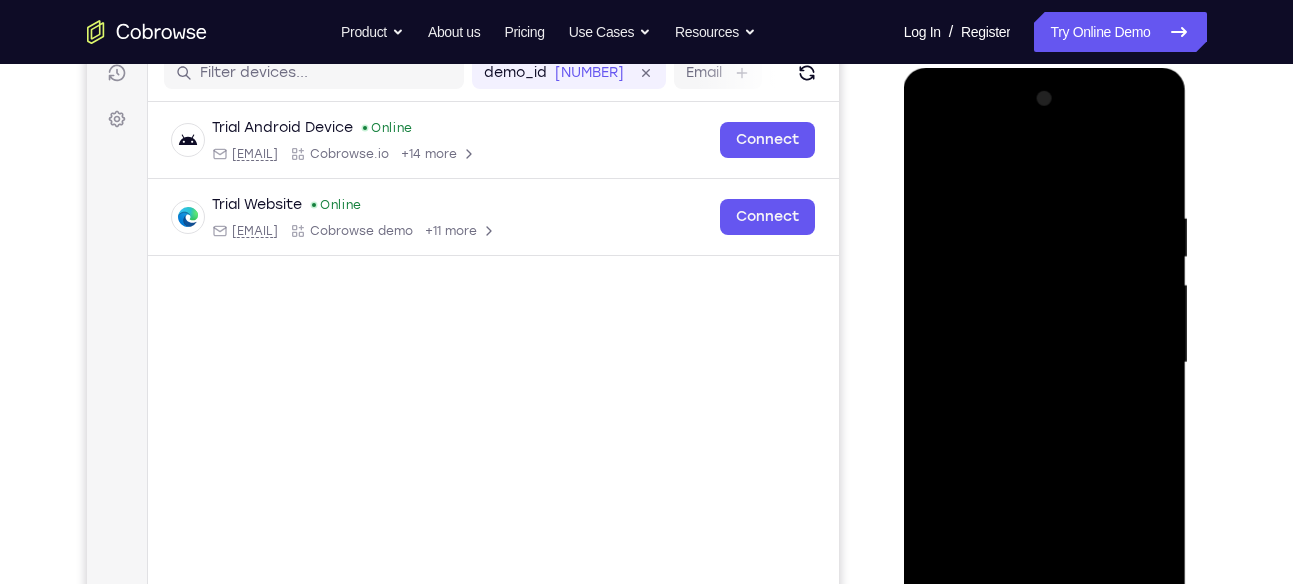 click at bounding box center [1045, 363] 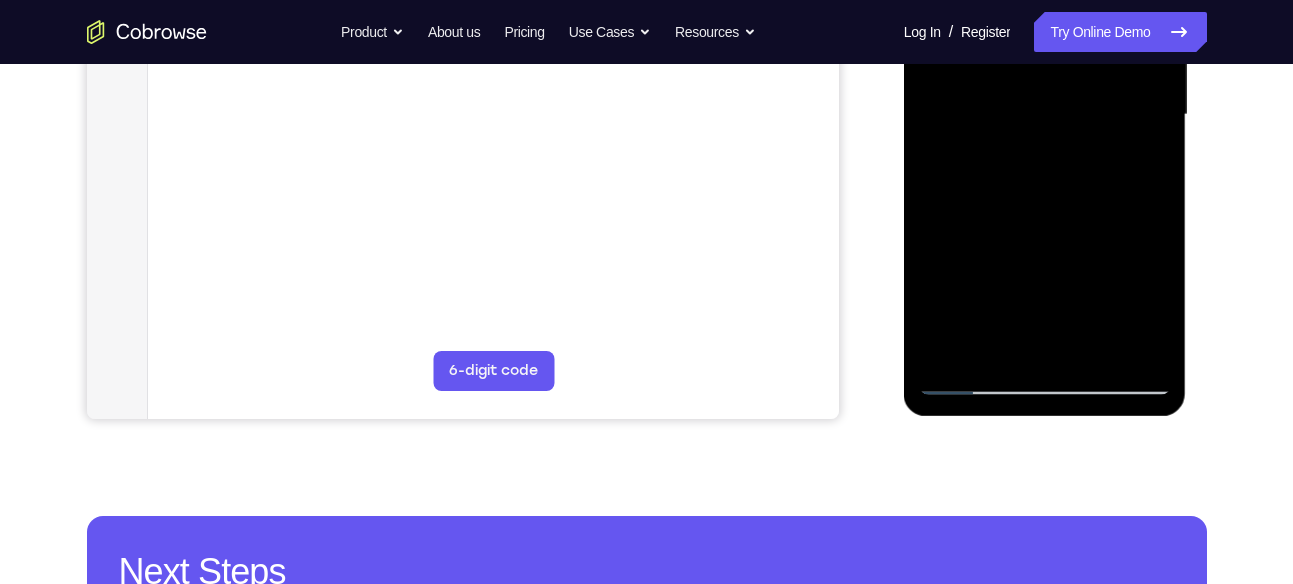 scroll, scrollTop: 512, scrollLeft: 0, axis: vertical 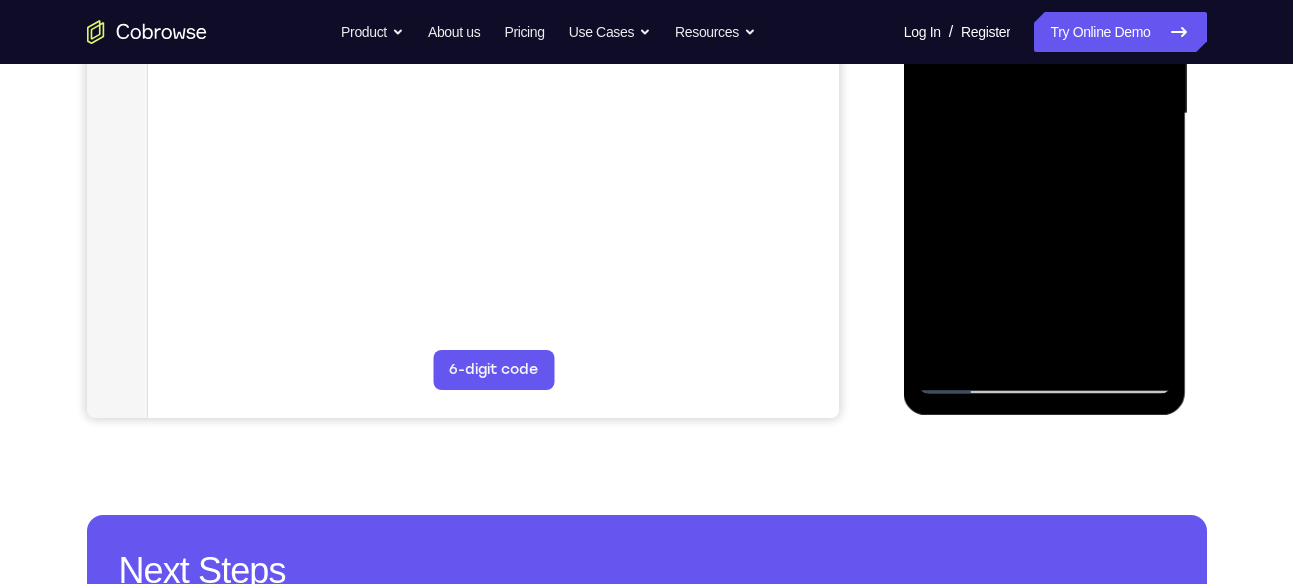 drag, startPoint x: 1036, startPoint y: 296, endPoint x: 1046, endPoint y: 226, distance: 70.71068 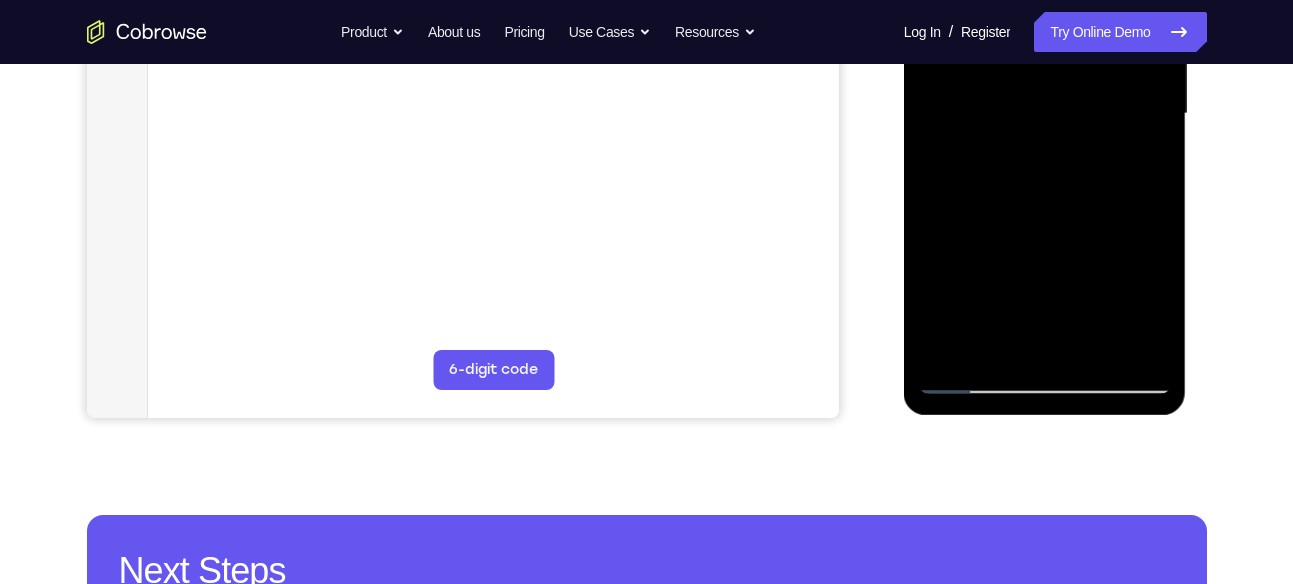 click at bounding box center [1045, 114] 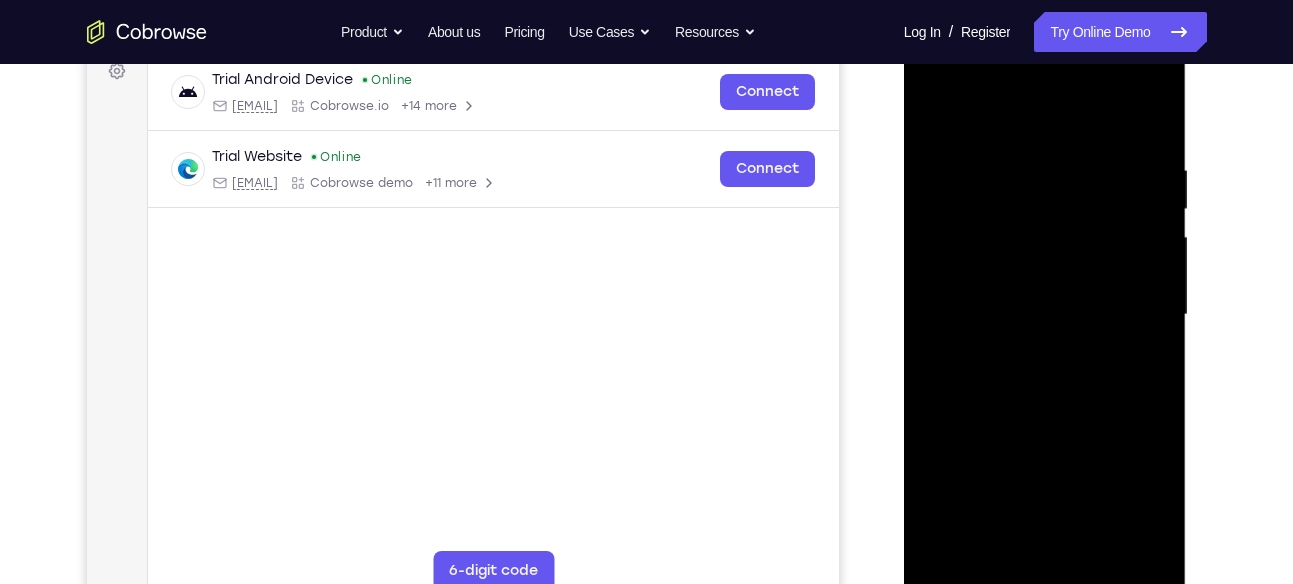 scroll, scrollTop: 304, scrollLeft: 0, axis: vertical 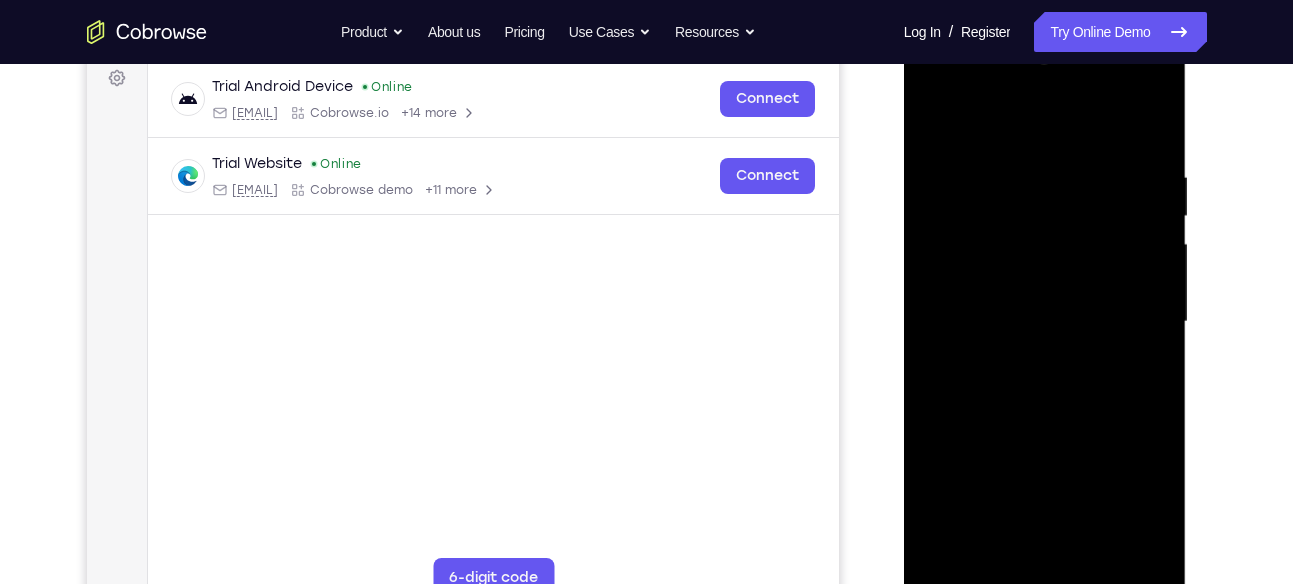 click at bounding box center (1045, 322) 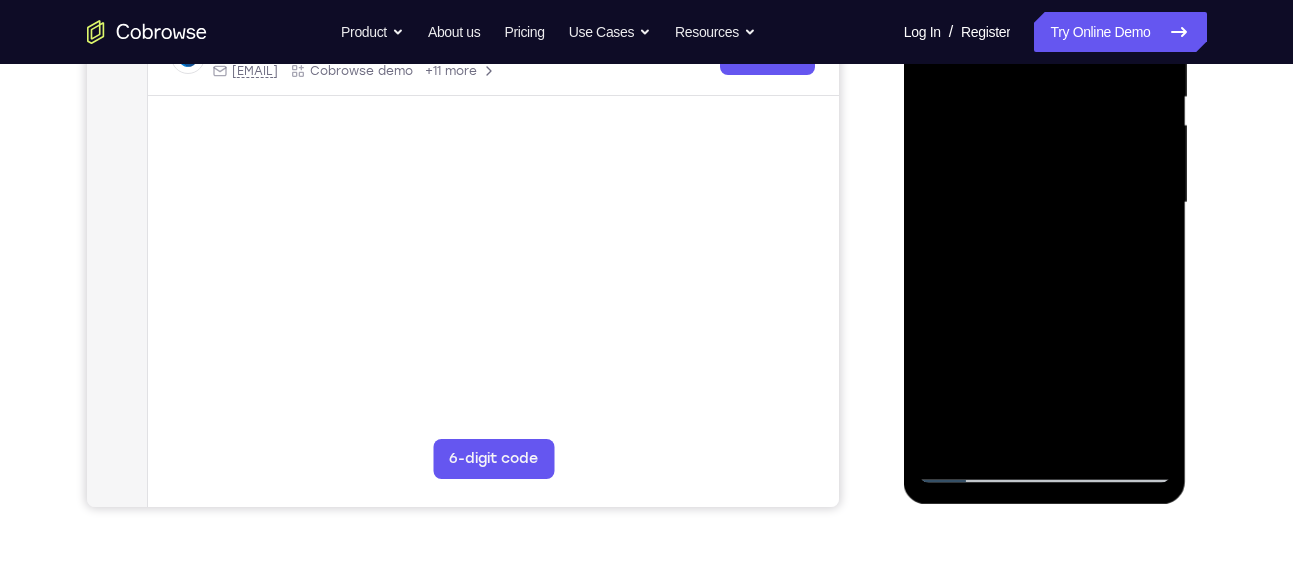 scroll, scrollTop: 448, scrollLeft: 0, axis: vertical 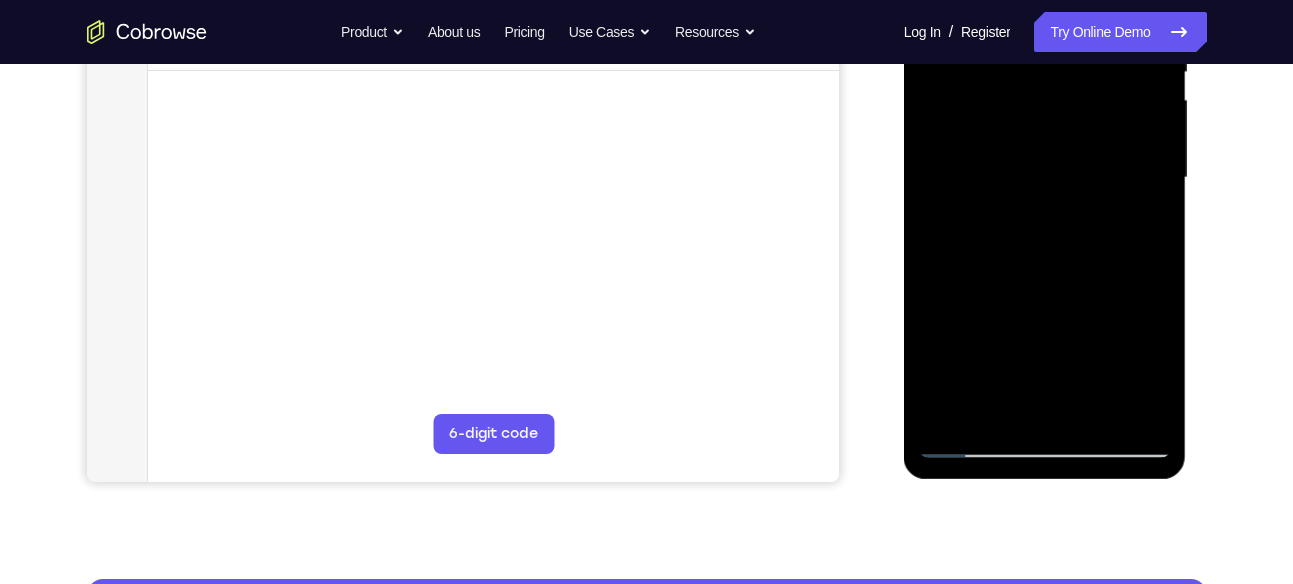 click at bounding box center (1045, 178) 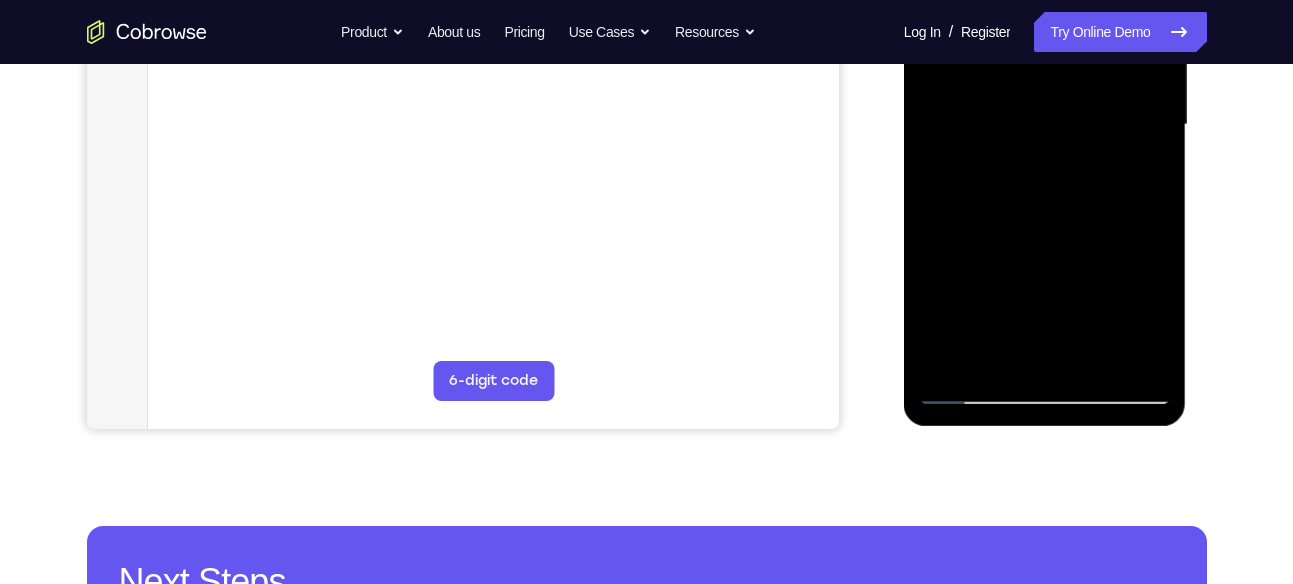 scroll, scrollTop: 503, scrollLeft: 0, axis: vertical 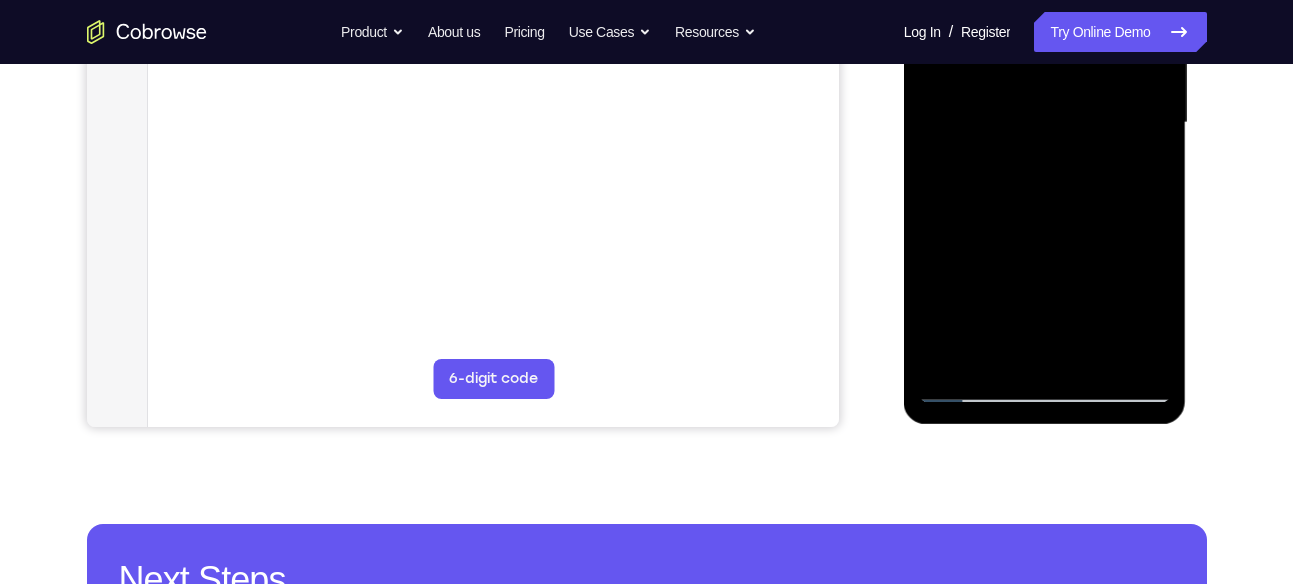 click at bounding box center (1045, 123) 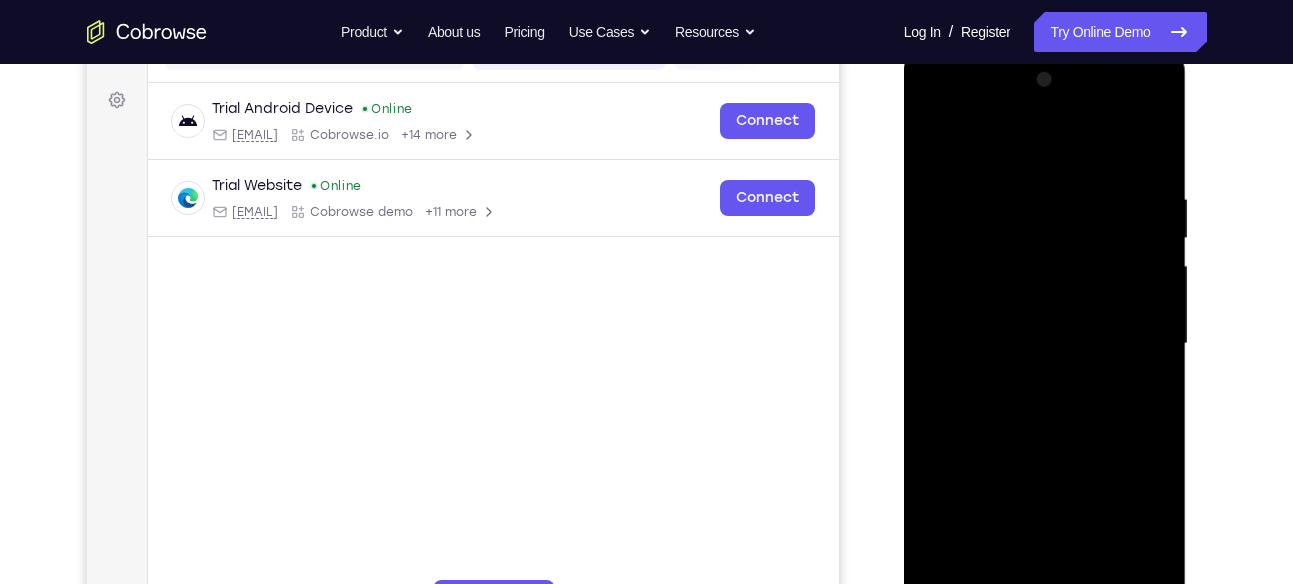 scroll, scrollTop: 280, scrollLeft: 0, axis: vertical 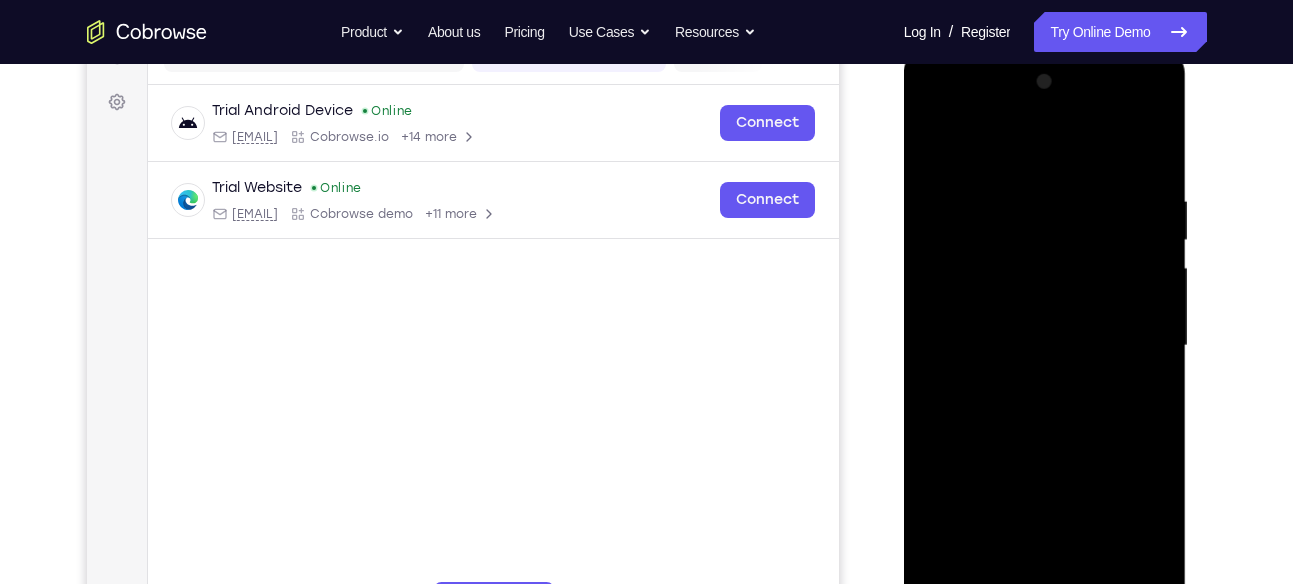 click at bounding box center (1045, 346) 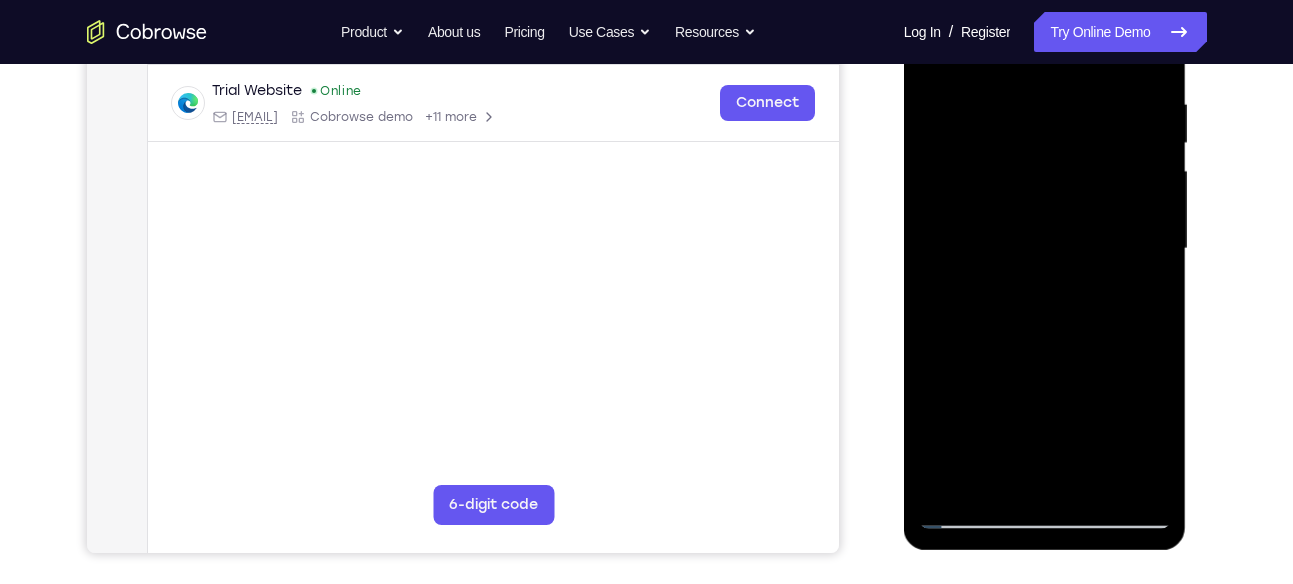 scroll, scrollTop: 438, scrollLeft: 0, axis: vertical 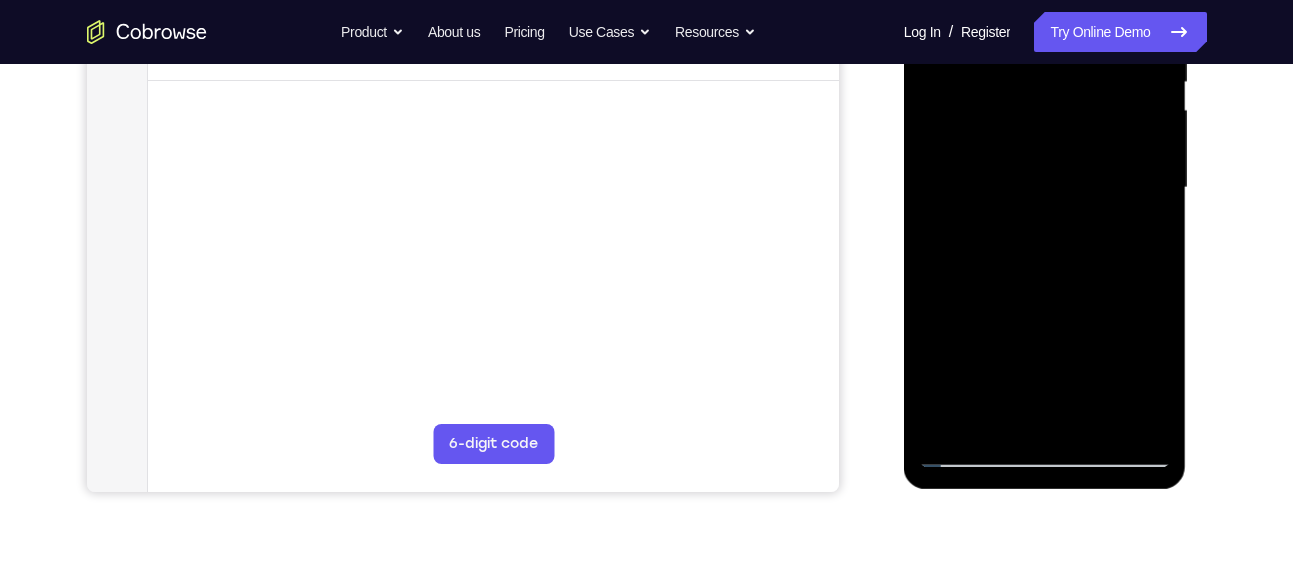 click at bounding box center (1045, 188) 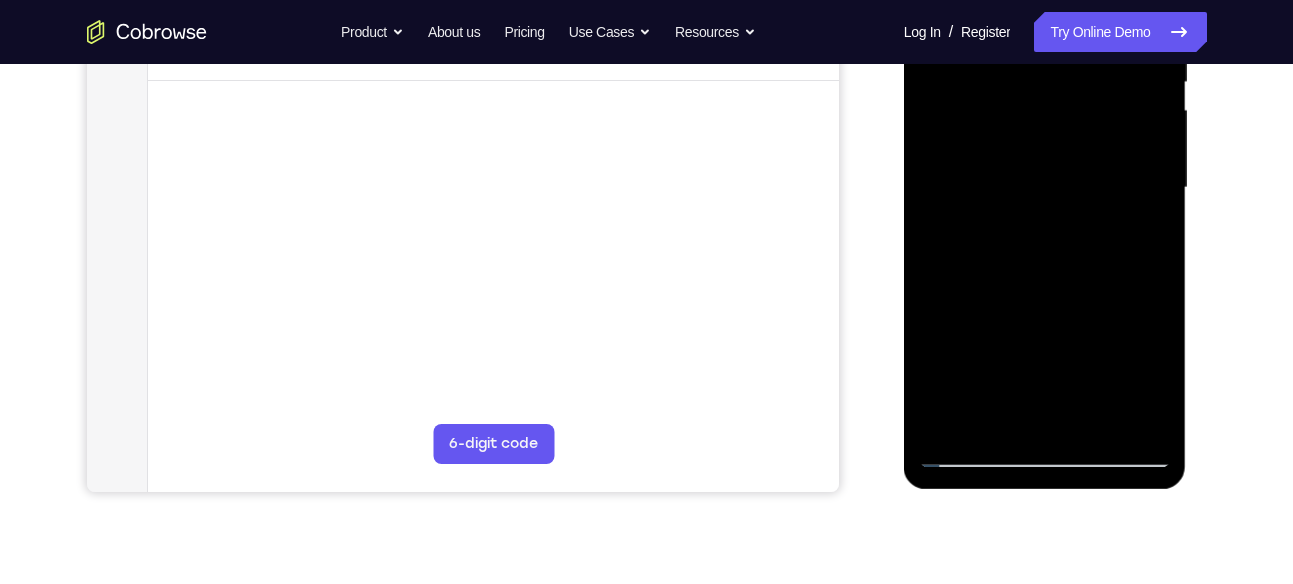 click at bounding box center (1045, 188) 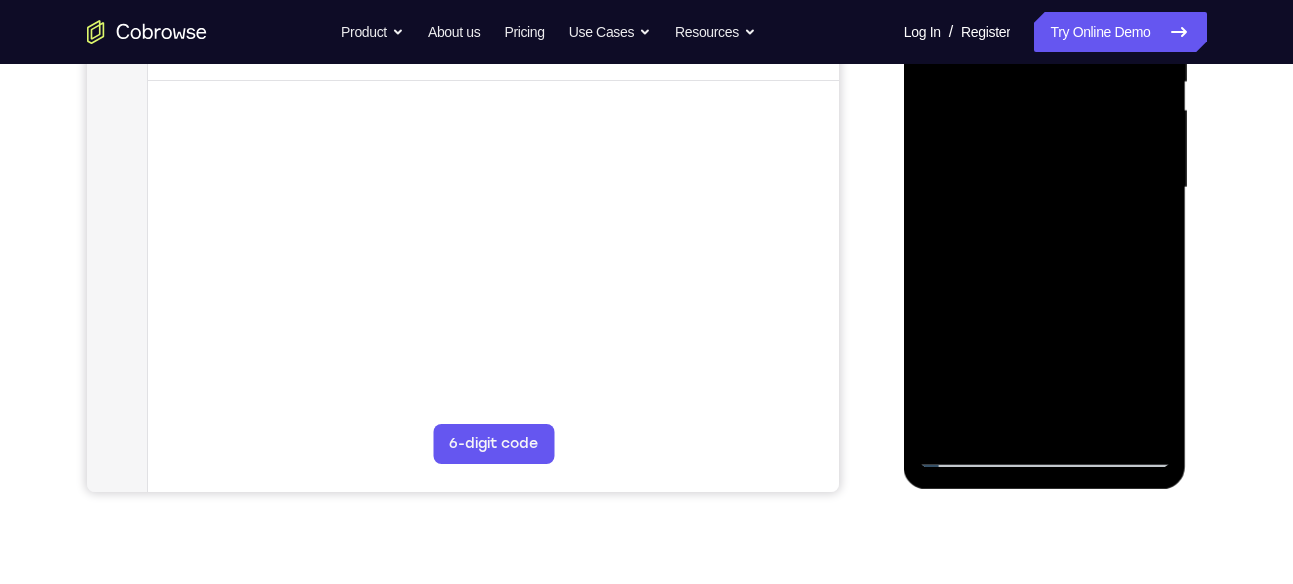 click at bounding box center [1045, 188] 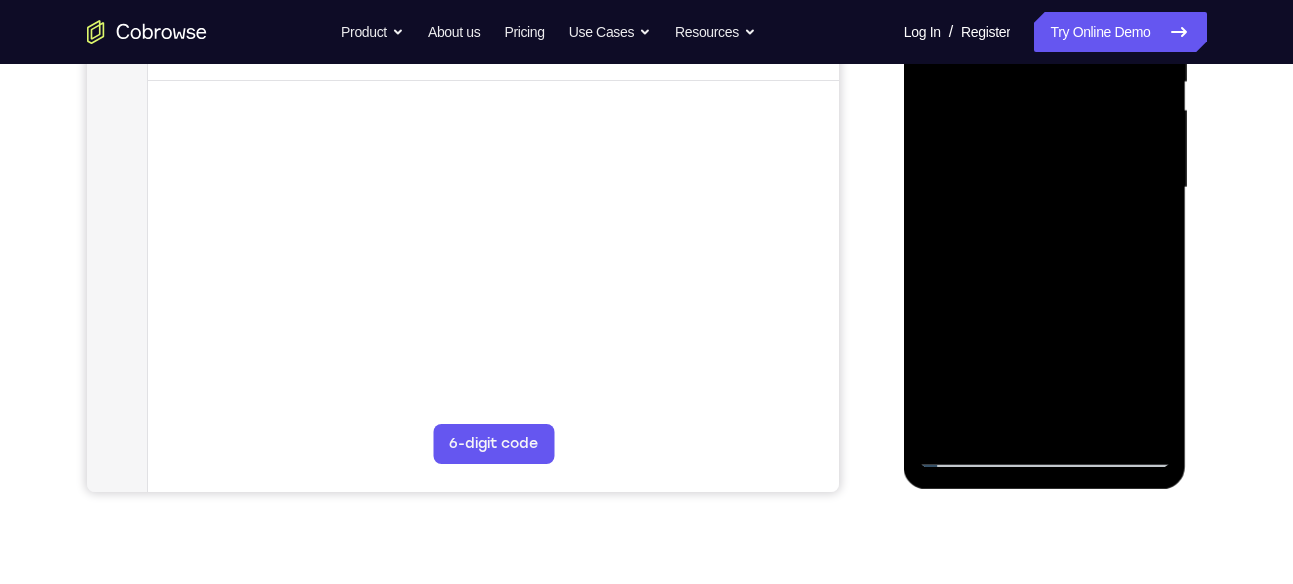 click at bounding box center (1045, 188) 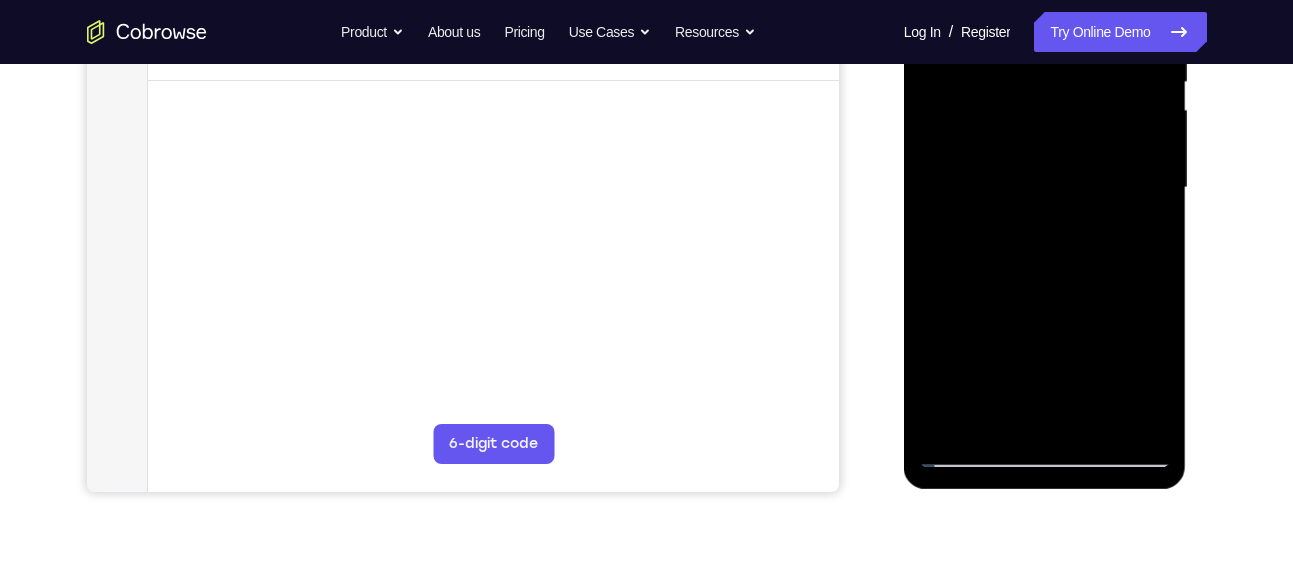 click at bounding box center (1045, 188) 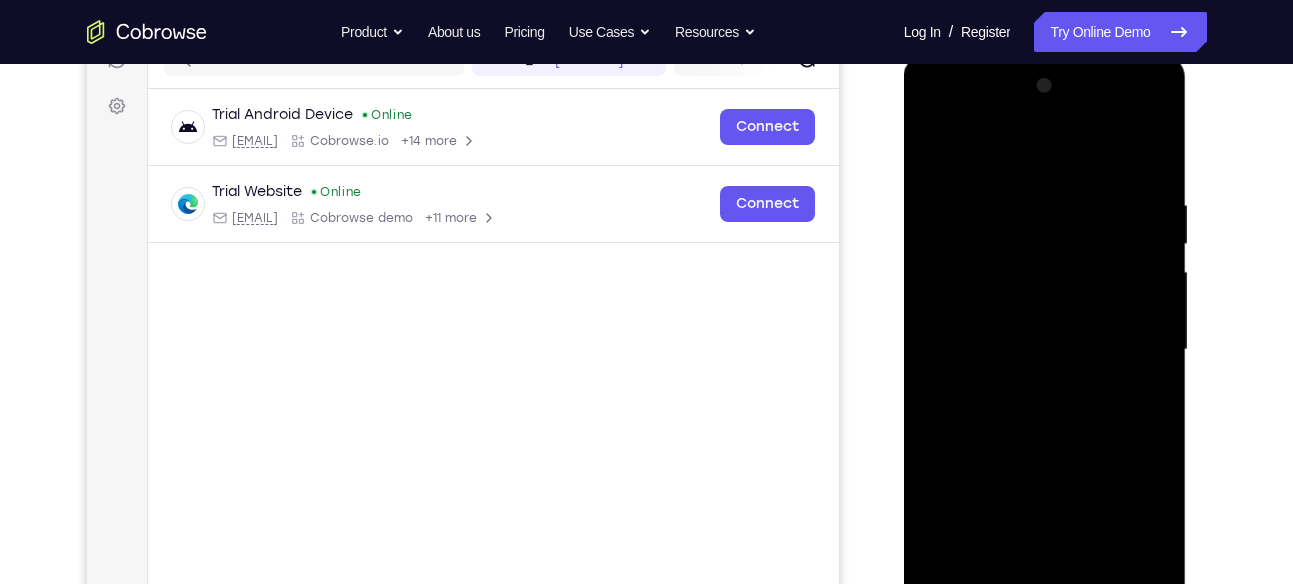 scroll, scrollTop: 260, scrollLeft: 0, axis: vertical 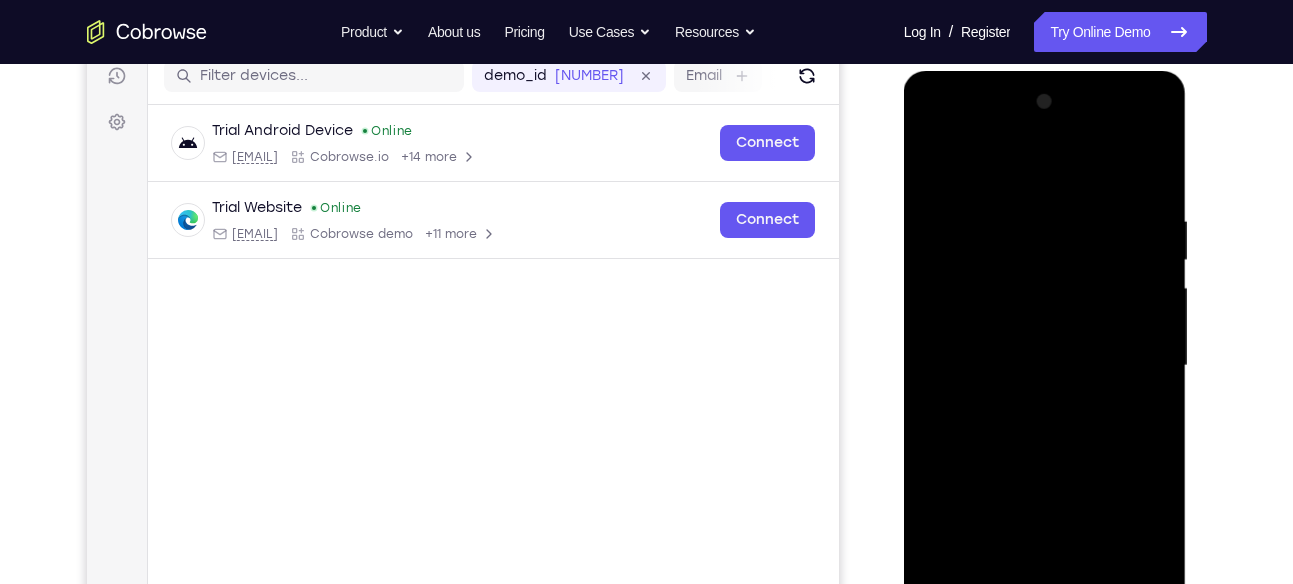 click at bounding box center (1045, 366) 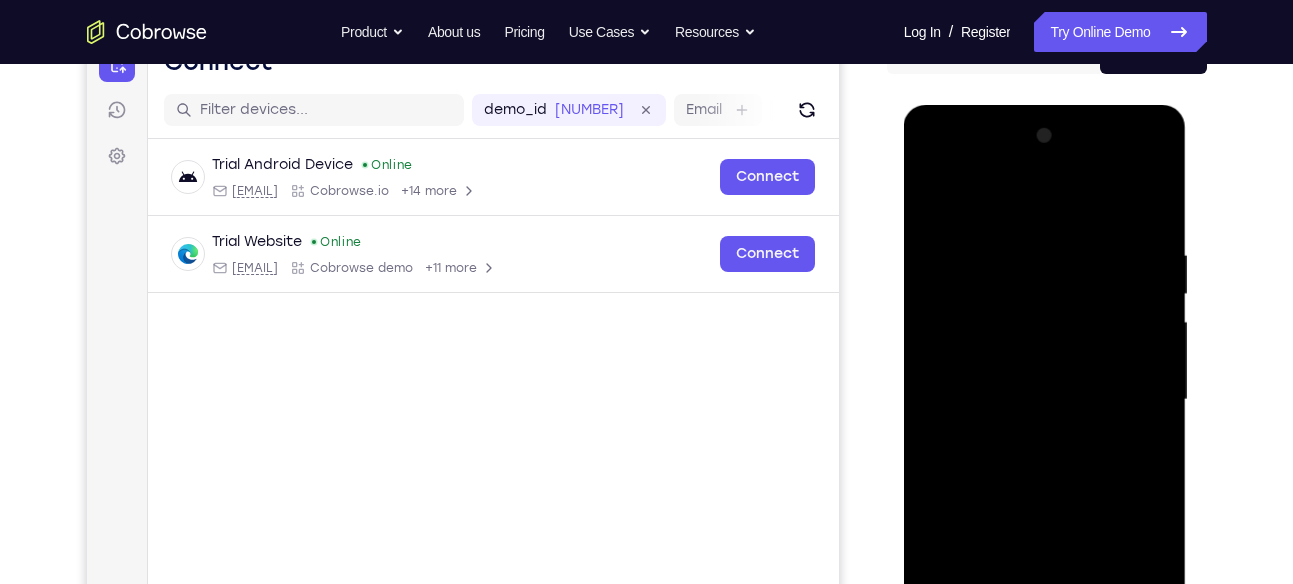 scroll, scrollTop: 225, scrollLeft: 0, axis: vertical 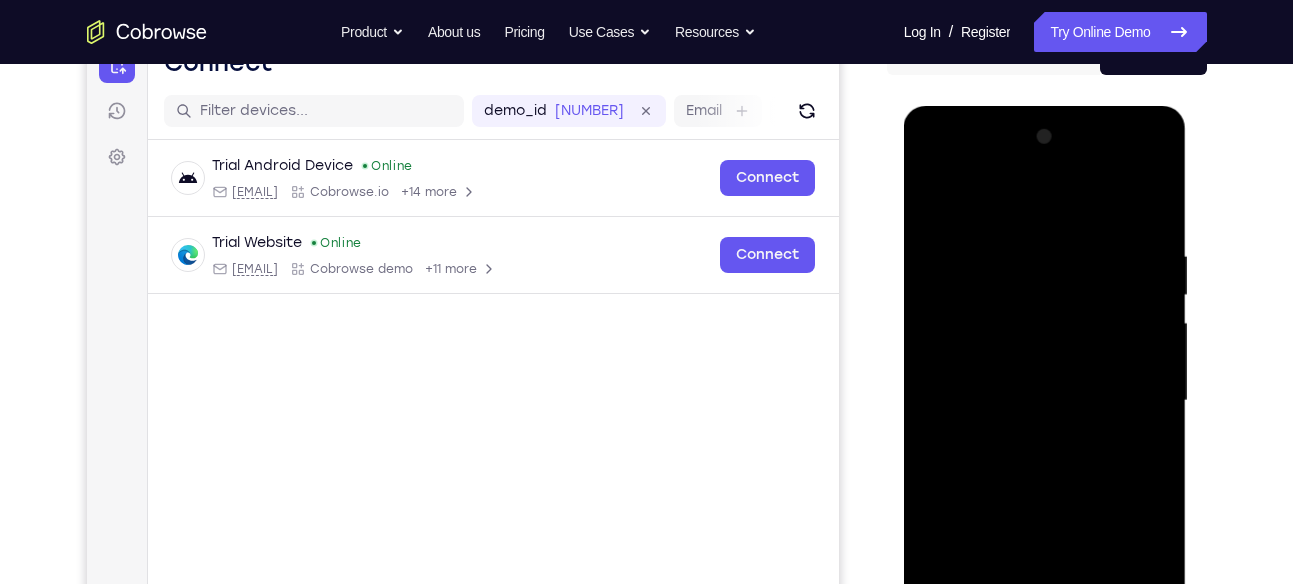 click at bounding box center (1045, 401) 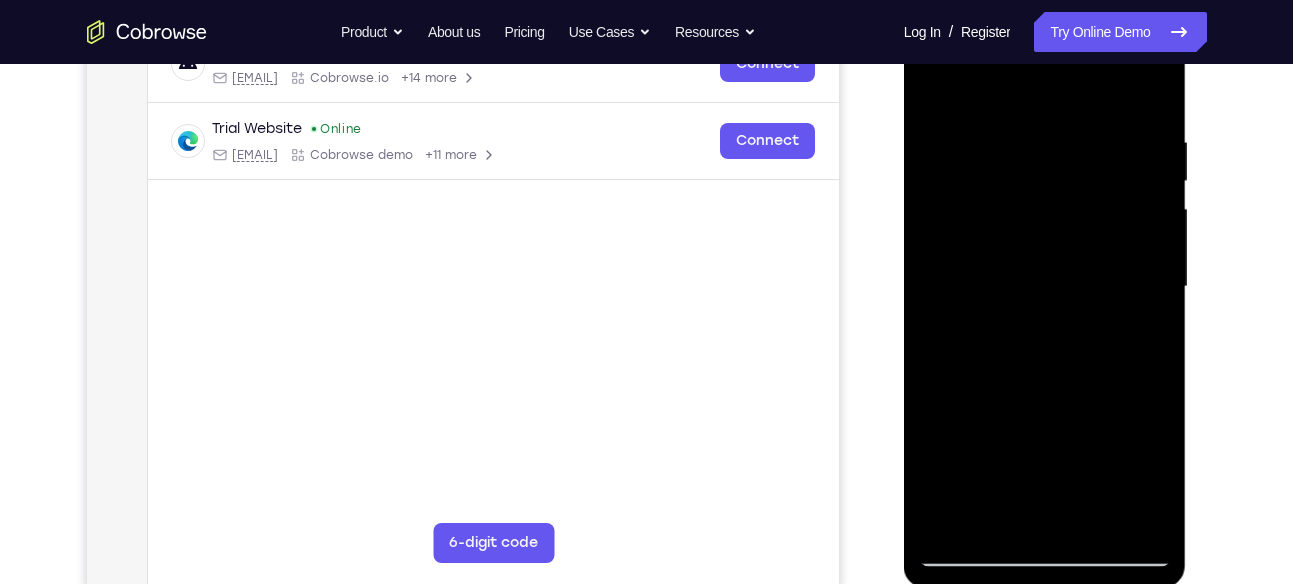scroll, scrollTop: 270, scrollLeft: 0, axis: vertical 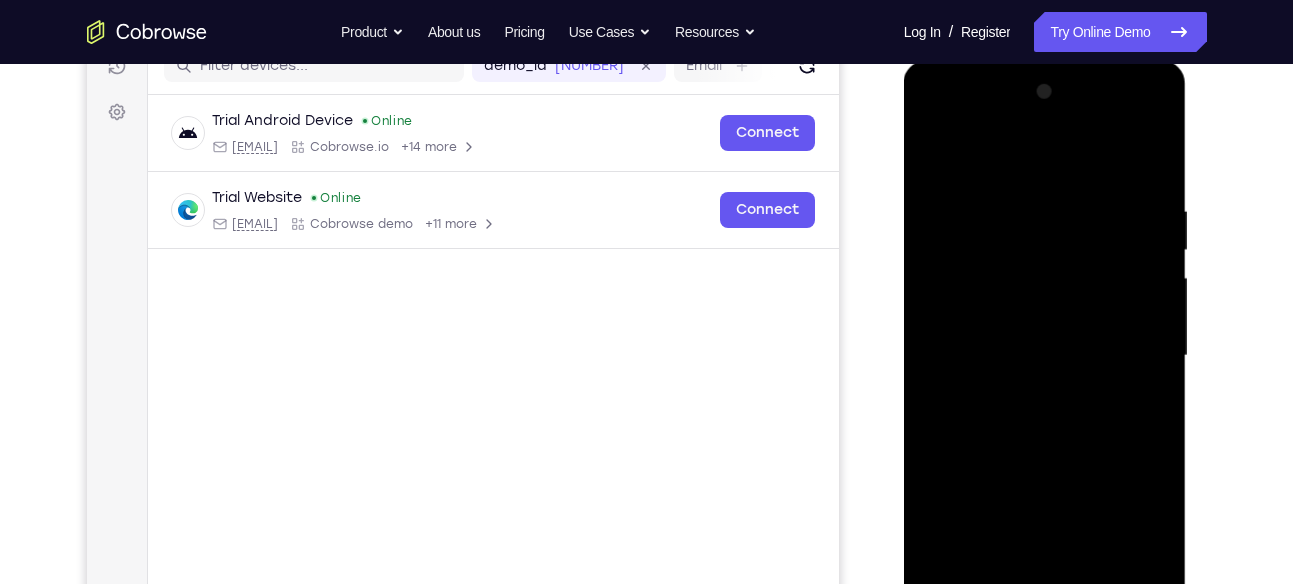 click at bounding box center (1045, 356) 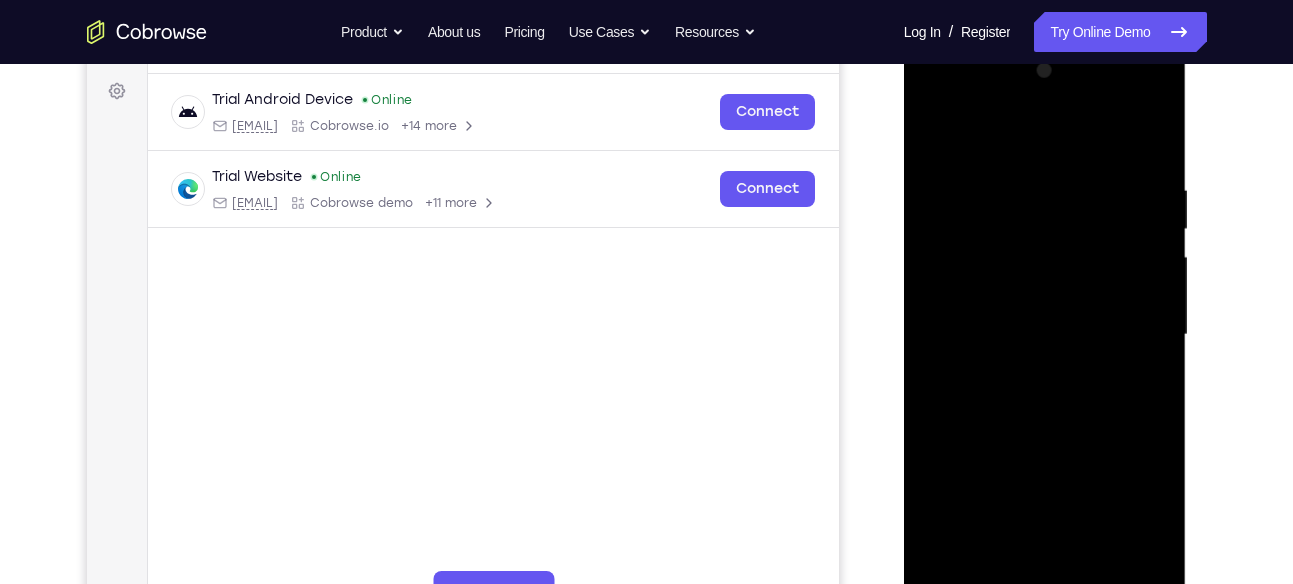 click at bounding box center [1045, 335] 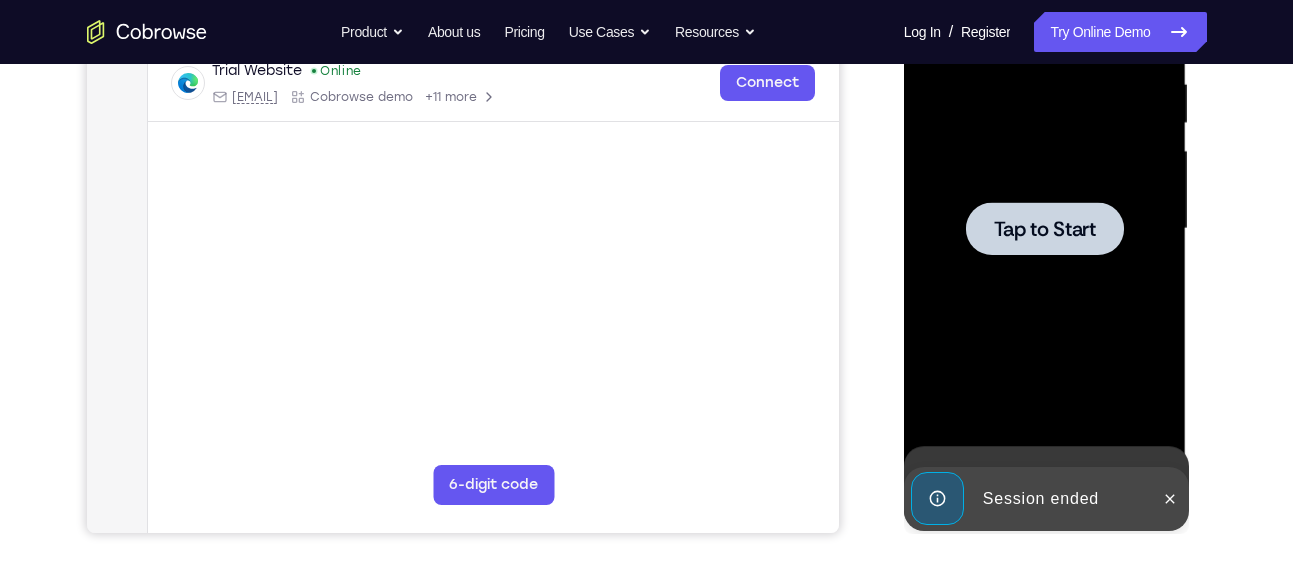 scroll, scrollTop: 396, scrollLeft: 0, axis: vertical 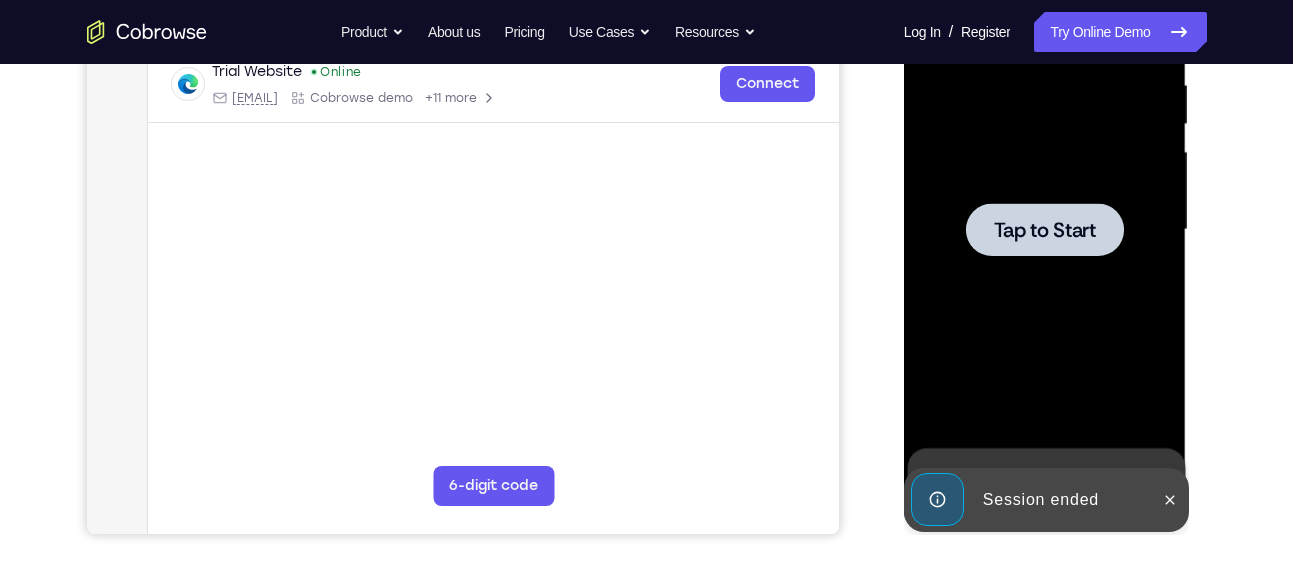 click at bounding box center [1045, 230] 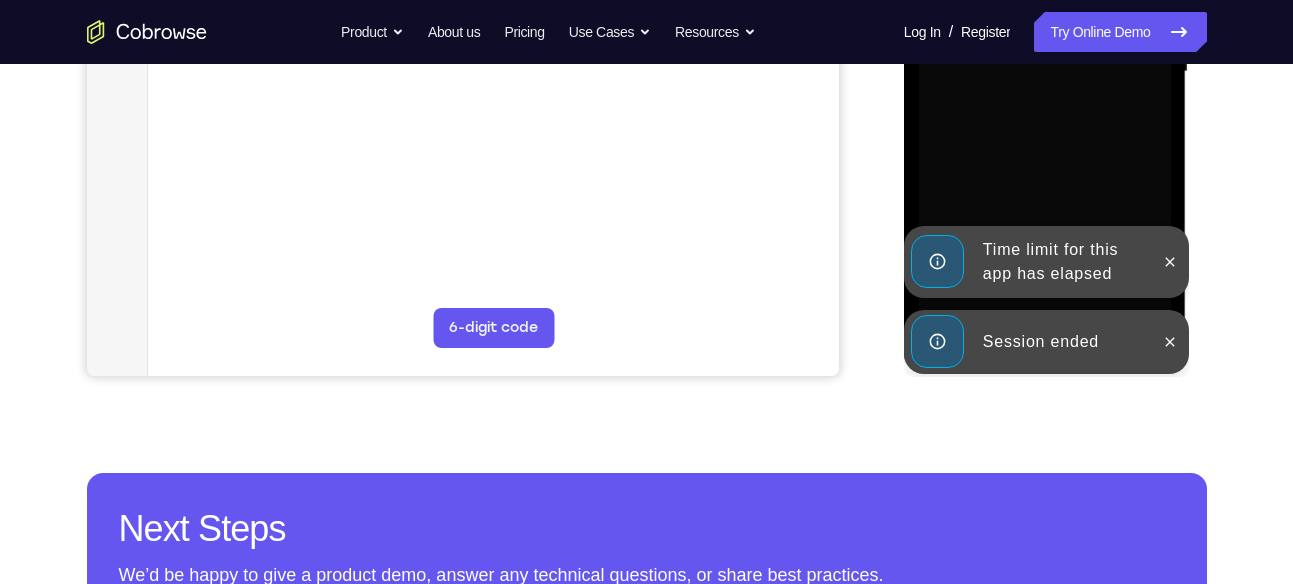 scroll, scrollTop: 553, scrollLeft: 0, axis: vertical 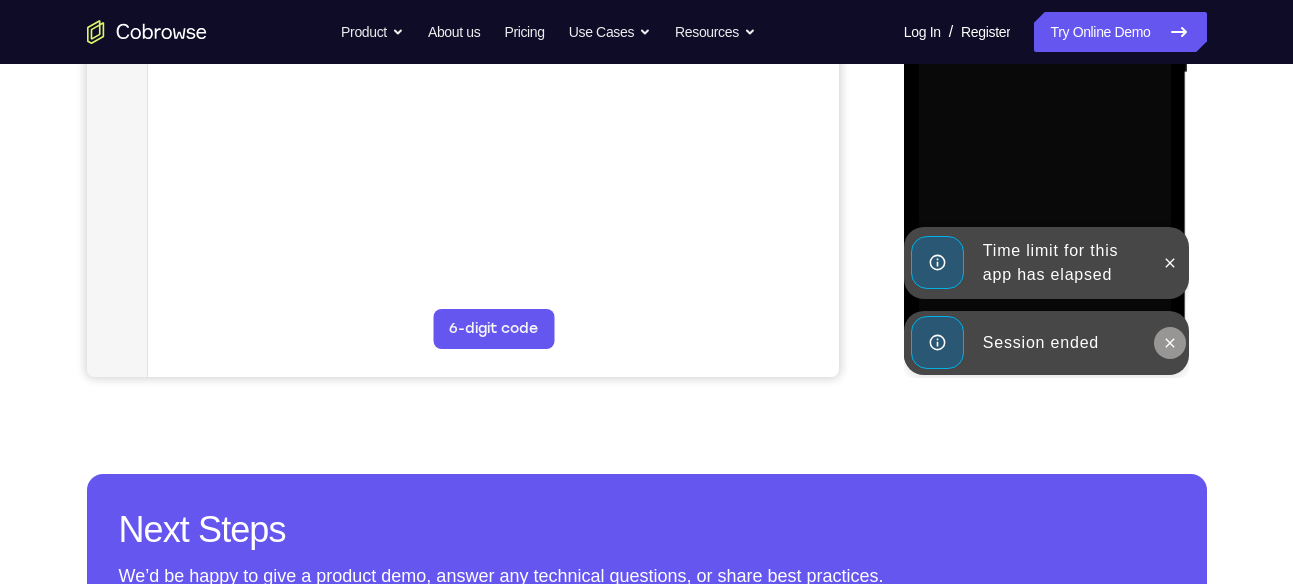 click 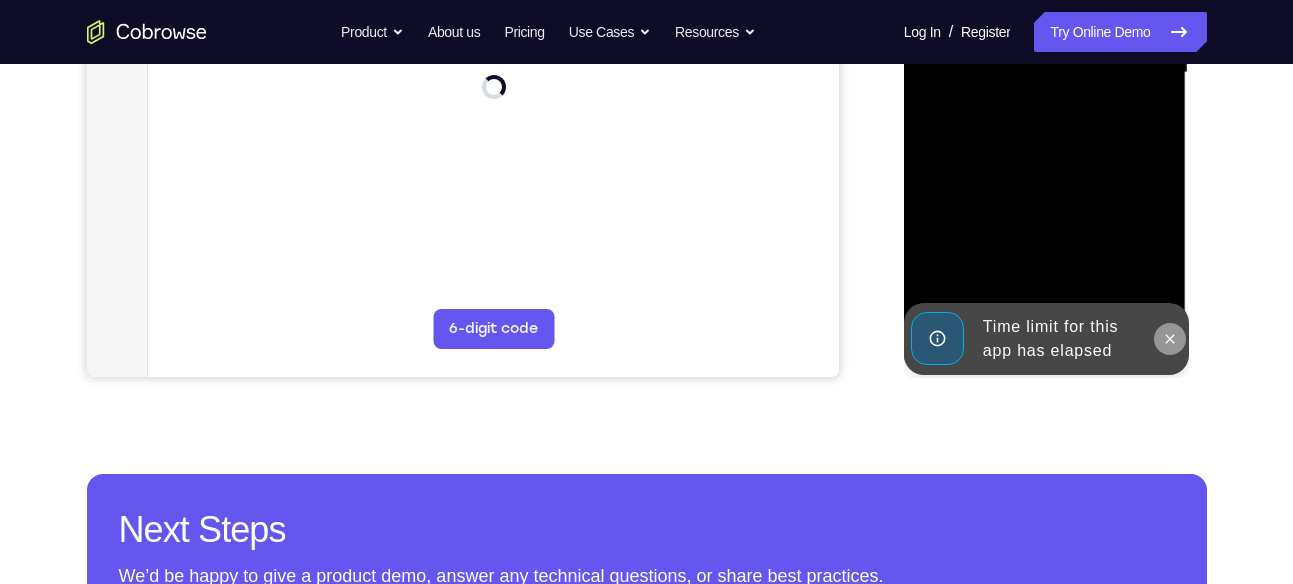 click 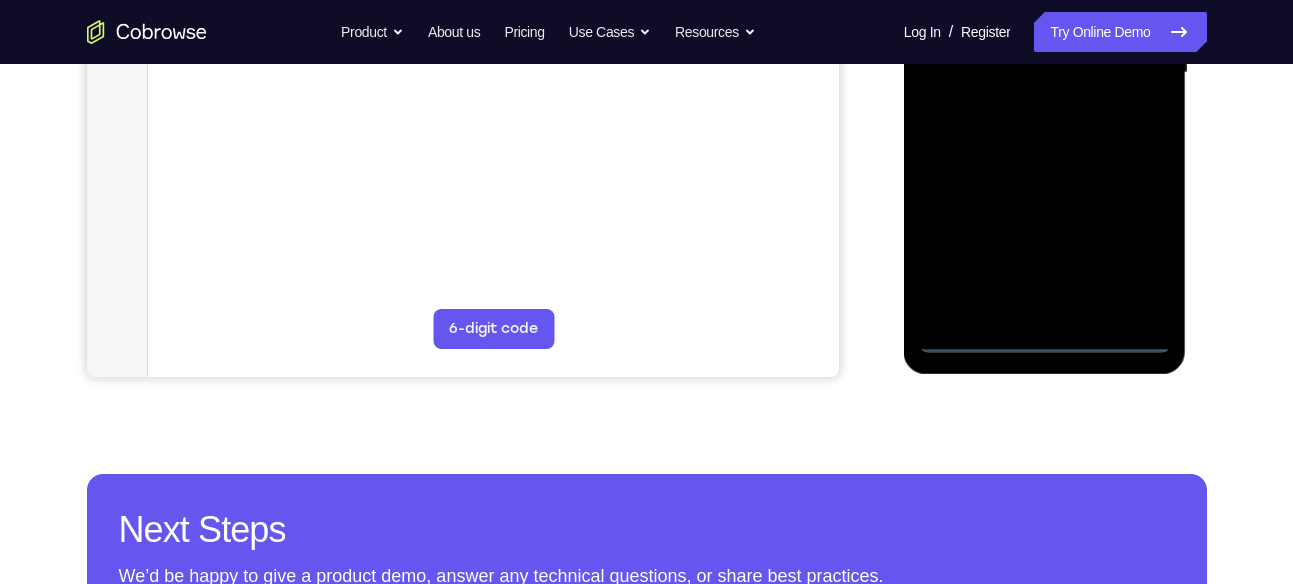 click at bounding box center [1045, 73] 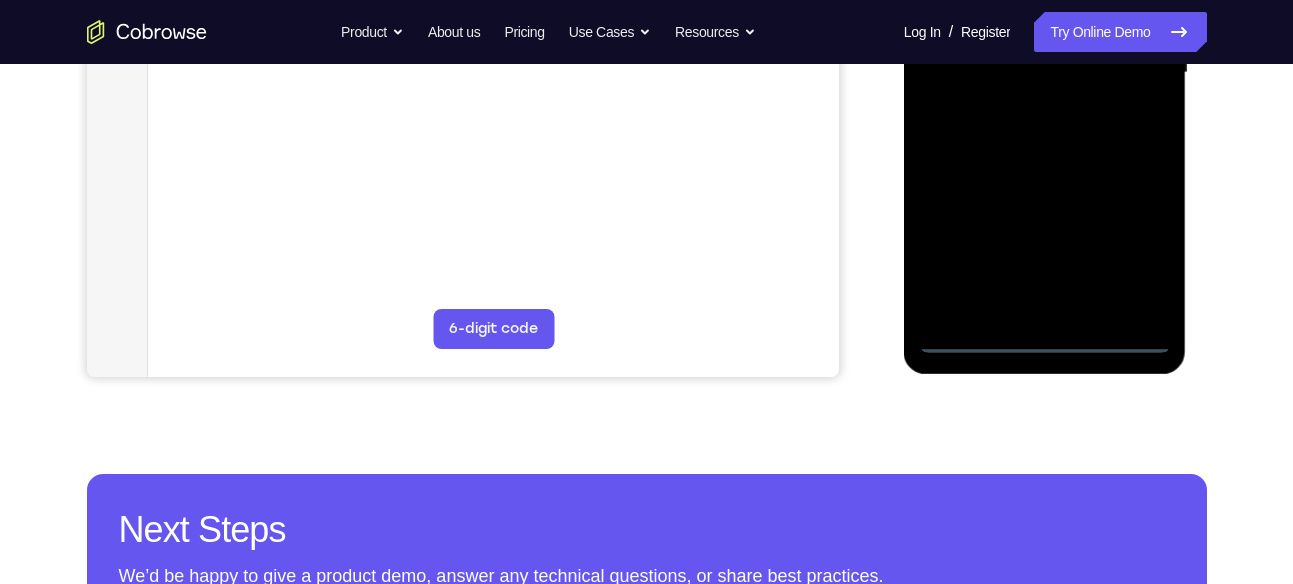click at bounding box center (1045, 73) 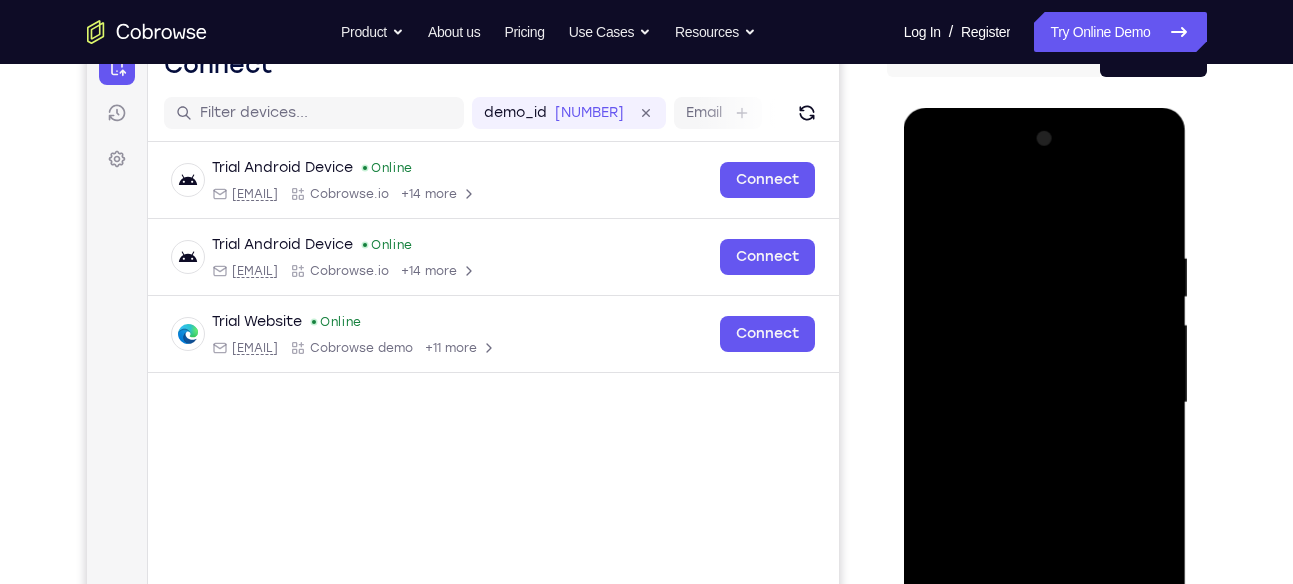 scroll, scrollTop: 214, scrollLeft: 0, axis: vertical 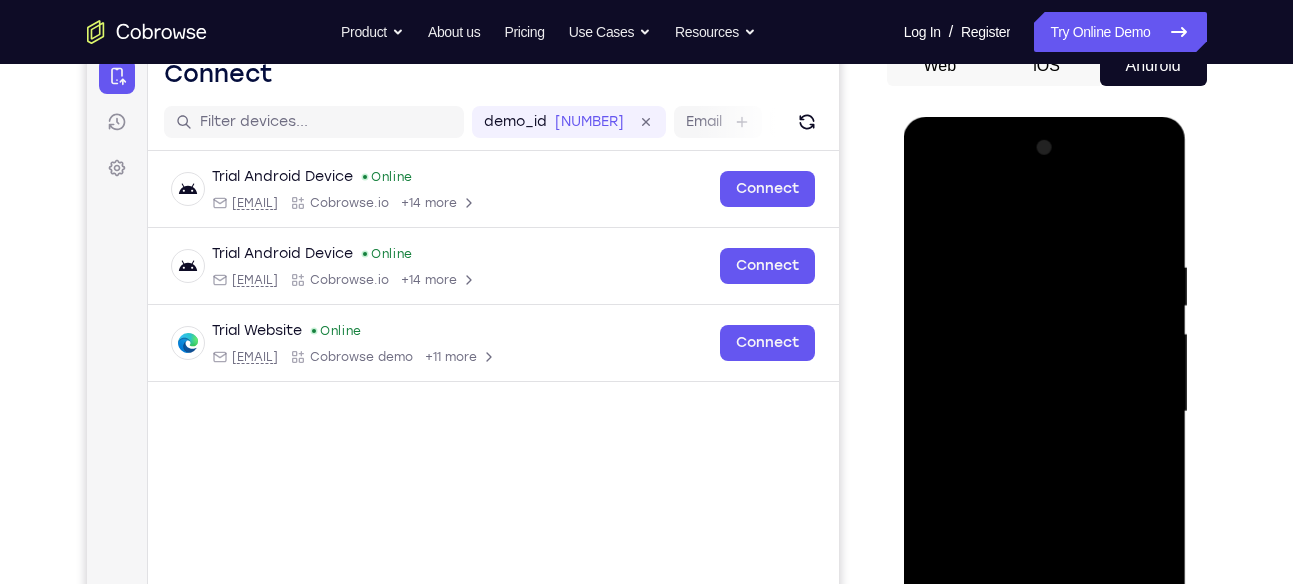 click at bounding box center [1045, 412] 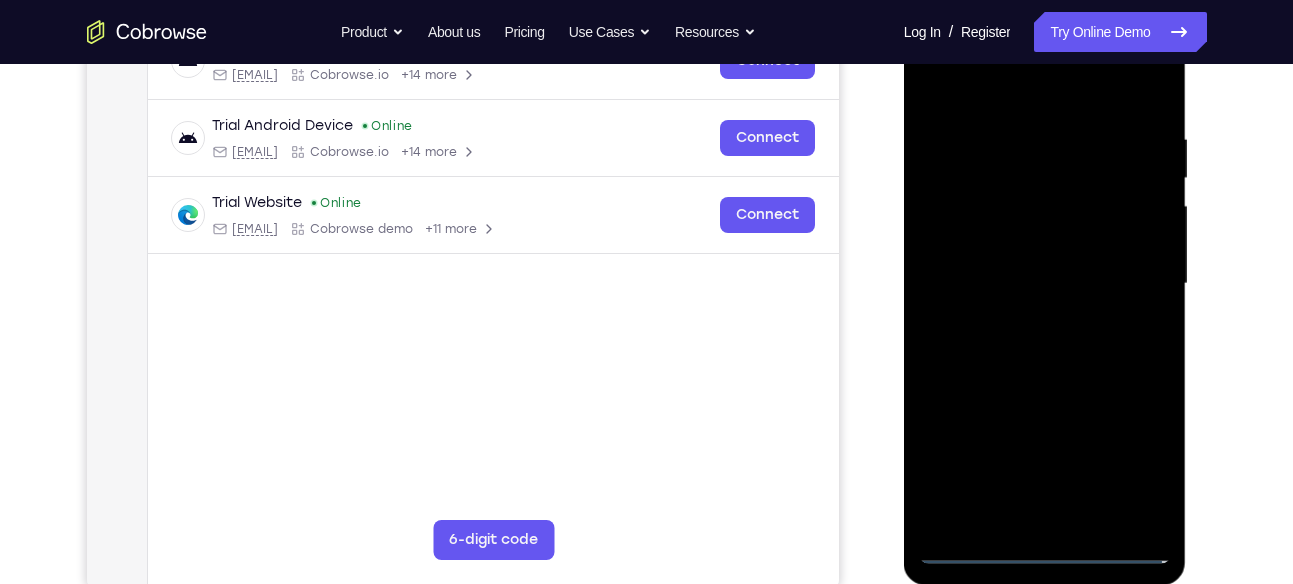 scroll, scrollTop: 345, scrollLeft: 0, axis: vertical 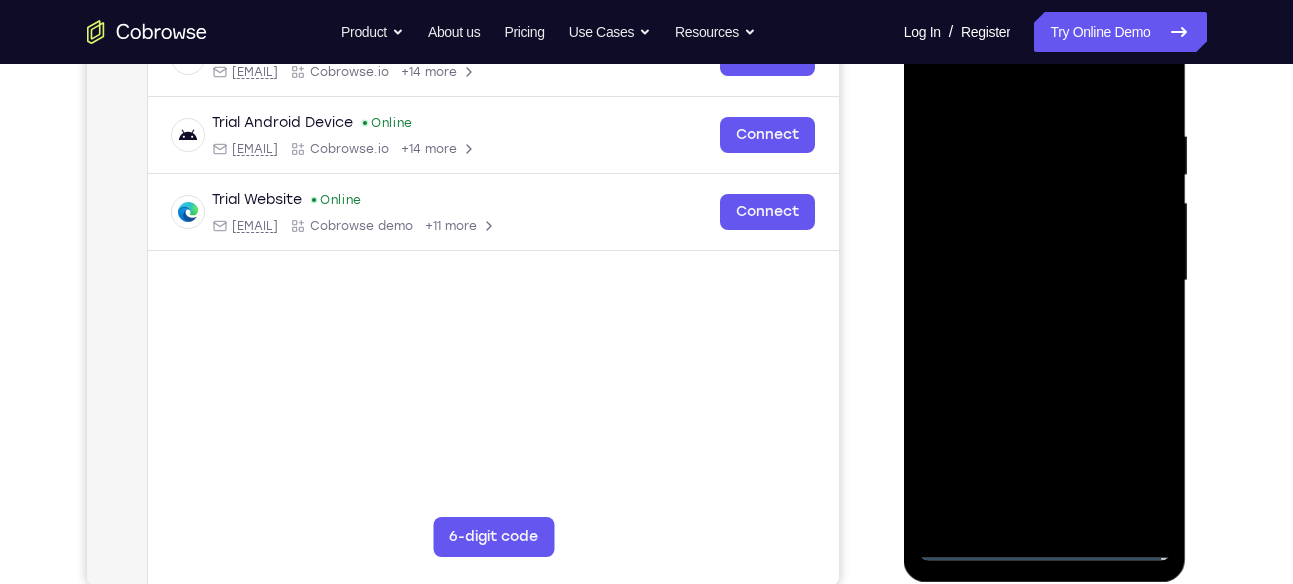 click at bounding box center [1045, 281] 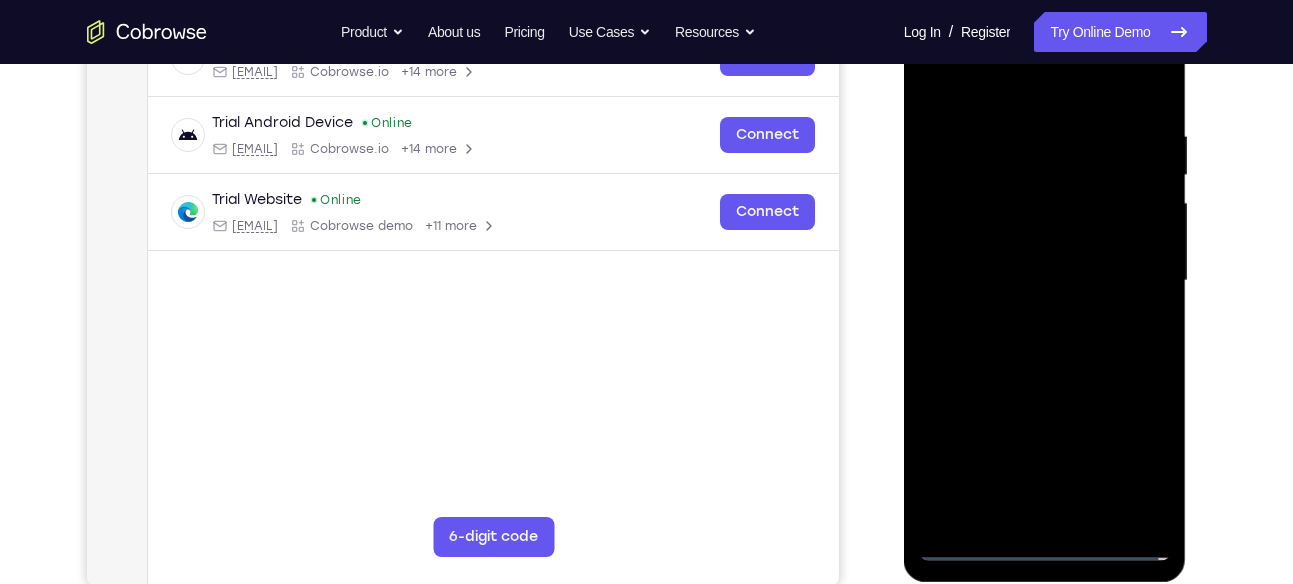 click at bounding box center [1045, 281] 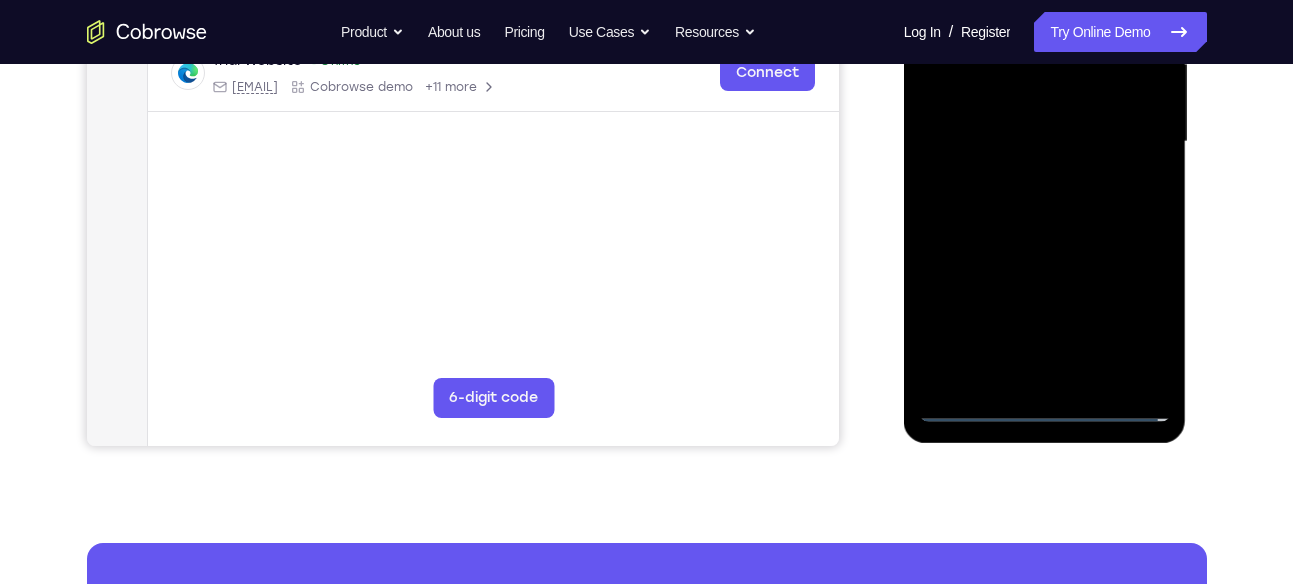 scroll, scrollTop: 488, scrollLeft: 0, axis: vertical 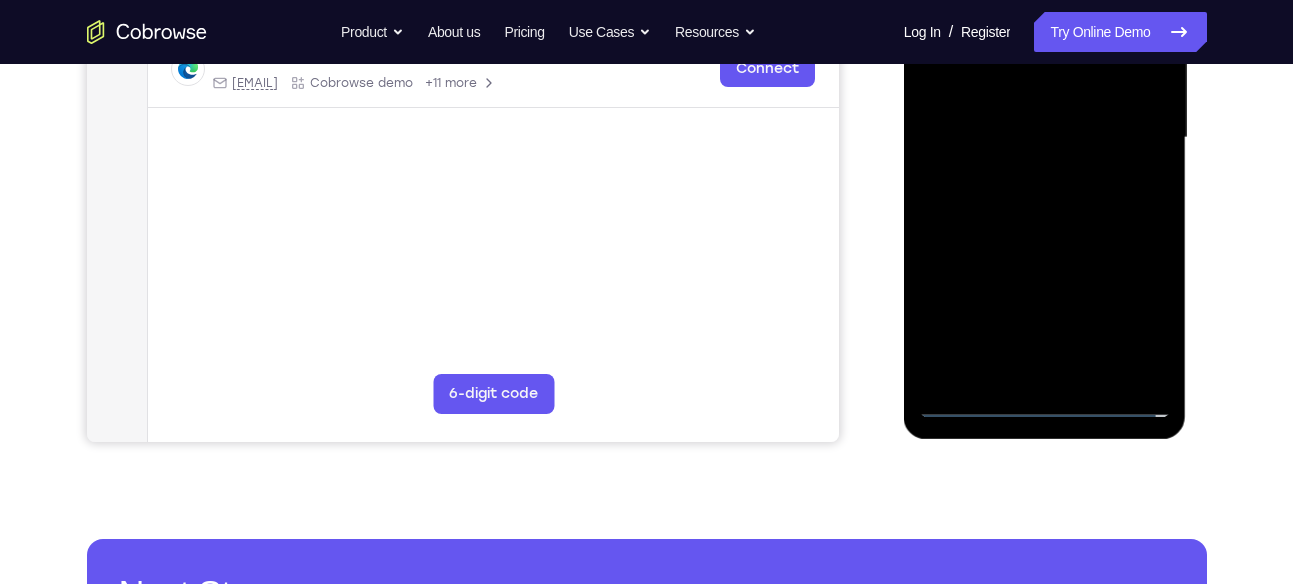 click at bounding box center (1045, 138) 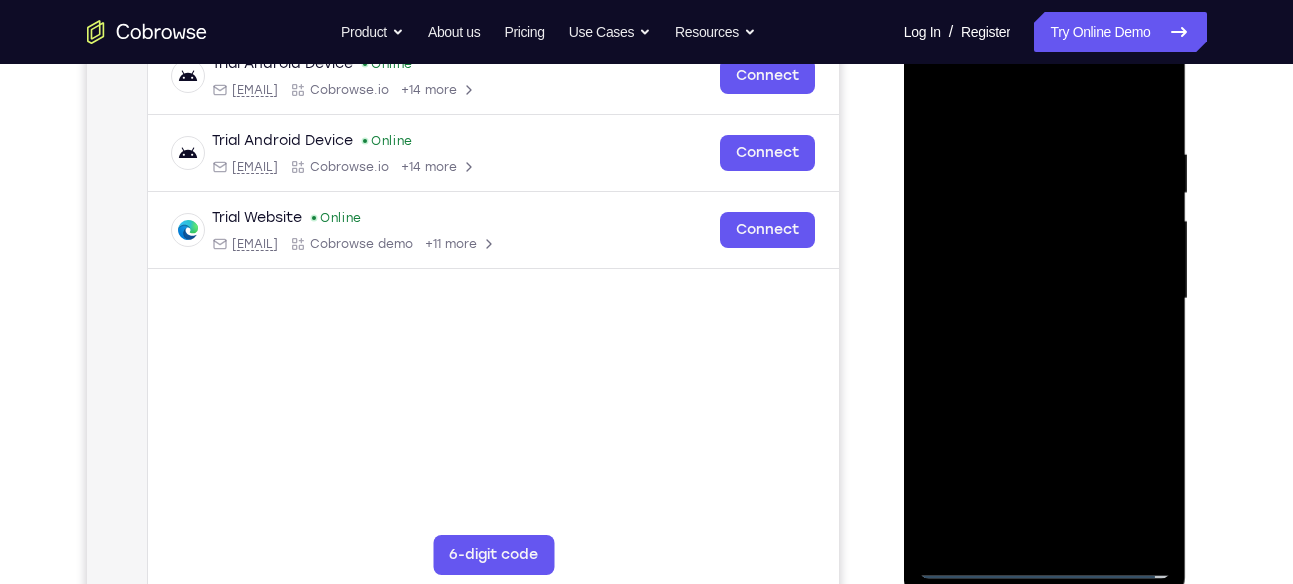 scroll, scrollTop: 324, scrollLeft: 0, axis: vertical 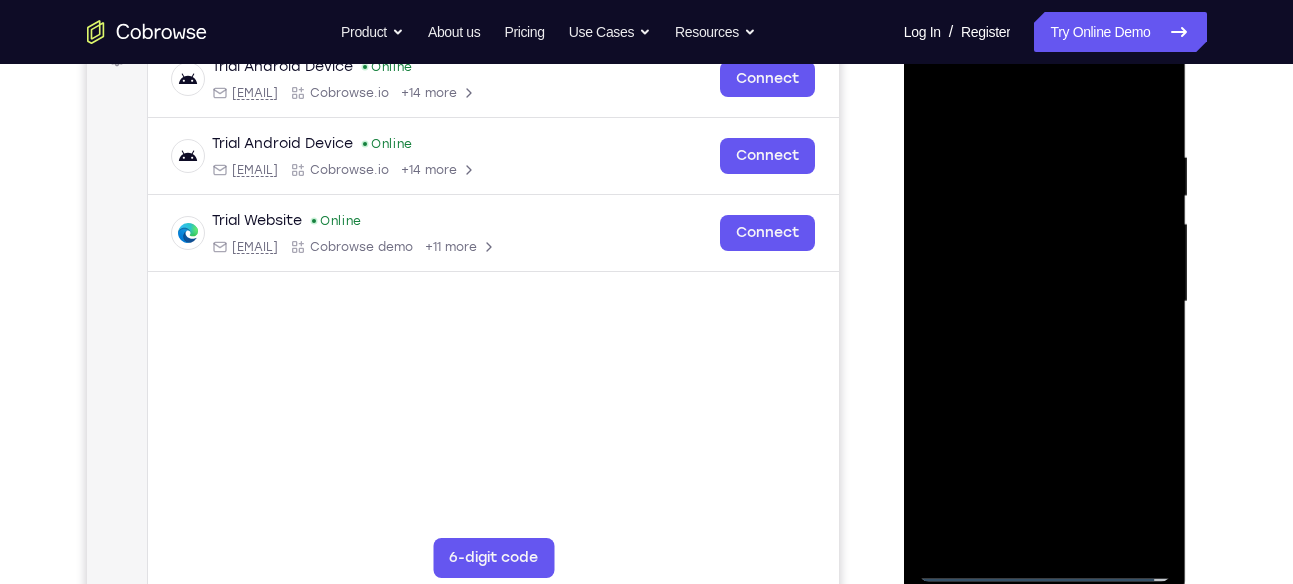click at bounding box center (1045, 302) 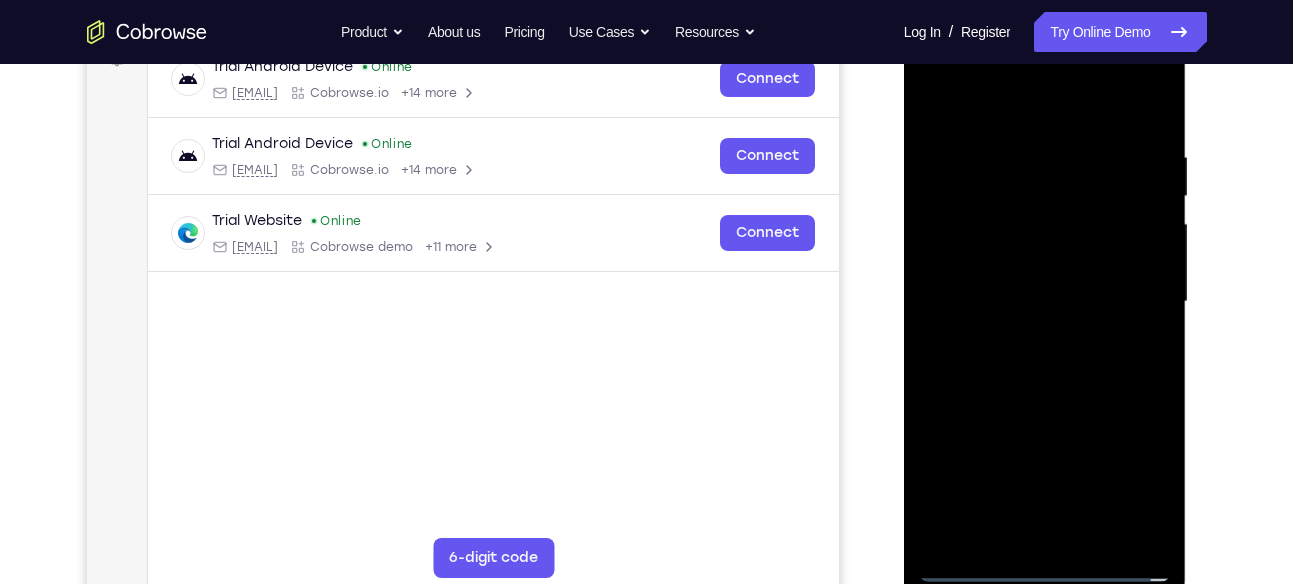 scroll, scrollTop: 451, scrollLeft: 0, axis: vertical 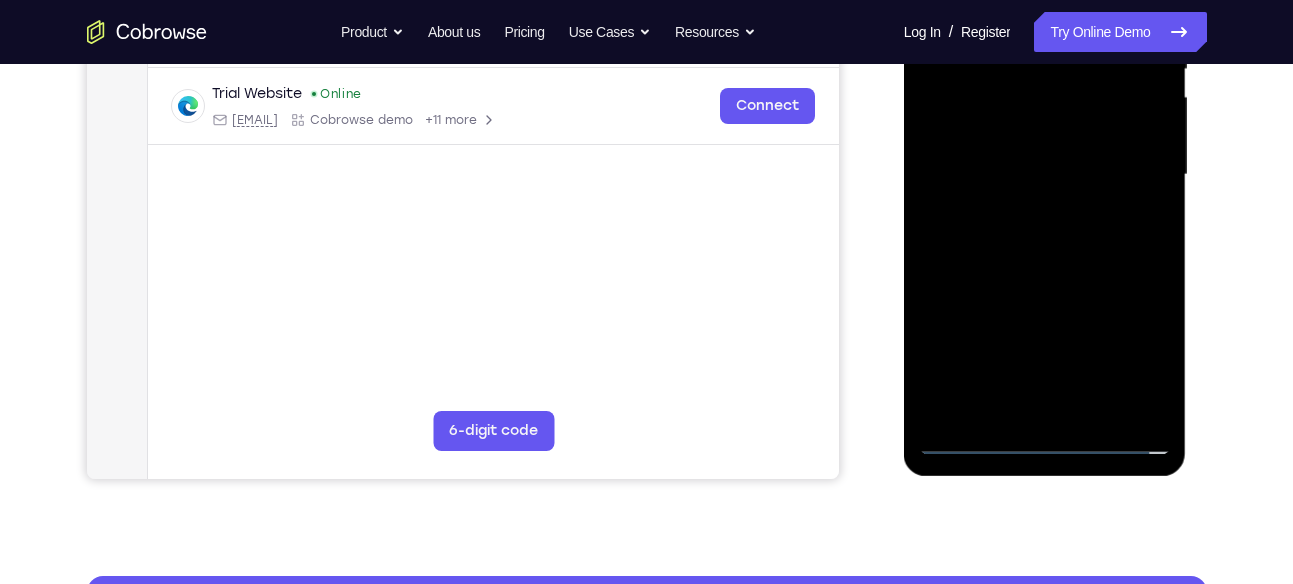 click at bounding box center [1045, 175] 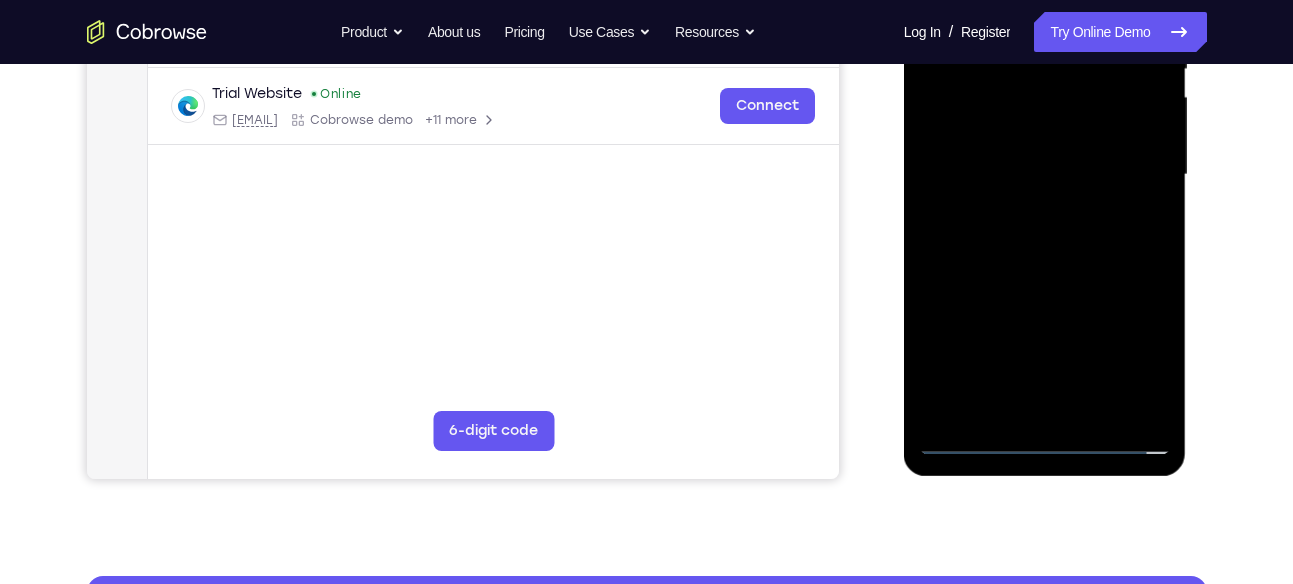 click at bounding box center [1045, 175] 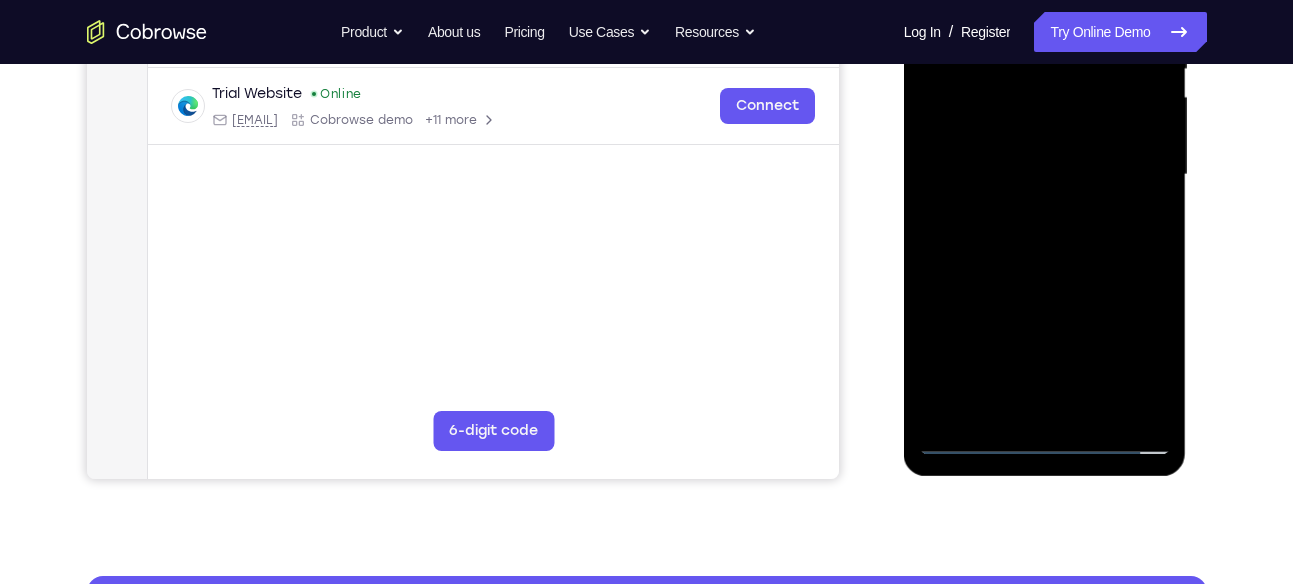 click at bounding box center (1045, 175) 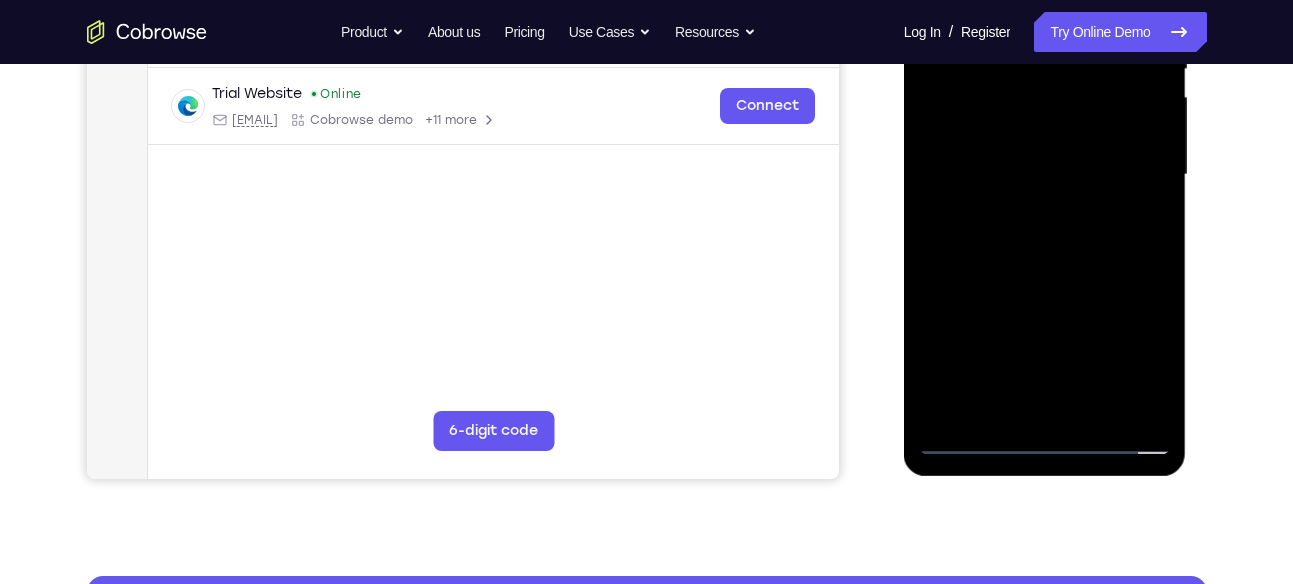 click at bounding box center [1045, 175] 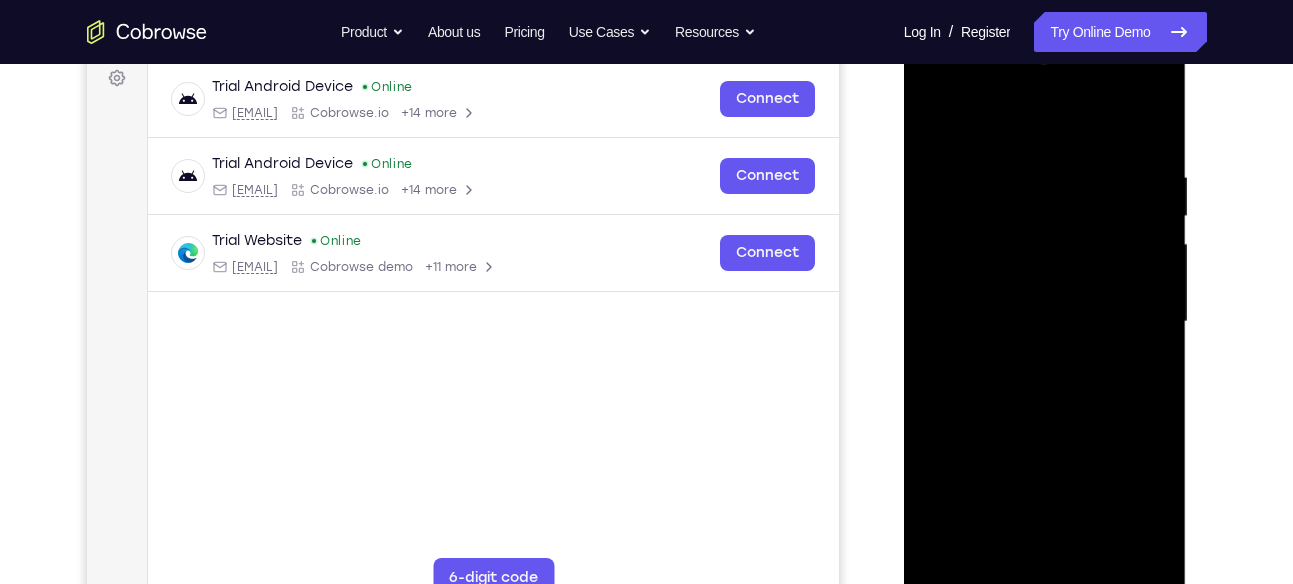 scroll, scrollTop: 305, scrollLeft: 0, axis: vertical 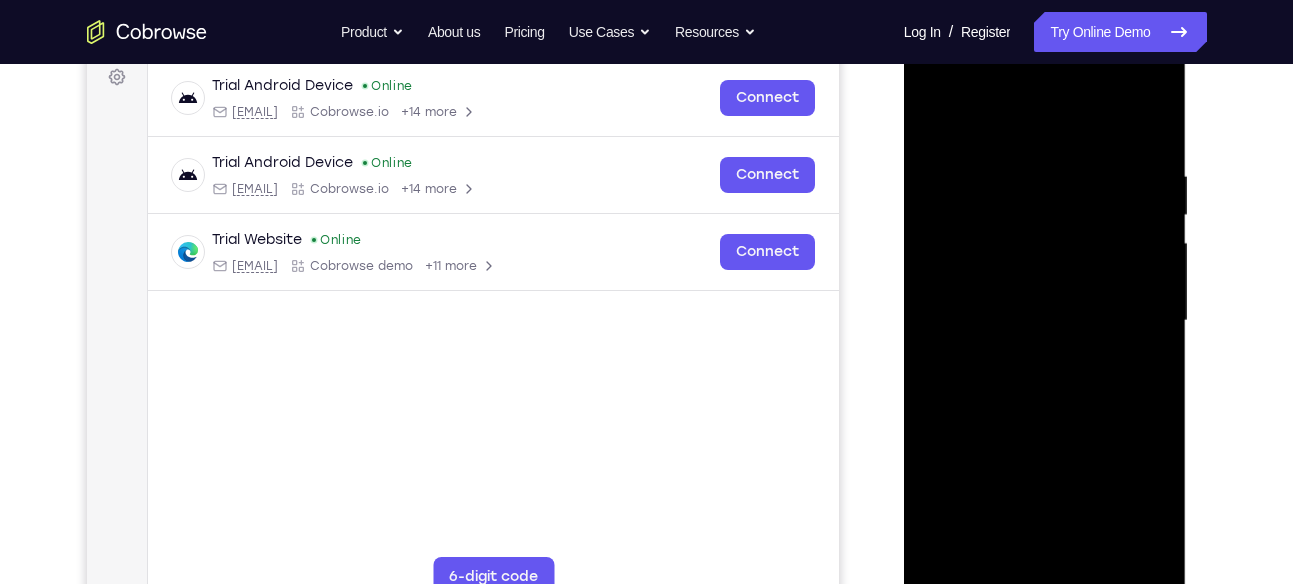 click at bounding box center (1045, 321) 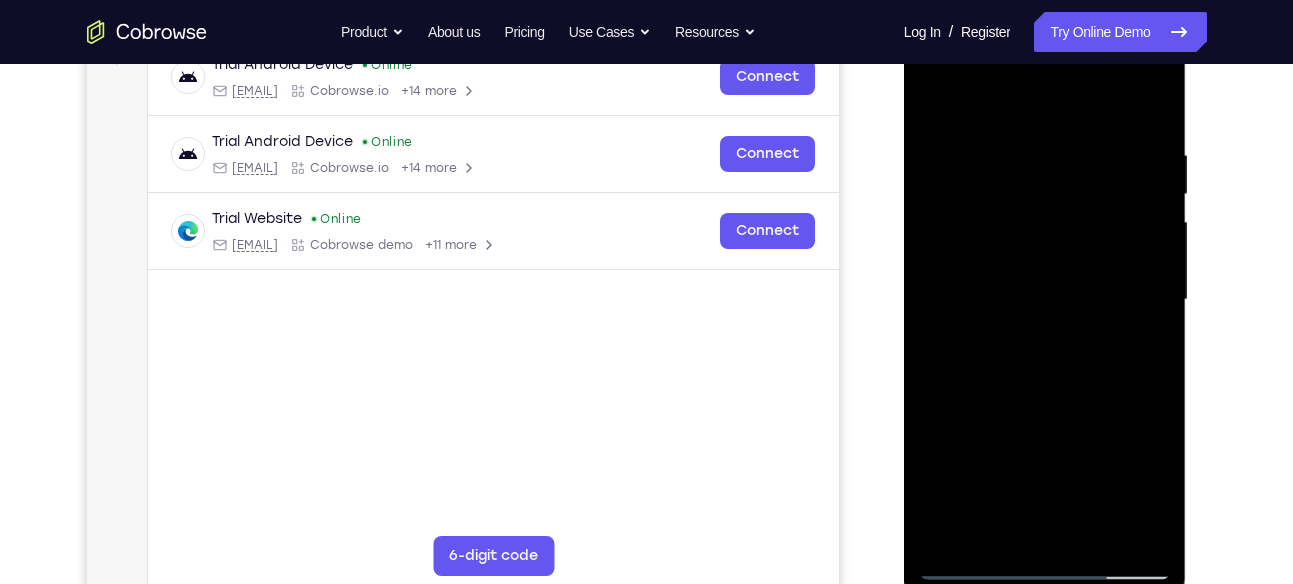scroll, scrollTop: 356, scrollLeft: 0, axis: vertical 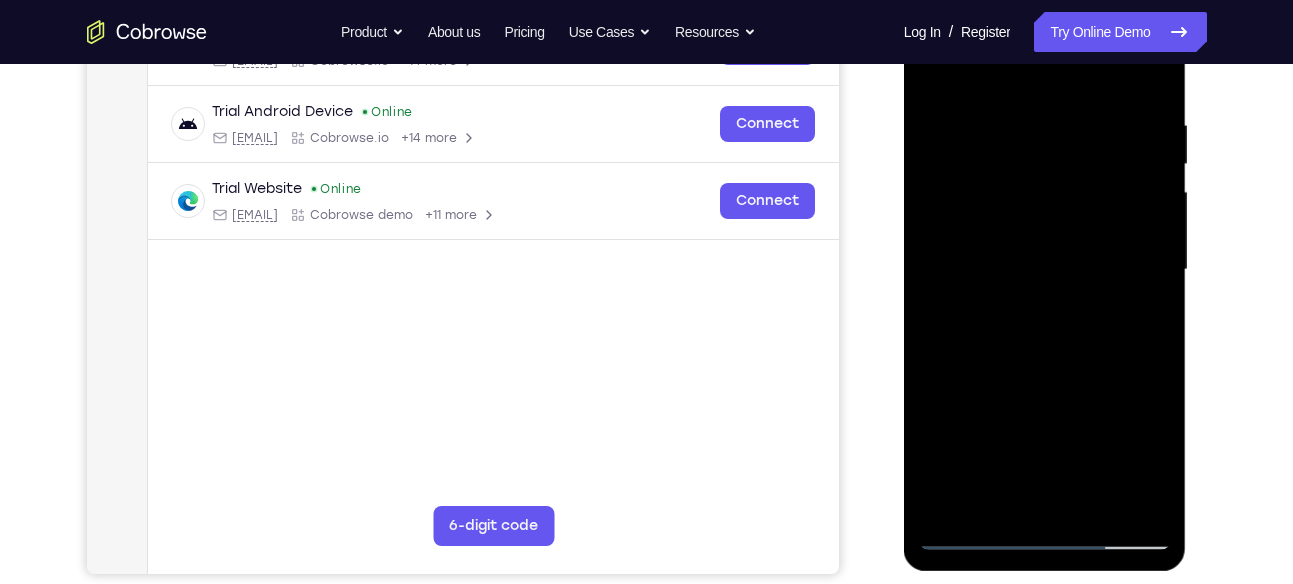 click at bounding box center (1045, 270) 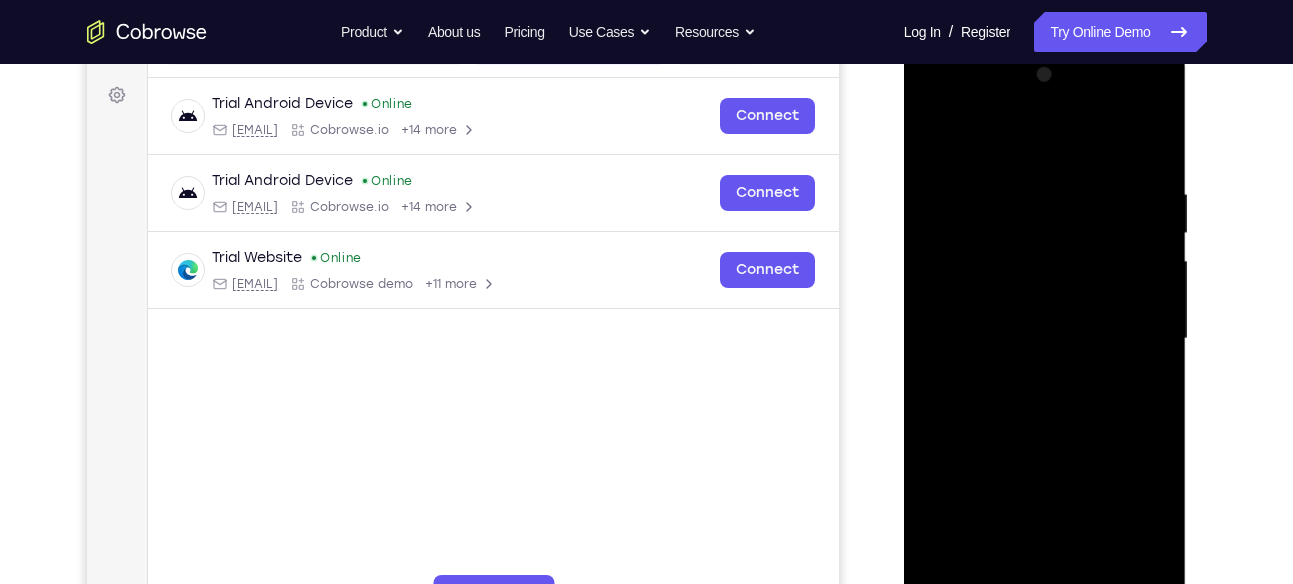 scroll, scrollTop: 286, scrollLeft: 0, axis: vertical 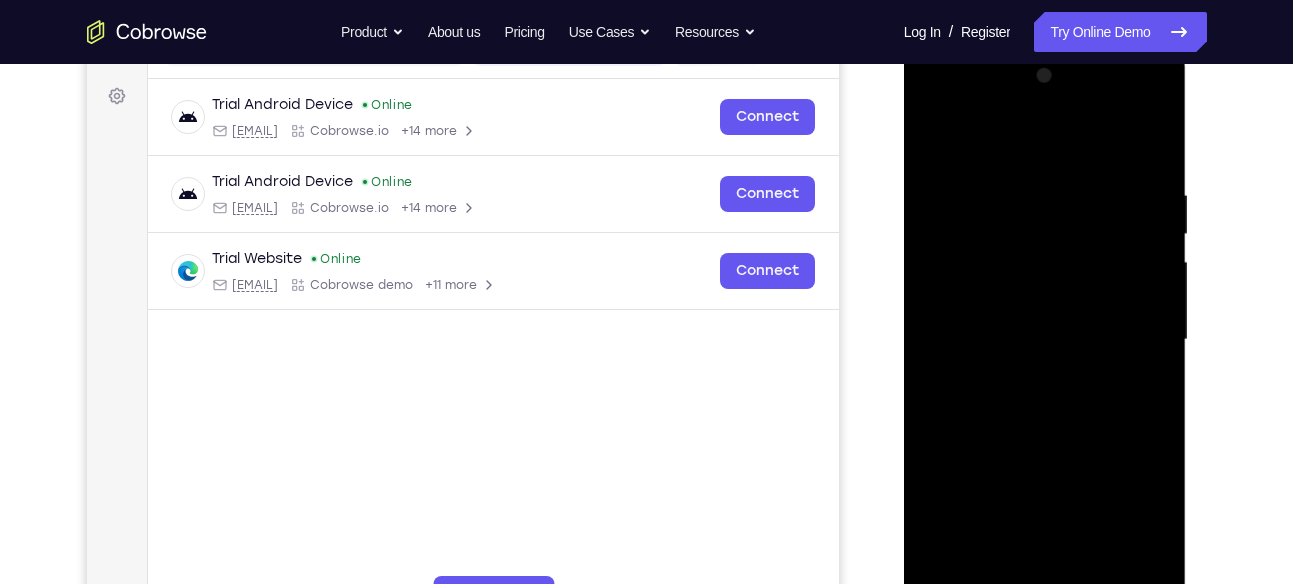 click at bounding box center (1045, 340) 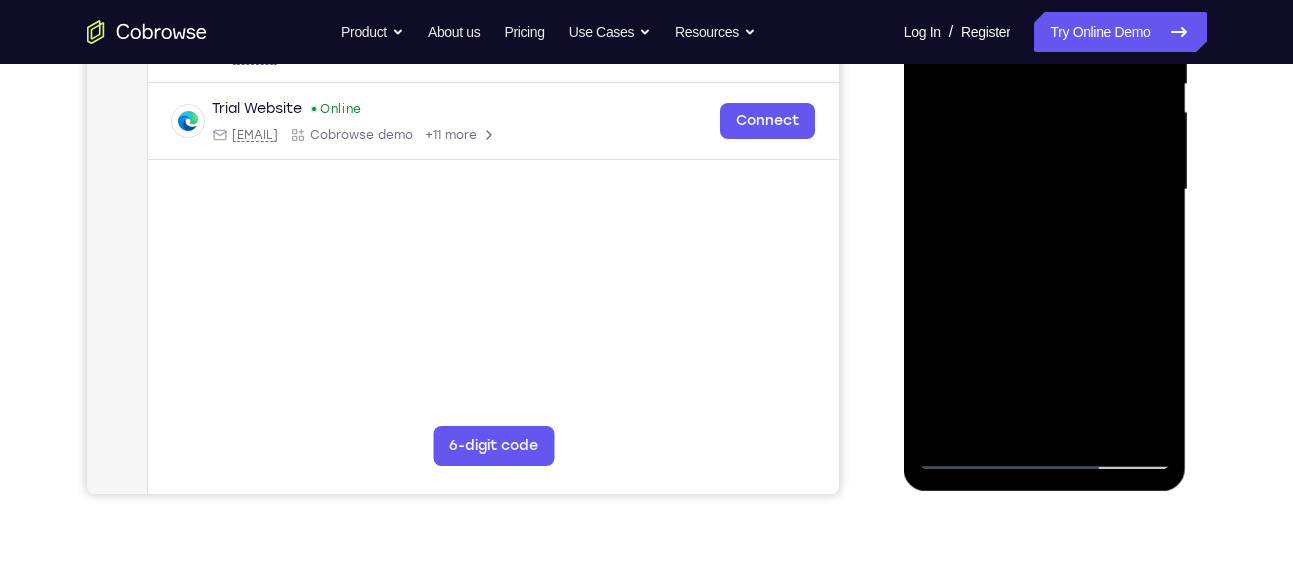 scroll, scrollTop: 437, scrollLeft: 0, axis: vertical 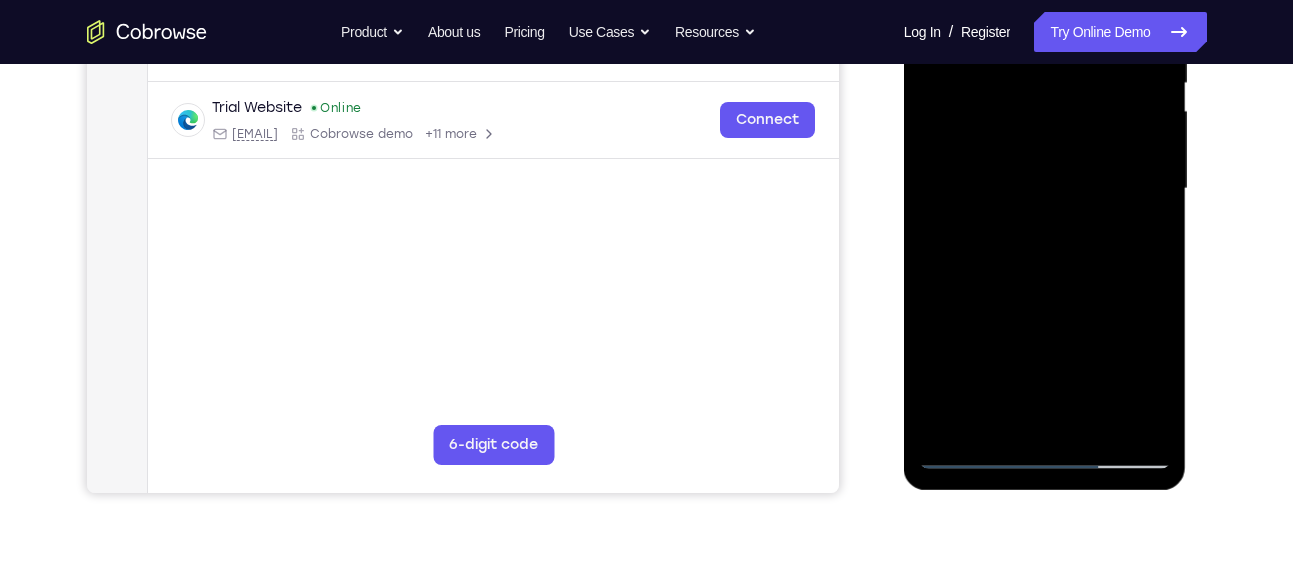 click at bounding box center (1045, 189) 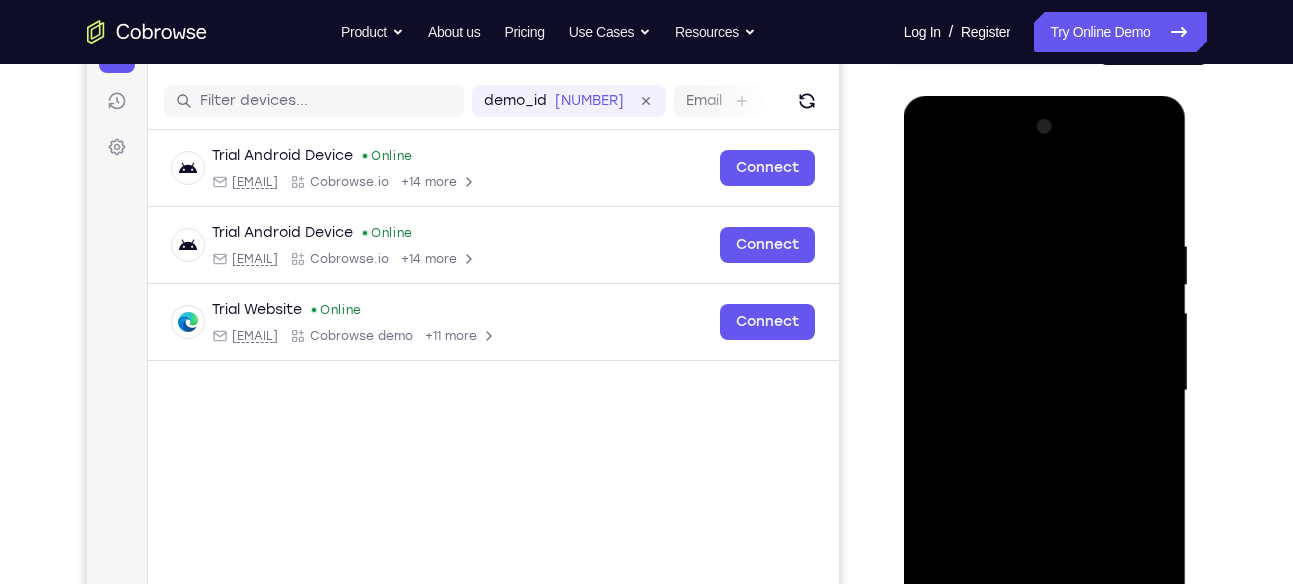 scroll, scrollTop: 224, scrollLeft: 0, axis: vertical 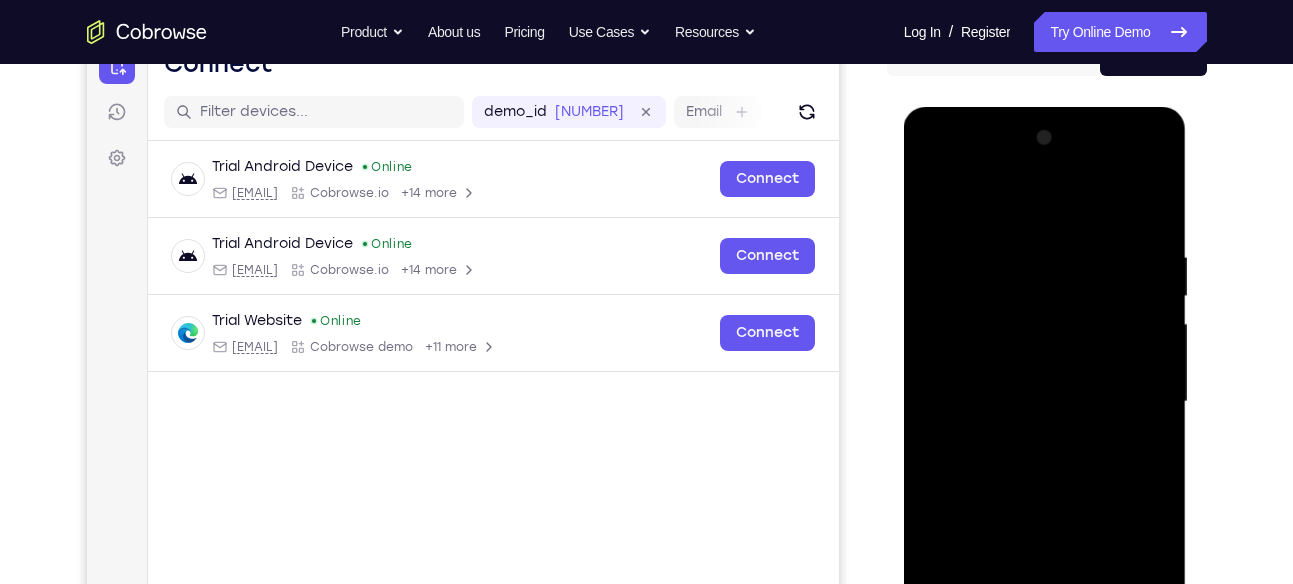 click at bounding box center [1045, 402] 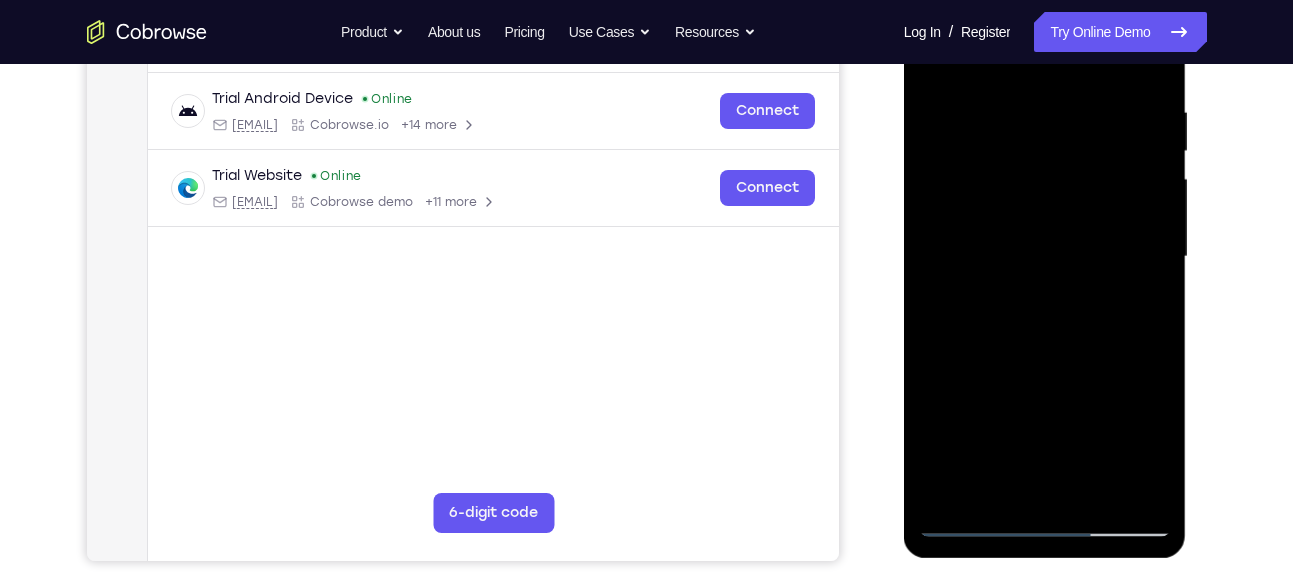 scroll, scrollTop: 371, scrollLeft: 0, axis: vertical 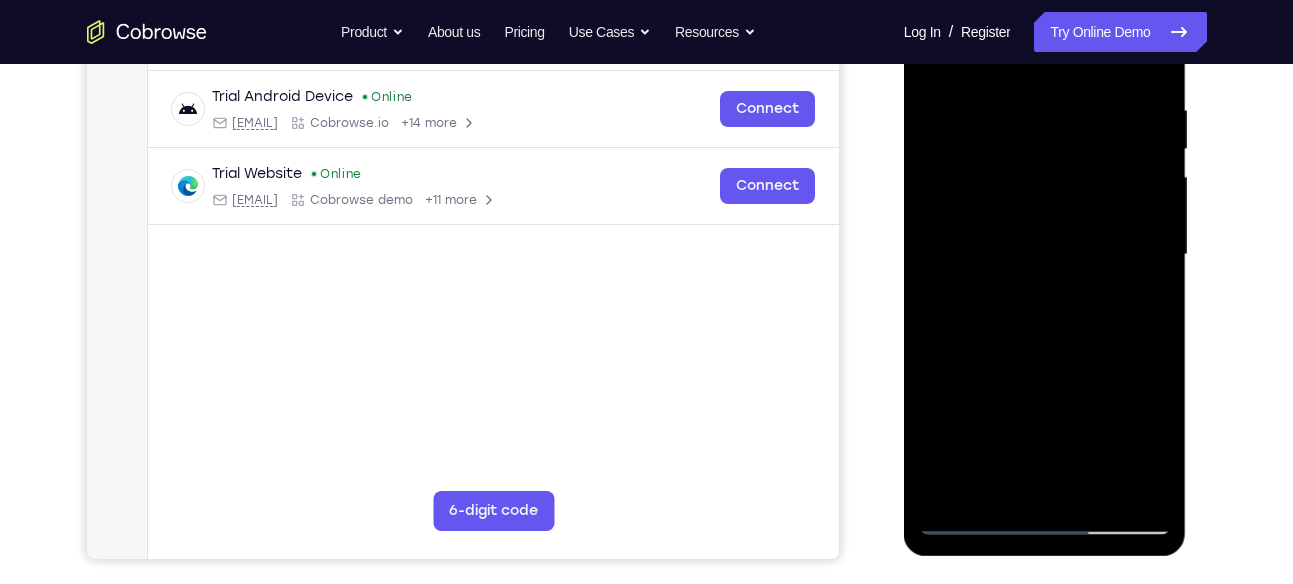 click at bounding box center (1045, 255) 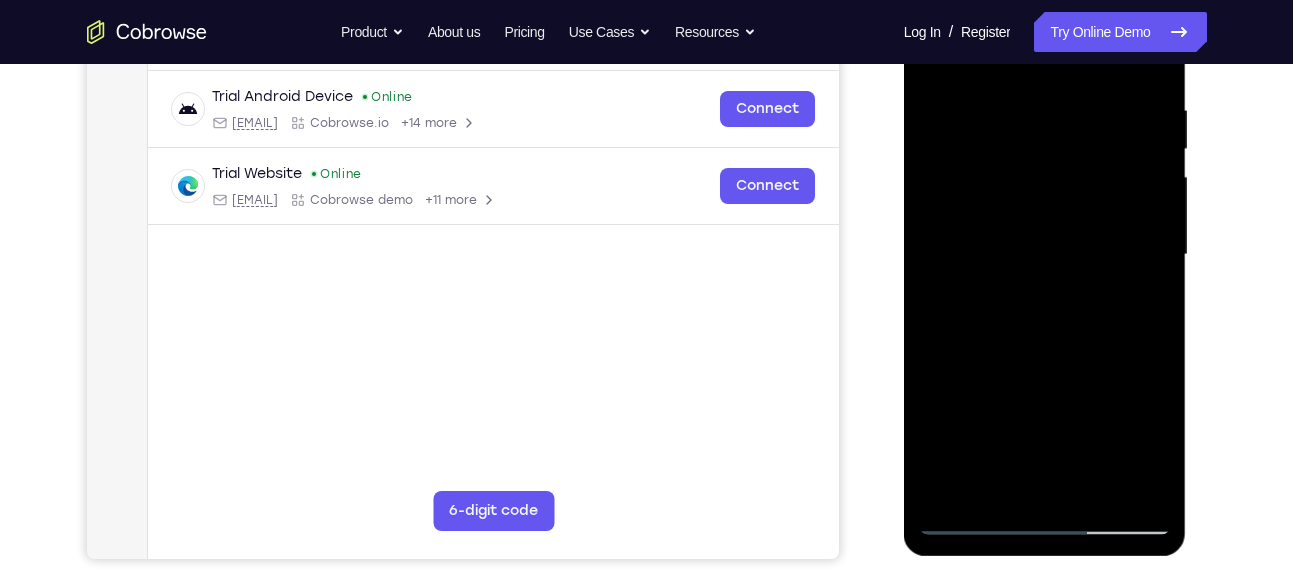 click at bounding box center [1045, 255] 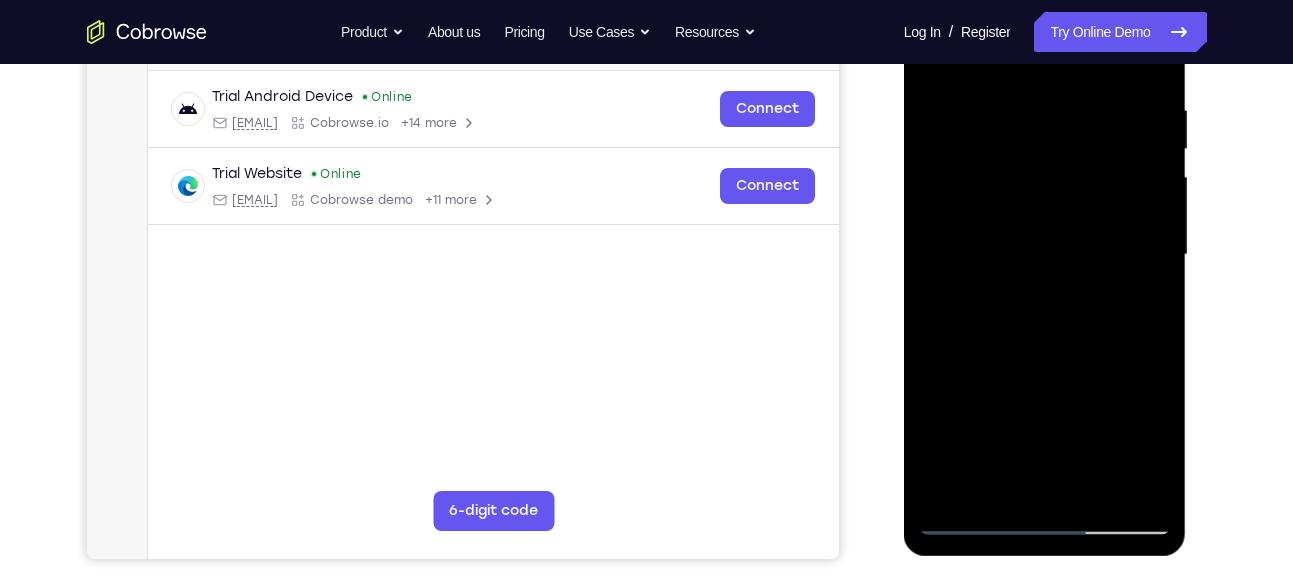 click at bounding box center [1045, 255] 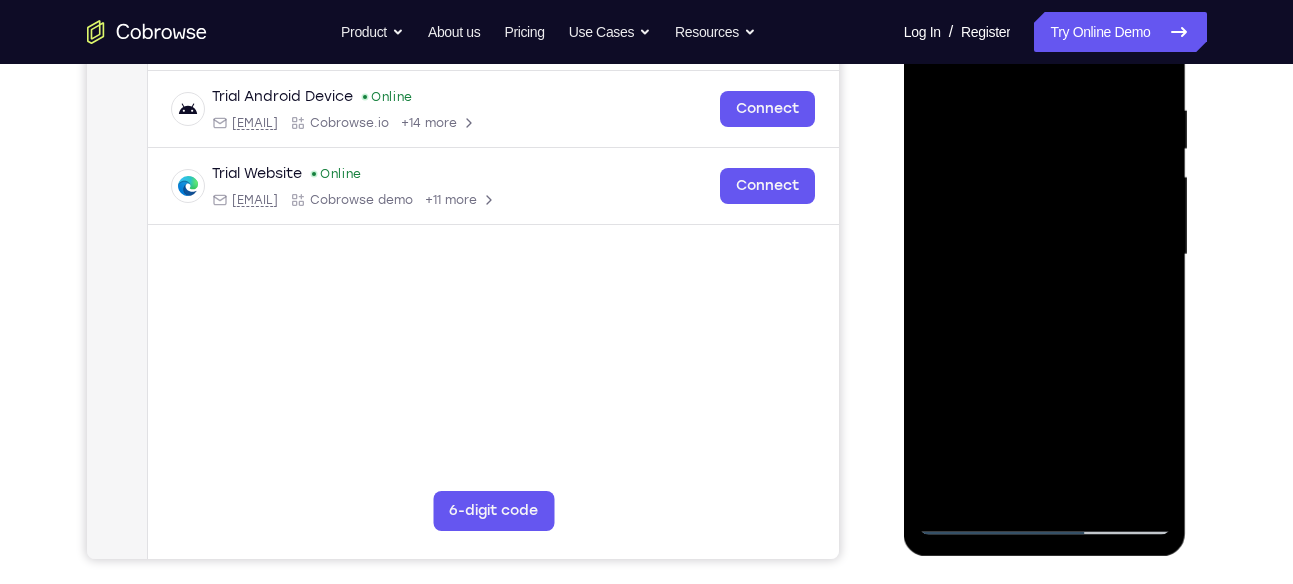 click at bounding box center (1045, 255) 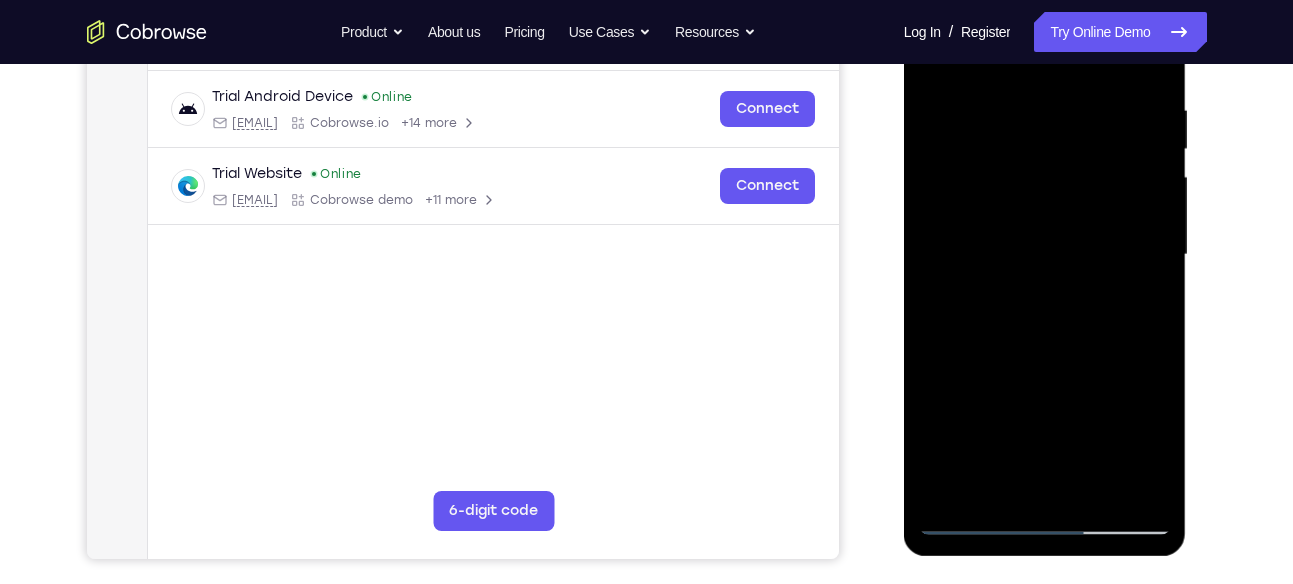 click at bounding box center (1045, 255) 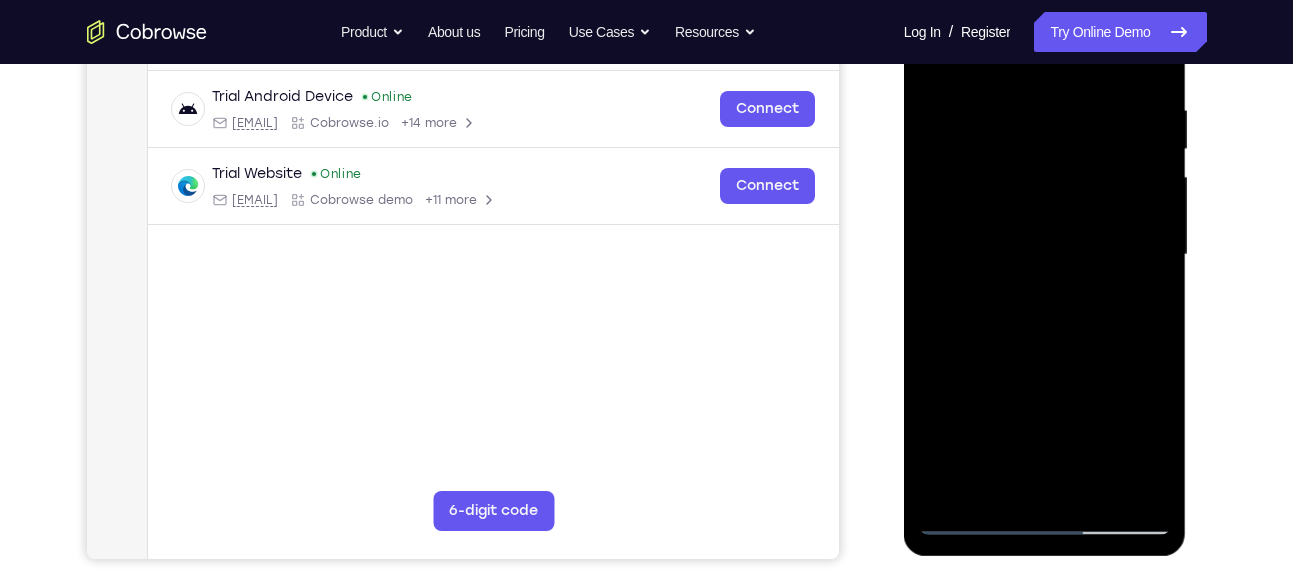 click at bounding box center [1045, 255] 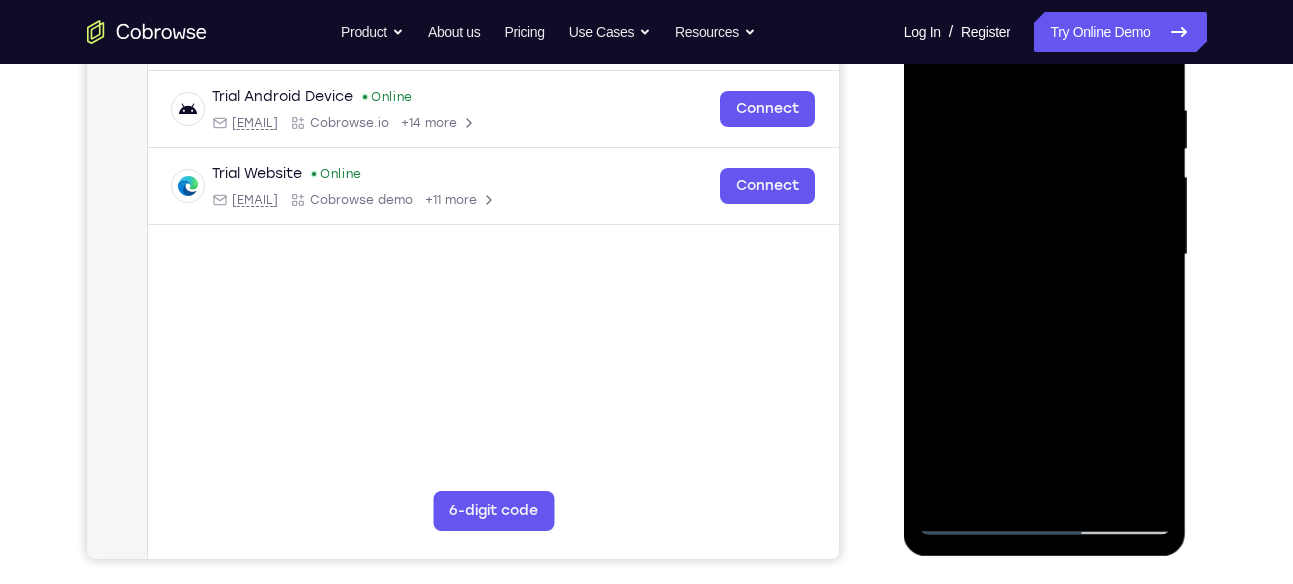 click at bounding box center (1045, 255) 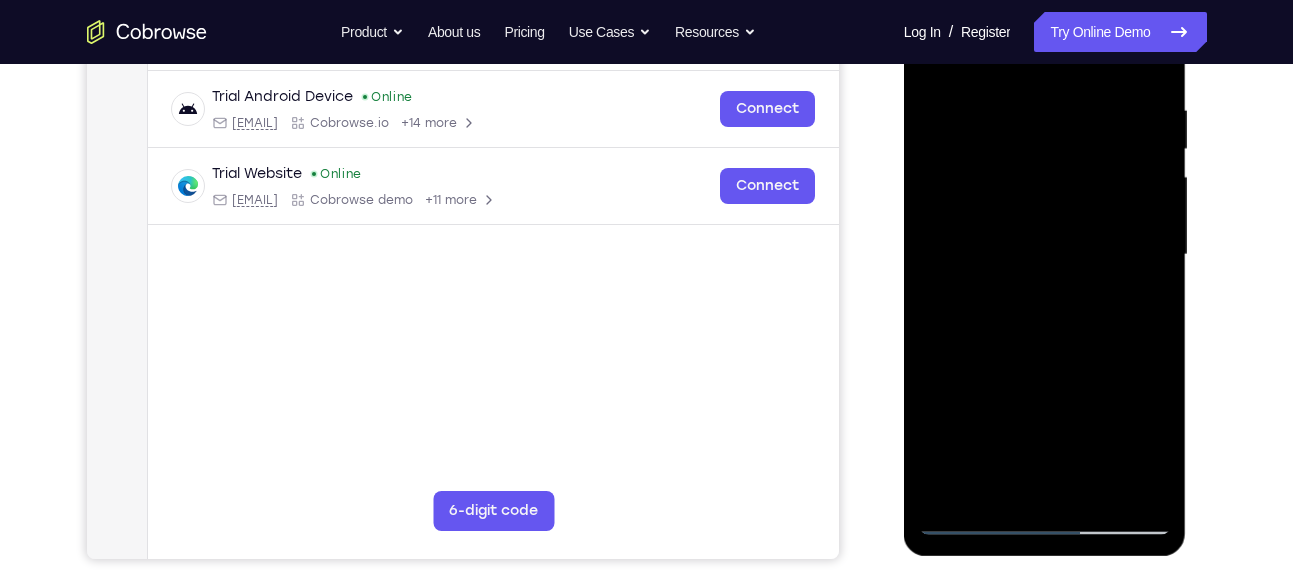 click at bounding box center (1045, 255) 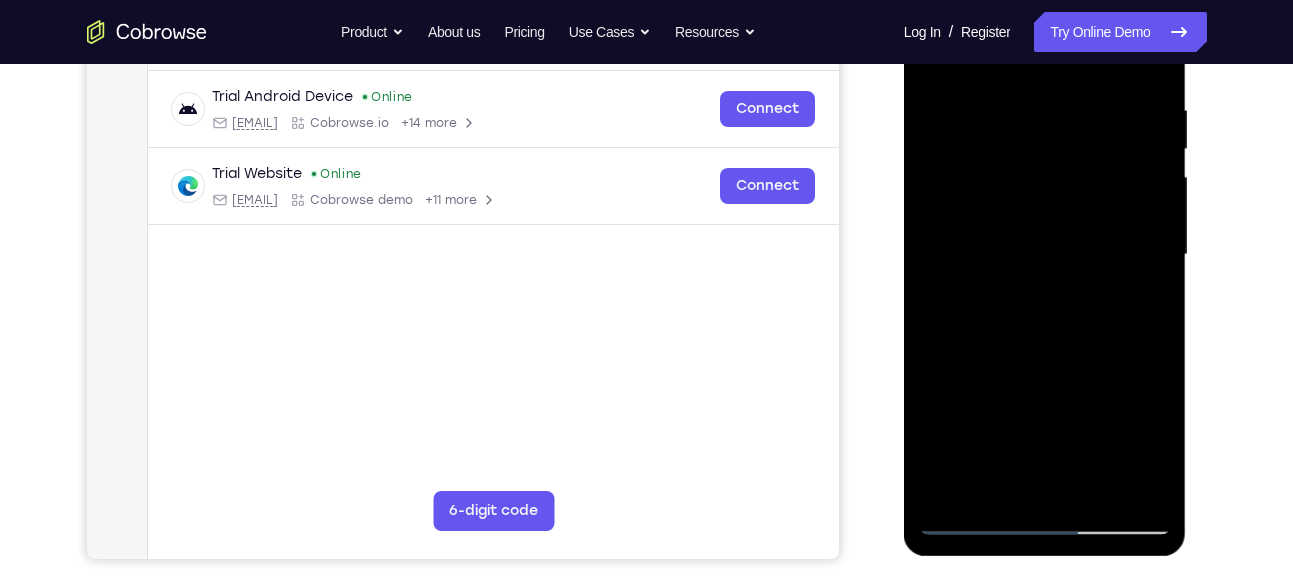 click at bounding box center [1045, 255] 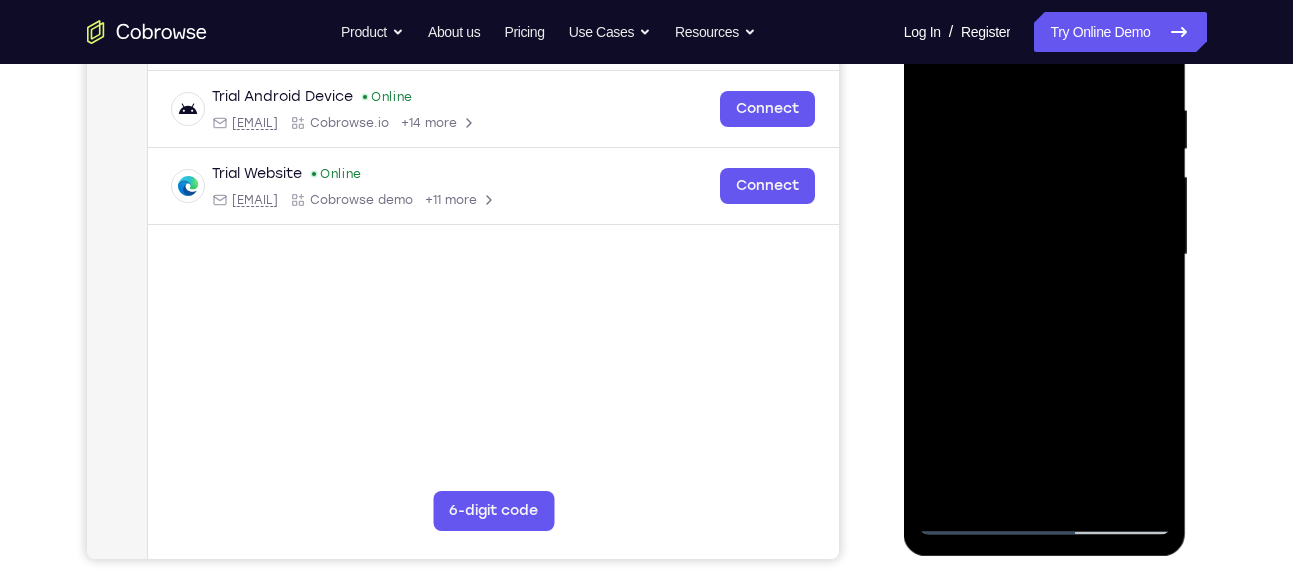 click at bounding box center [1045, 255] 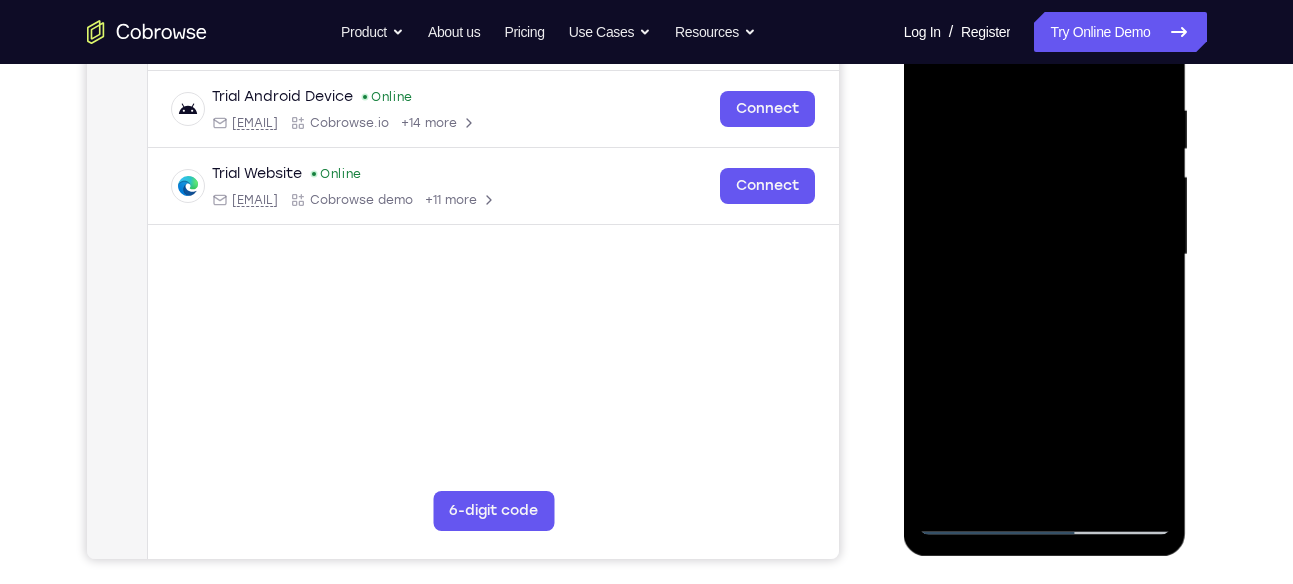 click at bounding box center [1045, 255] 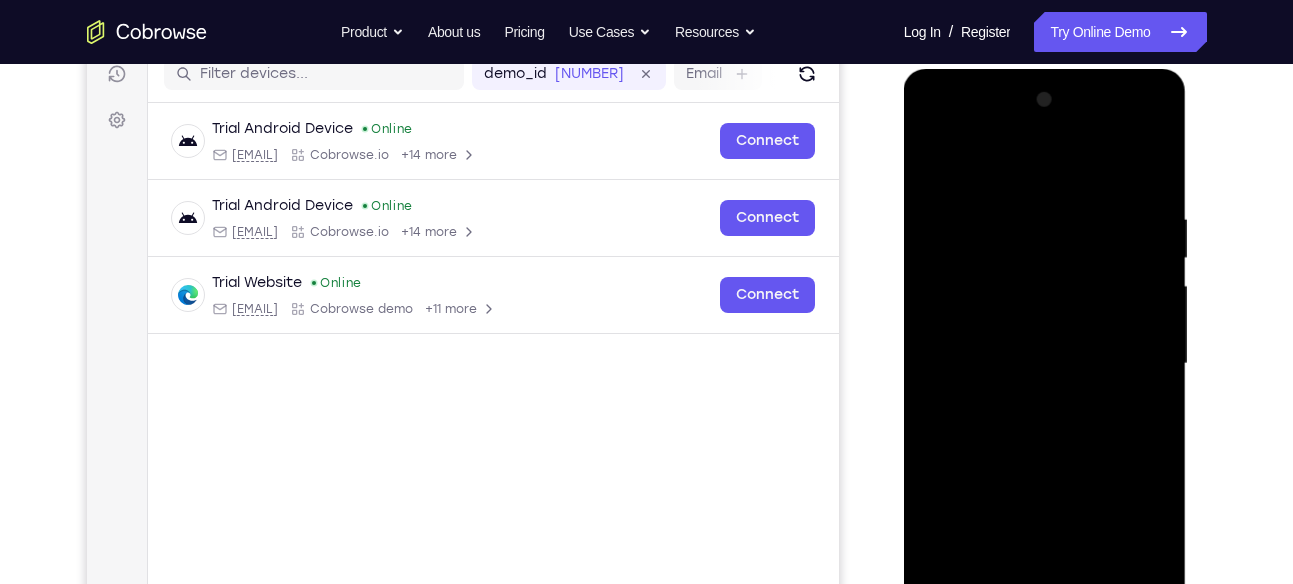 scroll, scrollTop: 256, scrollLeft: 0, axis: vertical 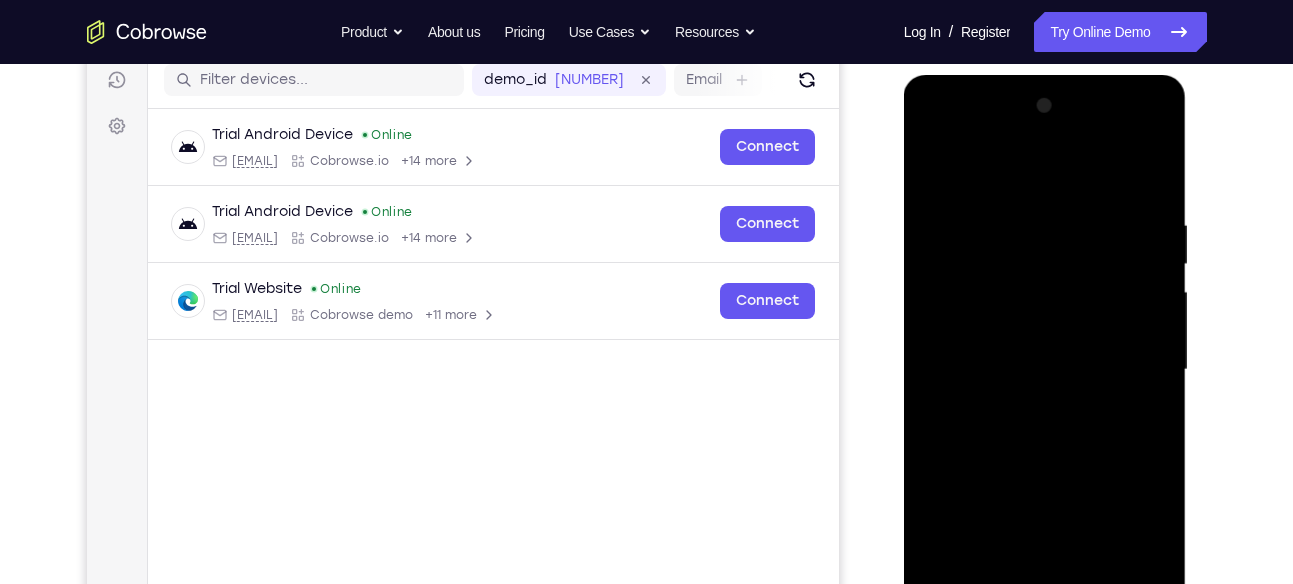 click at bounding box center [1045, 370] 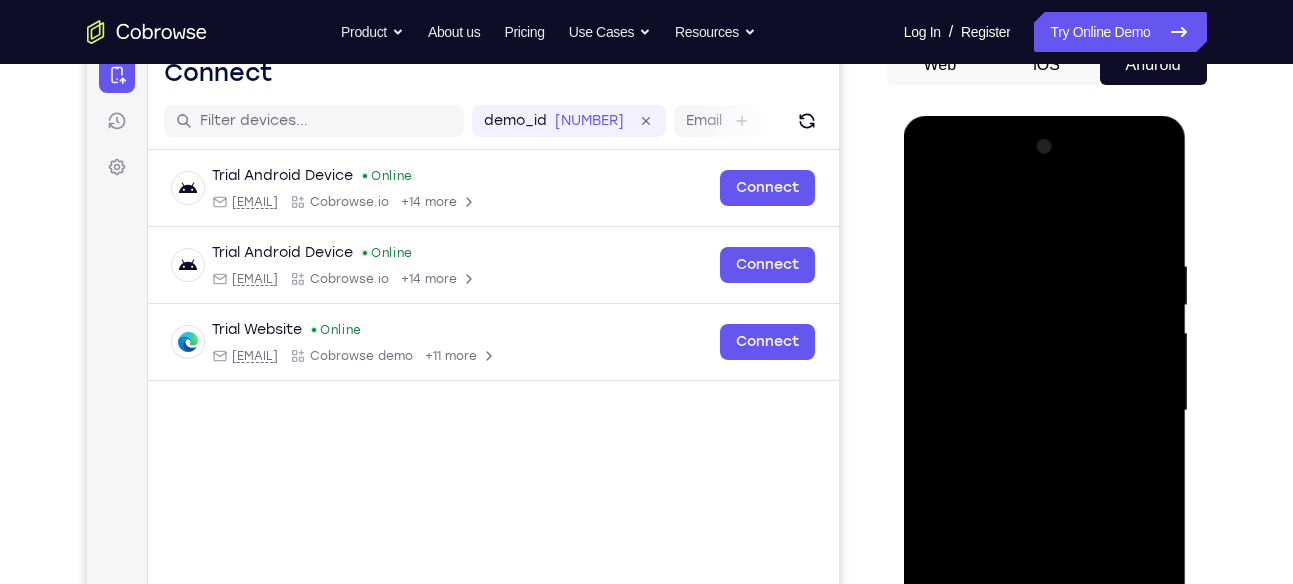 scroll, scrollTop: 204, scrollLeft: 0, axis: vertical 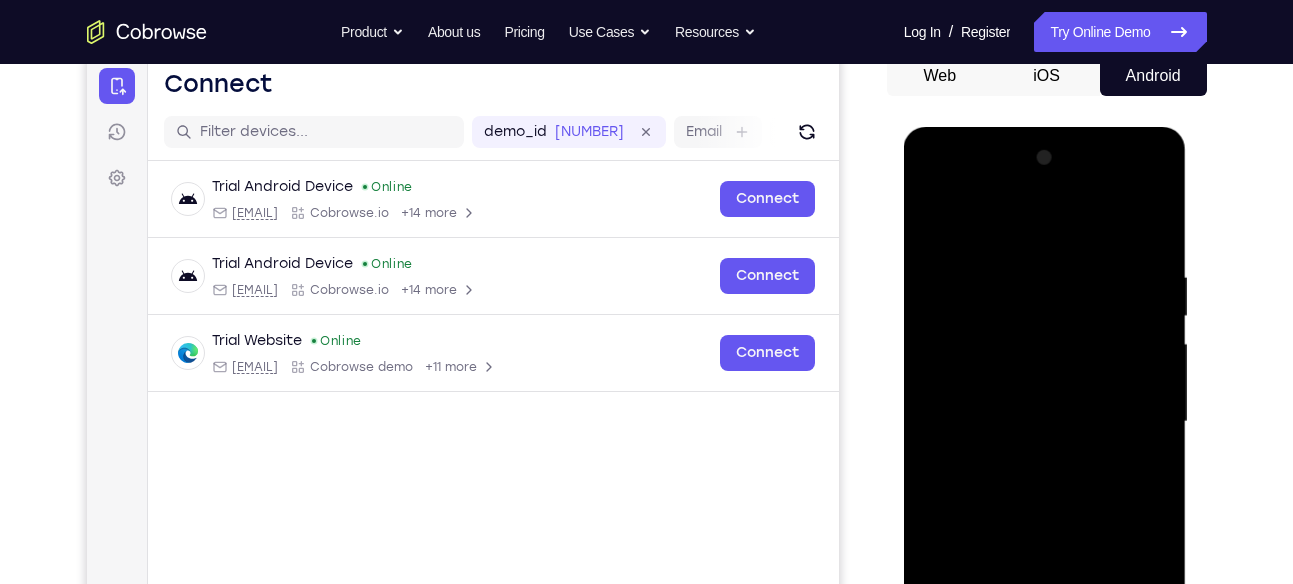 click at bounding box center (1045, 422) 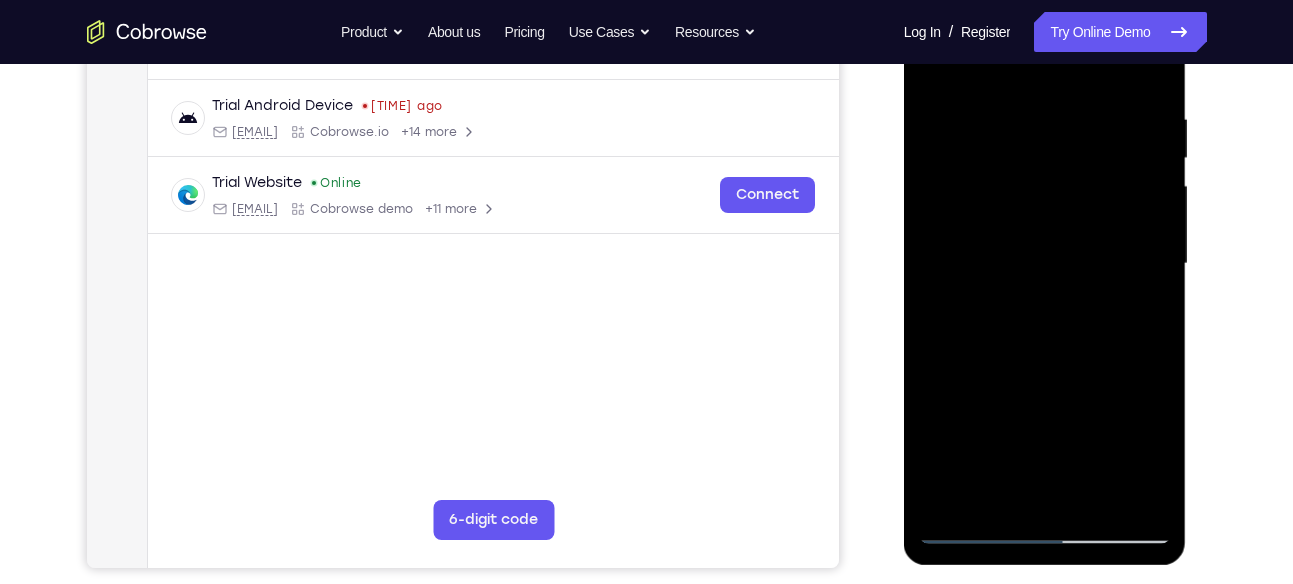 scroll, scrollTop: 363, scrollLeft: 0, axis: vertical 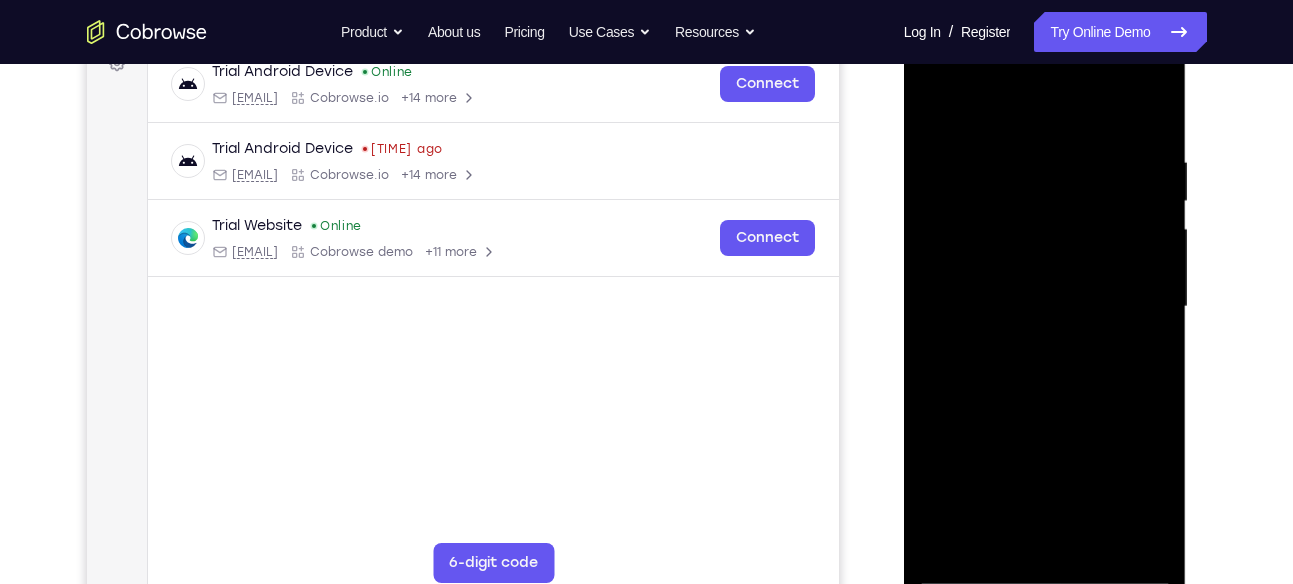click at bounding box center [1045, 307] 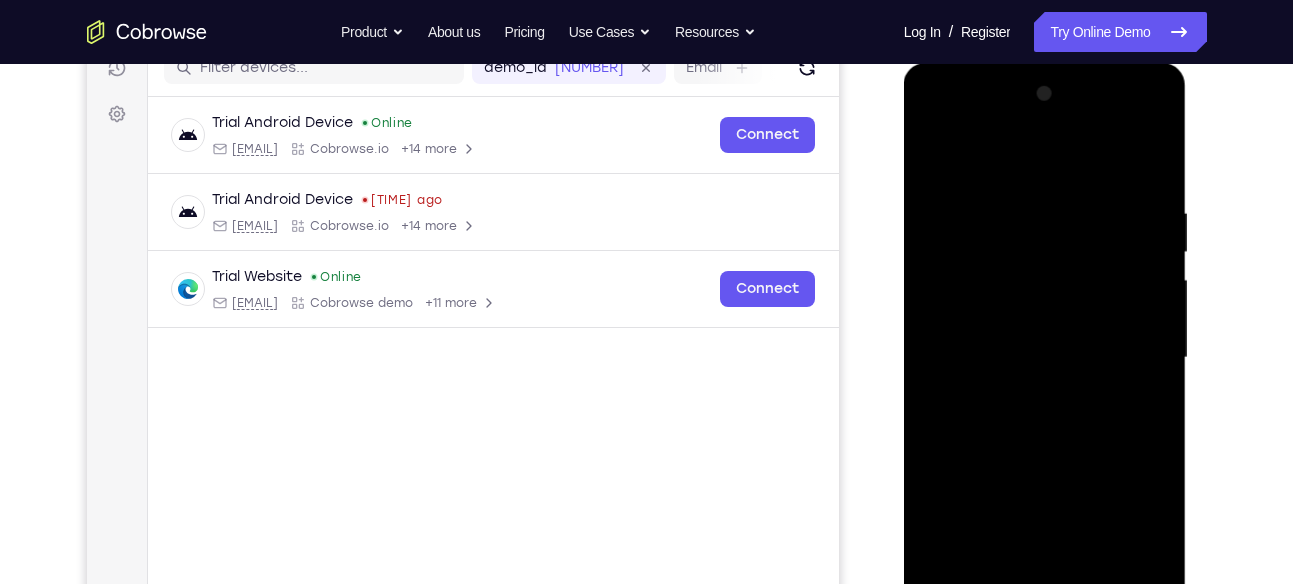 scroll, scrollTop: 264, scrollLeft: 0, axis: vertical 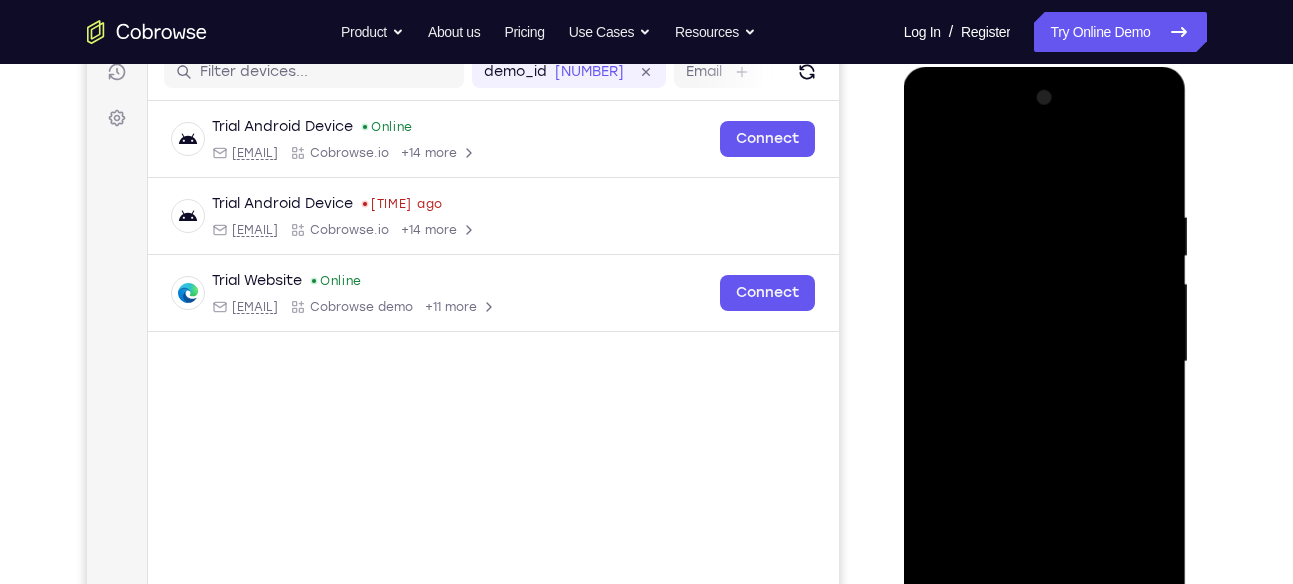 click at bounding box center (1045, 362) 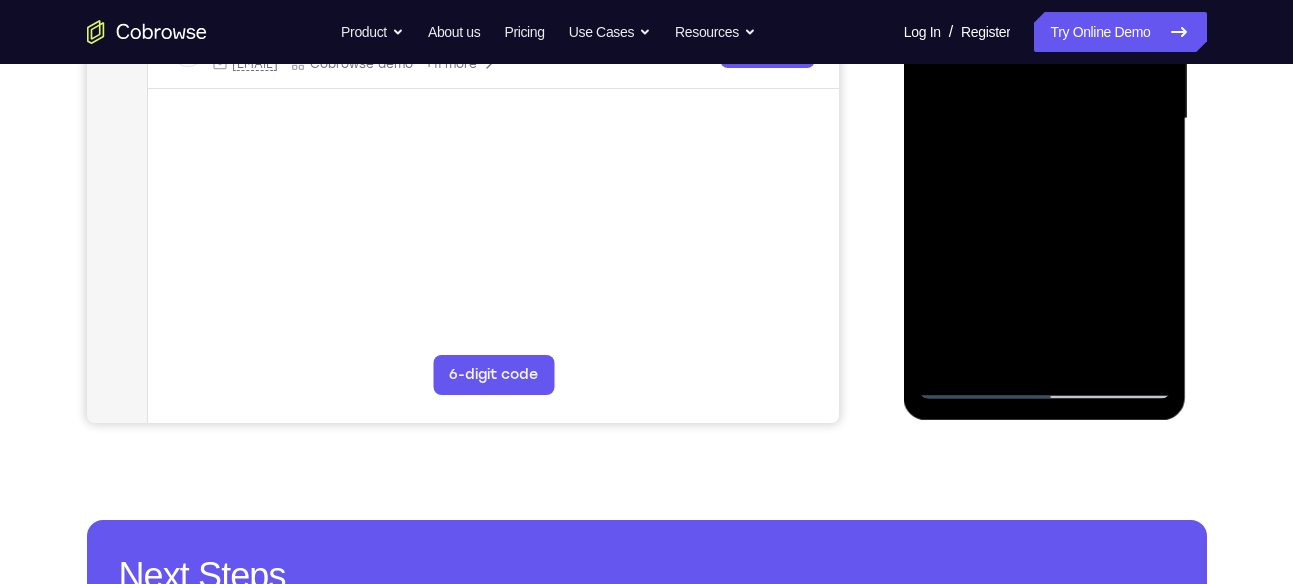 scroll, scrollTop: 515, scrollLeft: 0, axis: vertical 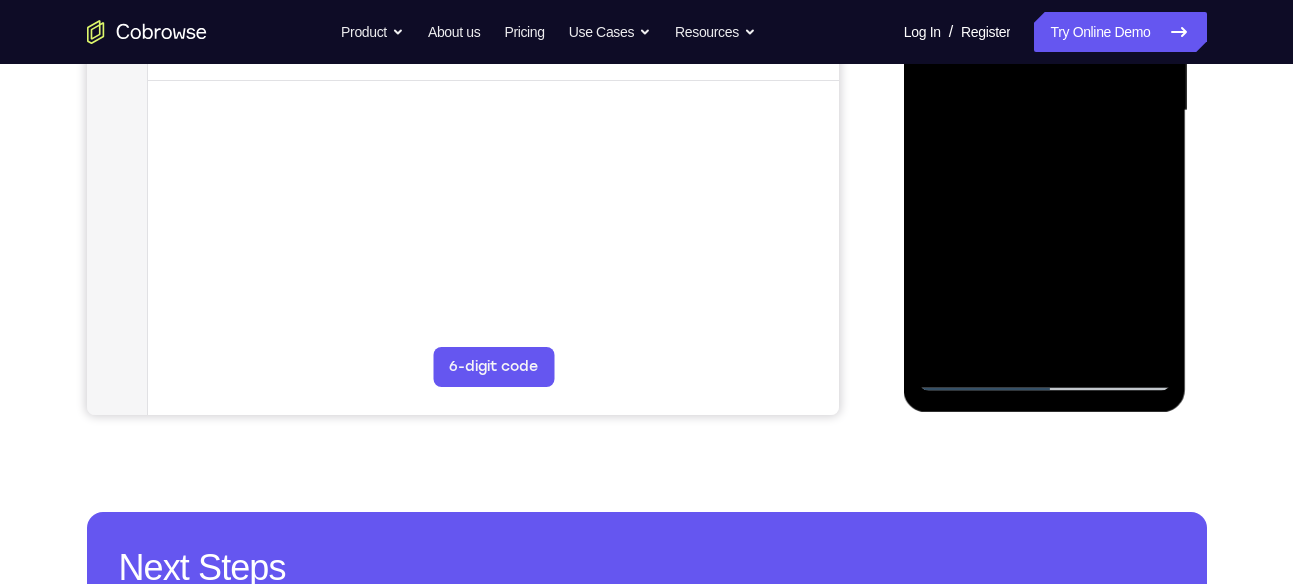 click at bounding box center (1045, 111) 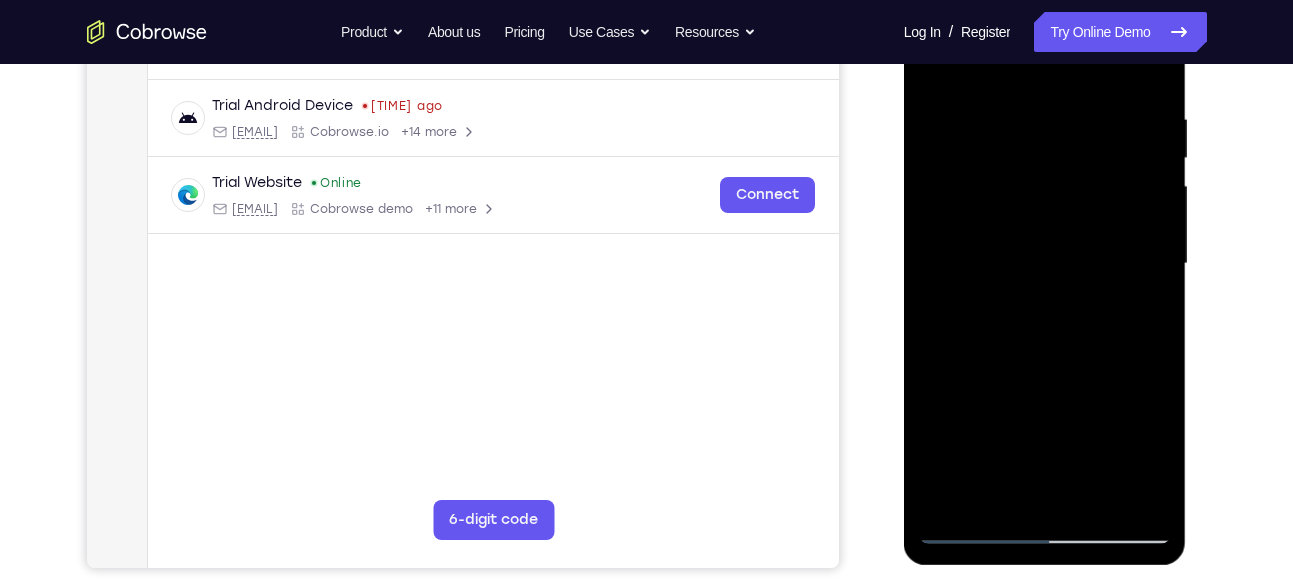 scroll, scrollTop: 360, scrollLeft: 0, axis: vertical 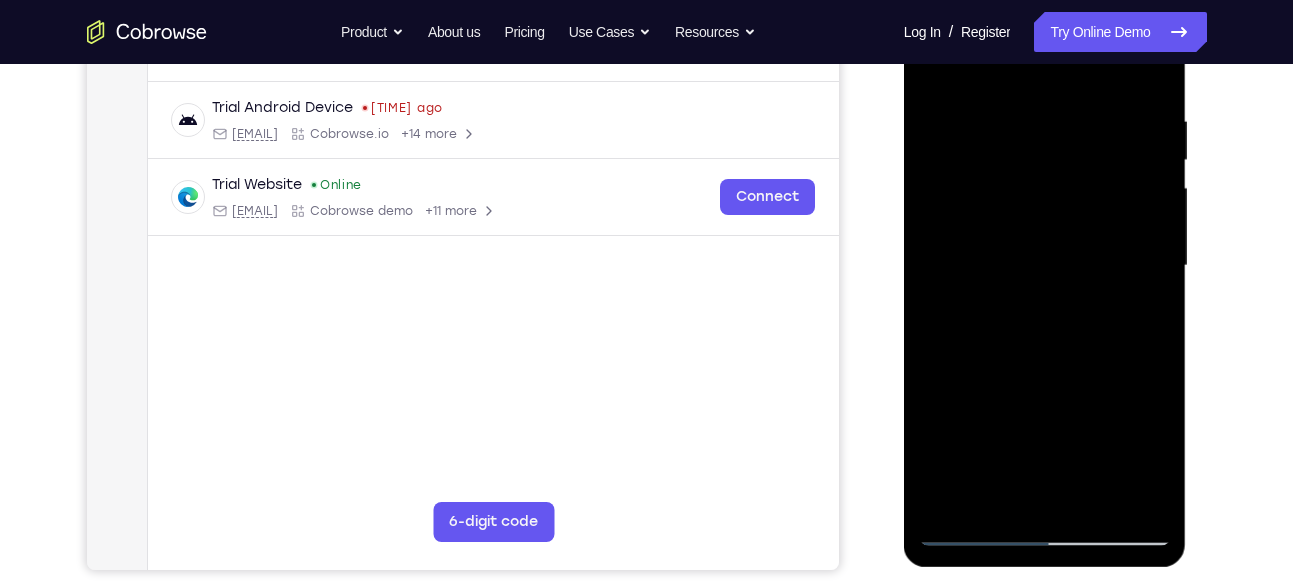 click at bounding box center [1045, 266] 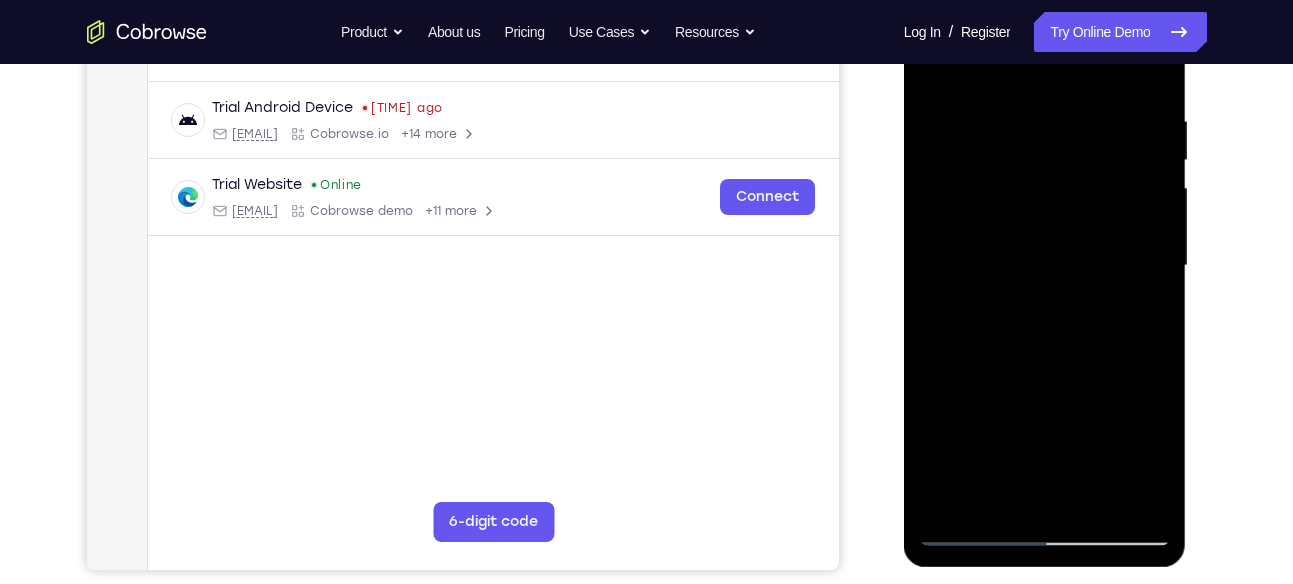 click at bounding box center [1045, 266] 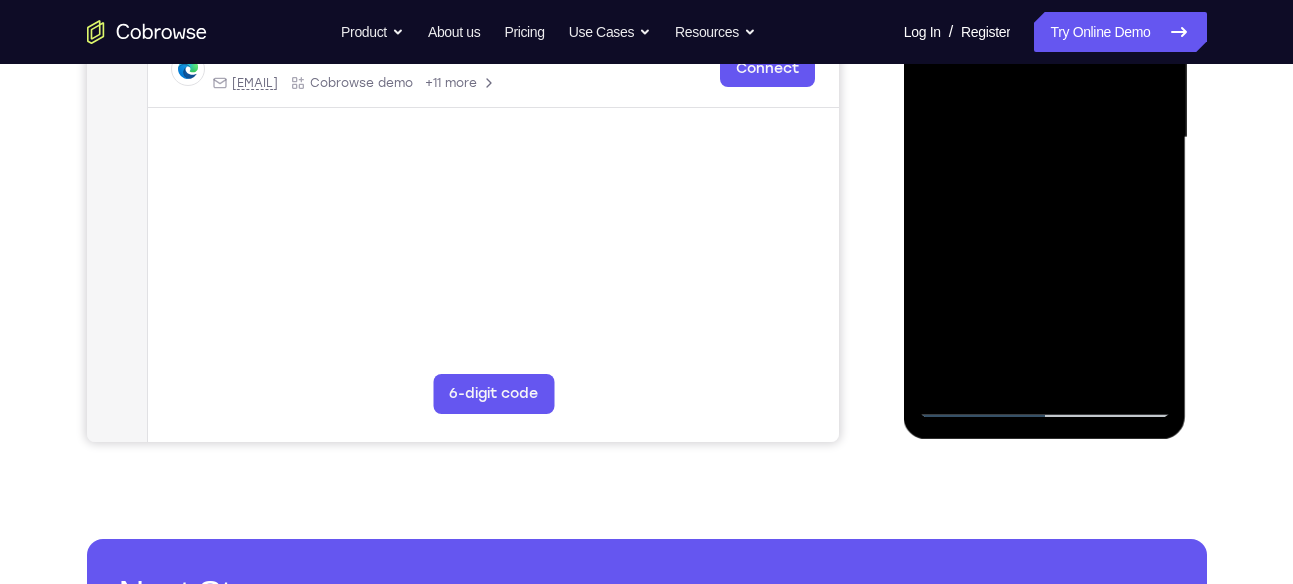 scroll, scrollTop: 495, scrollLeft: 0, axis: vertical 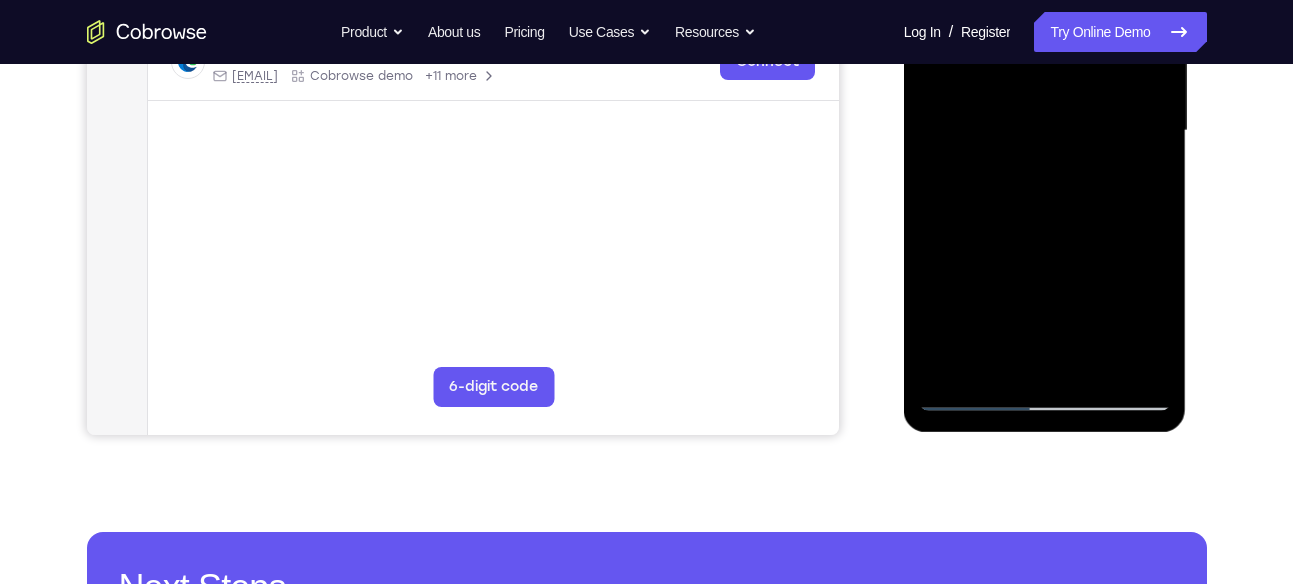 click at bounding box center [1045, 131] 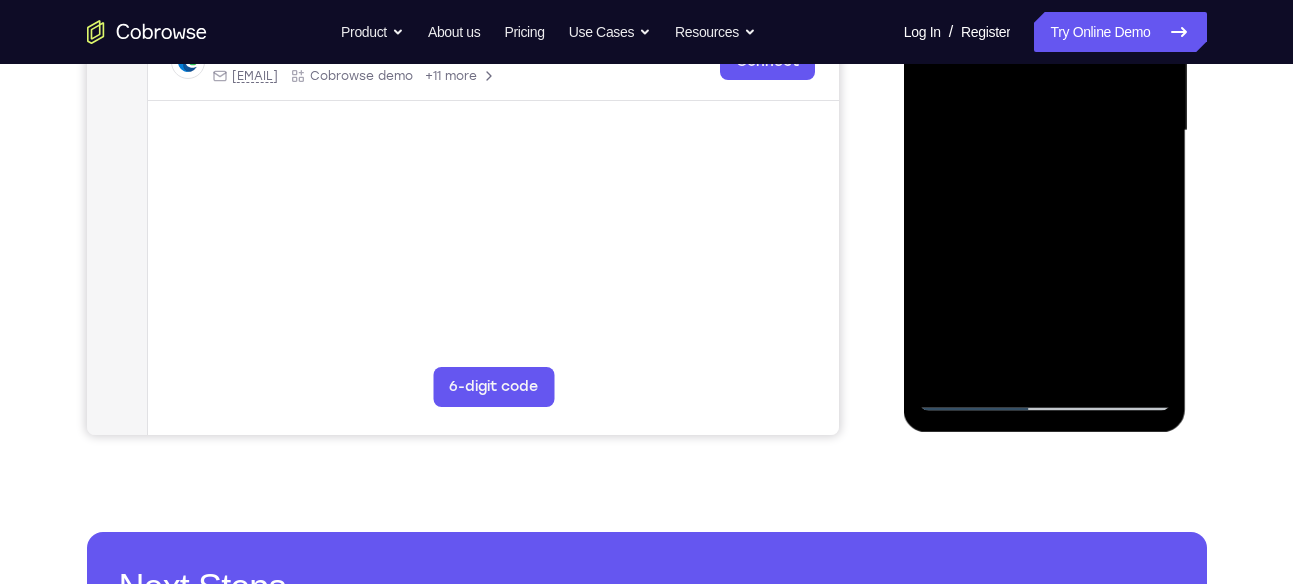 click at bounding box center (1045, 131) 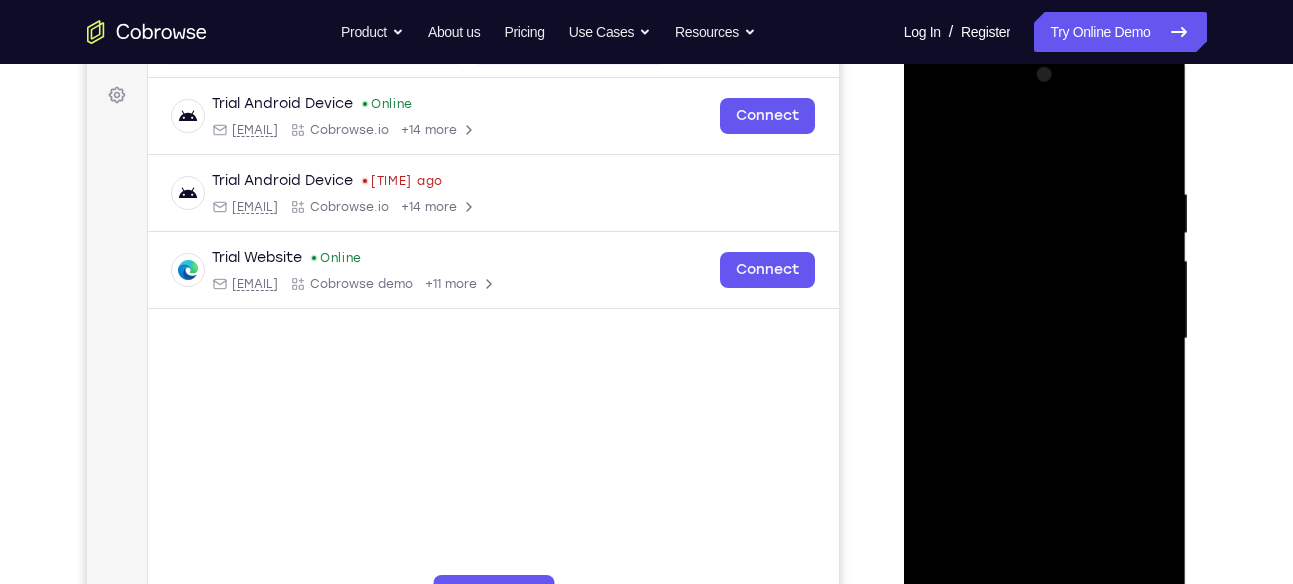 scroll, scrollTop: 285, scrollLeft: 0, axis: vertical 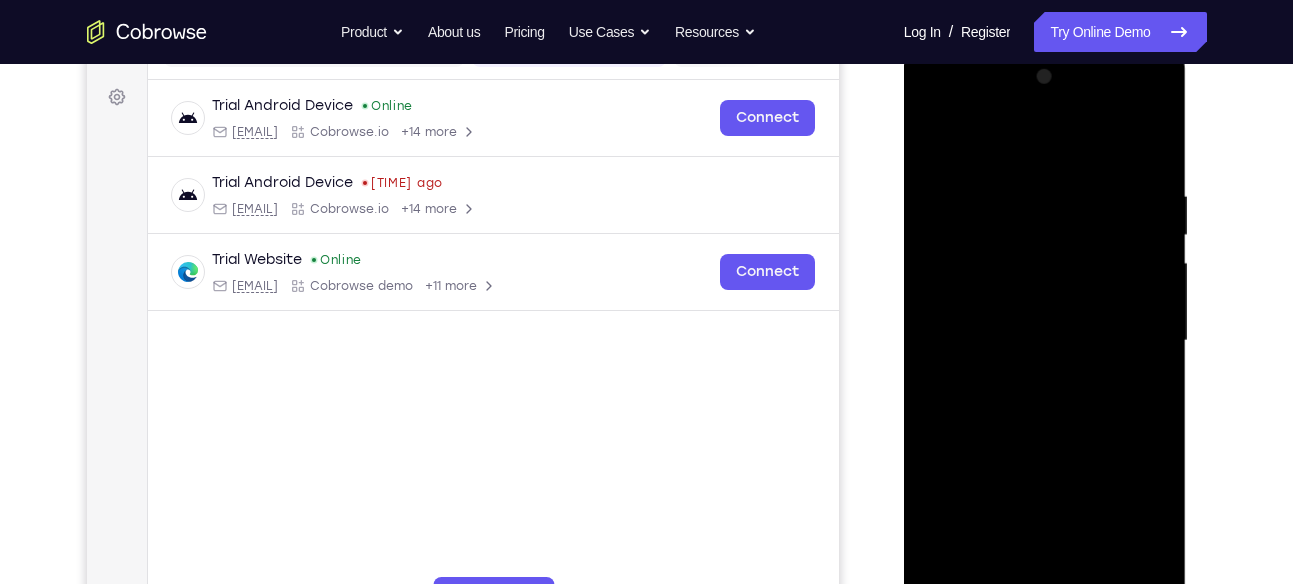 click at bounding box center (1045, 341) 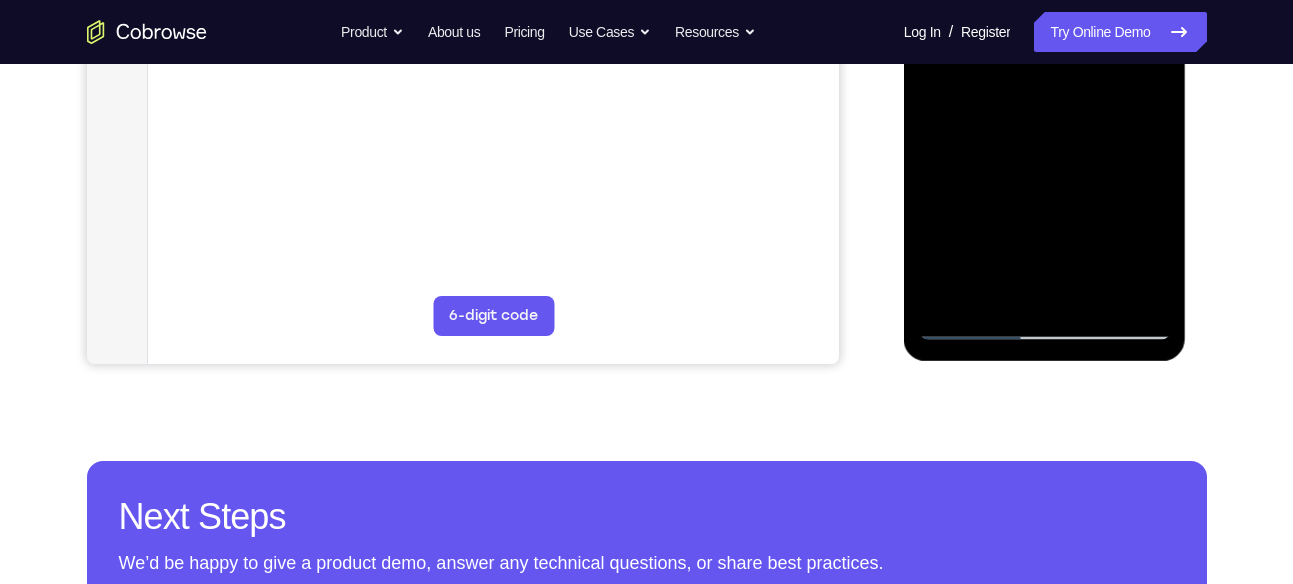 click at bounding box center [1045, 60] 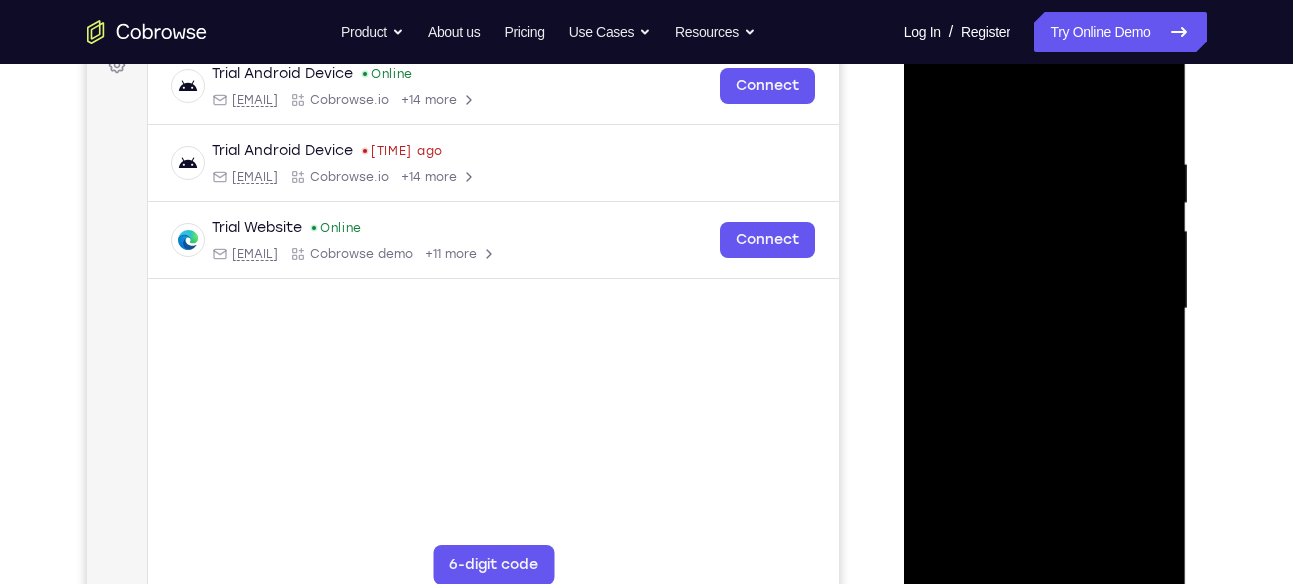 scroll, scrollTop: 314, scrollLeft: 0, axis: vertical 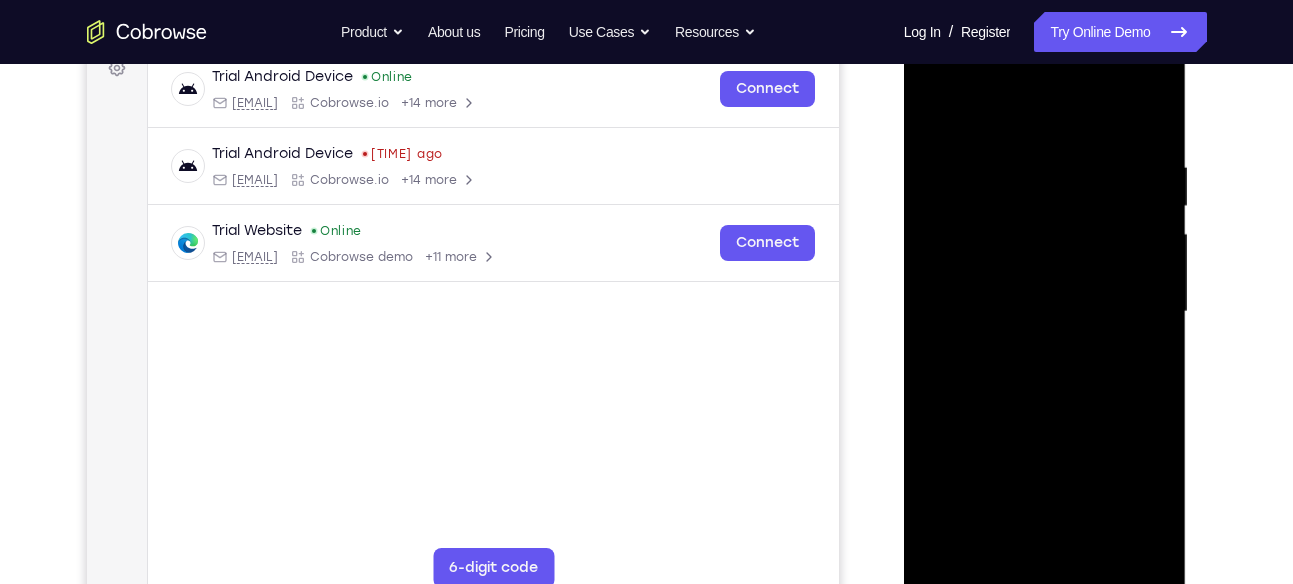 click at bounding box center (1045, 312) 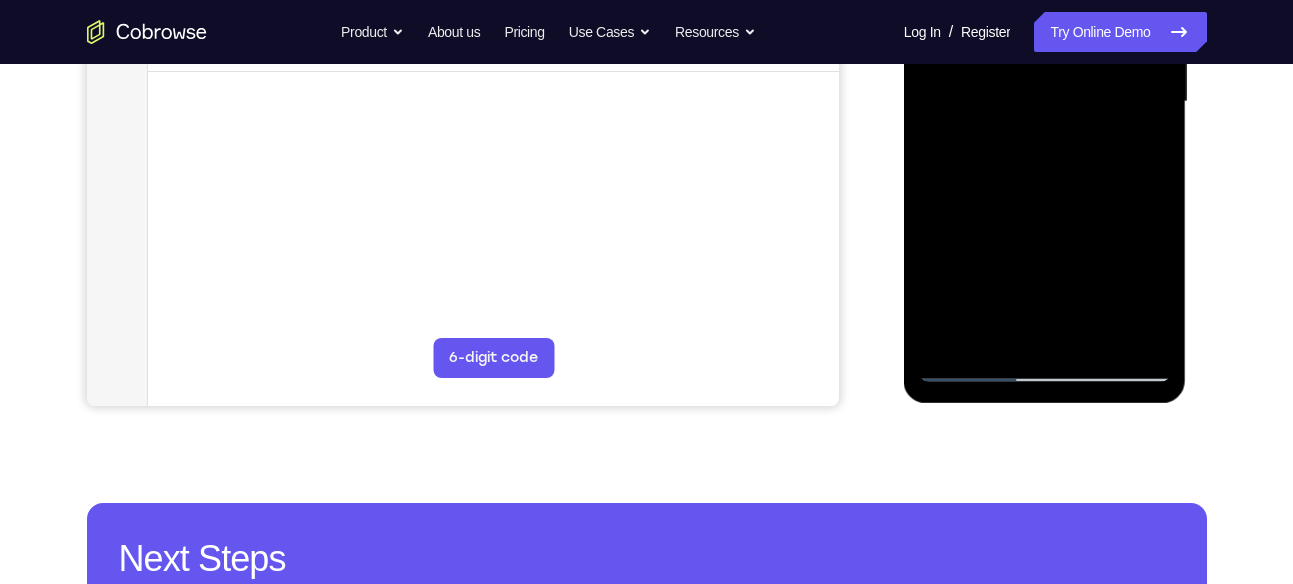 scroll, scrollTop: 530, scrollLeft: 0, axis: vertical 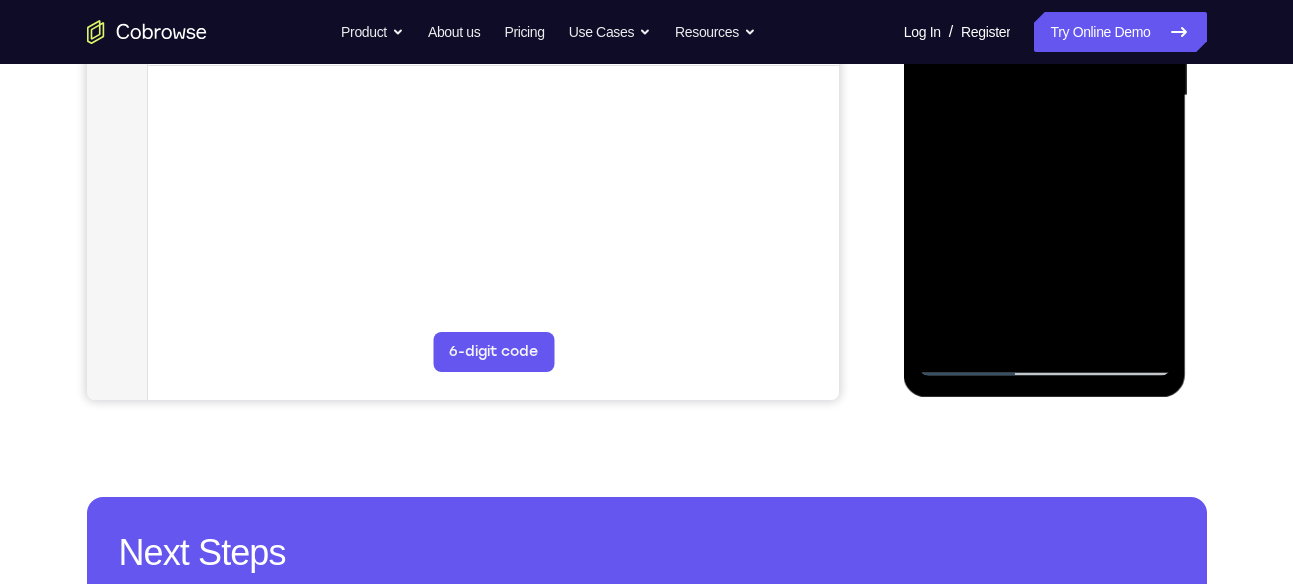 click at bounding box center [1045, 96] 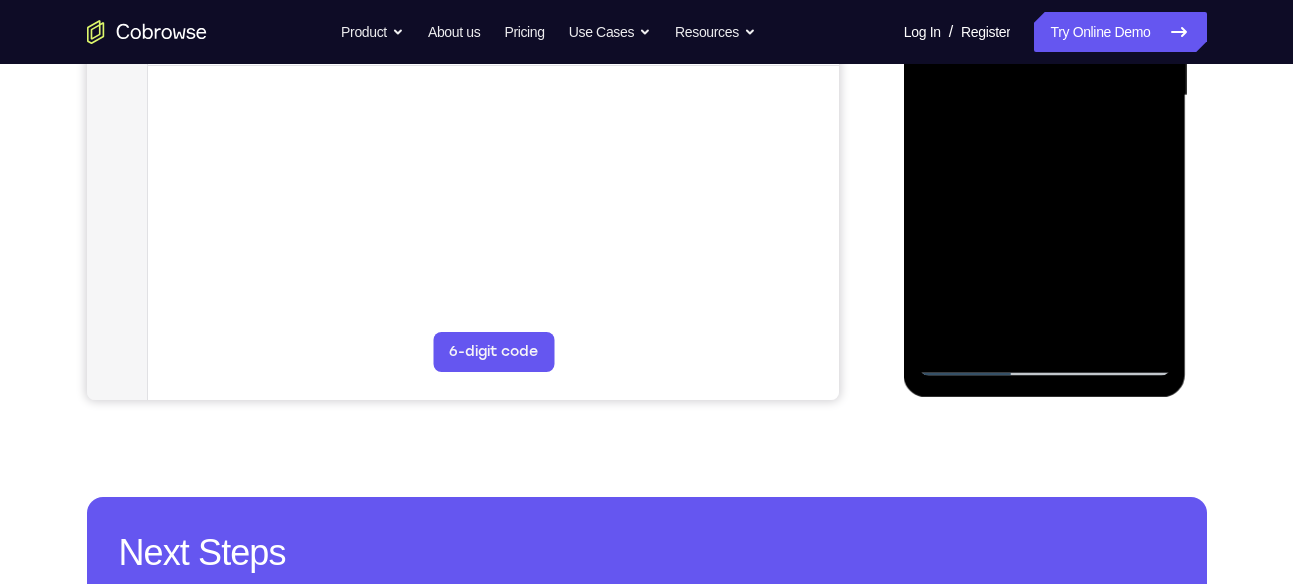 click at bounding box center [1045, 96] 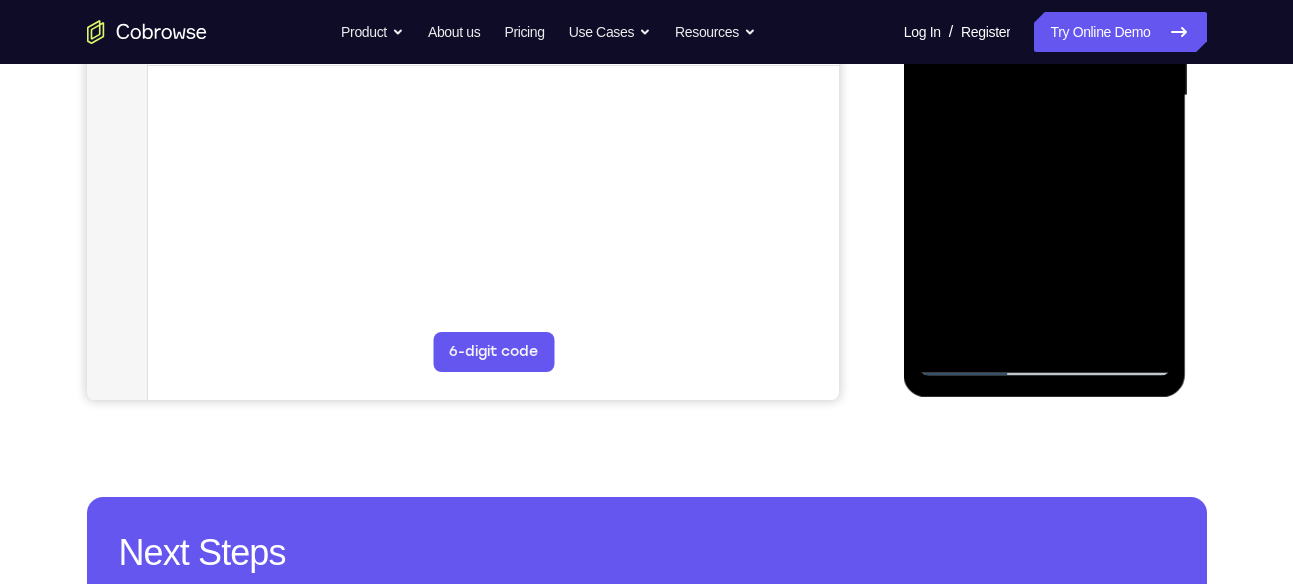 click at bounding box center [1045, 96] 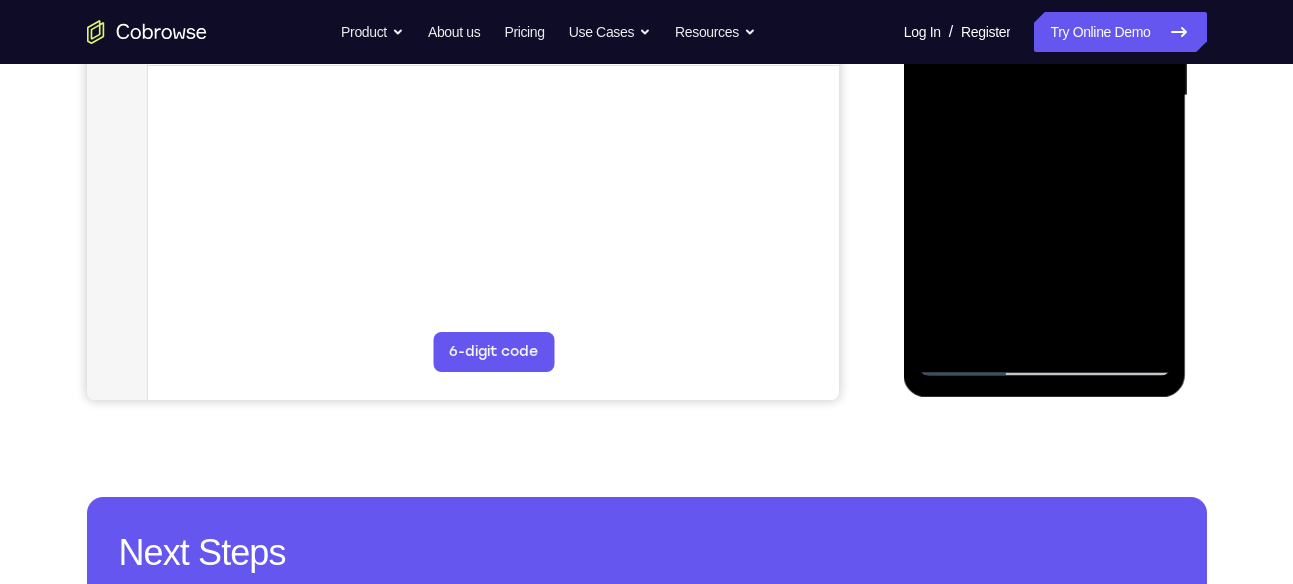 click at bounding box center (1045, 96) 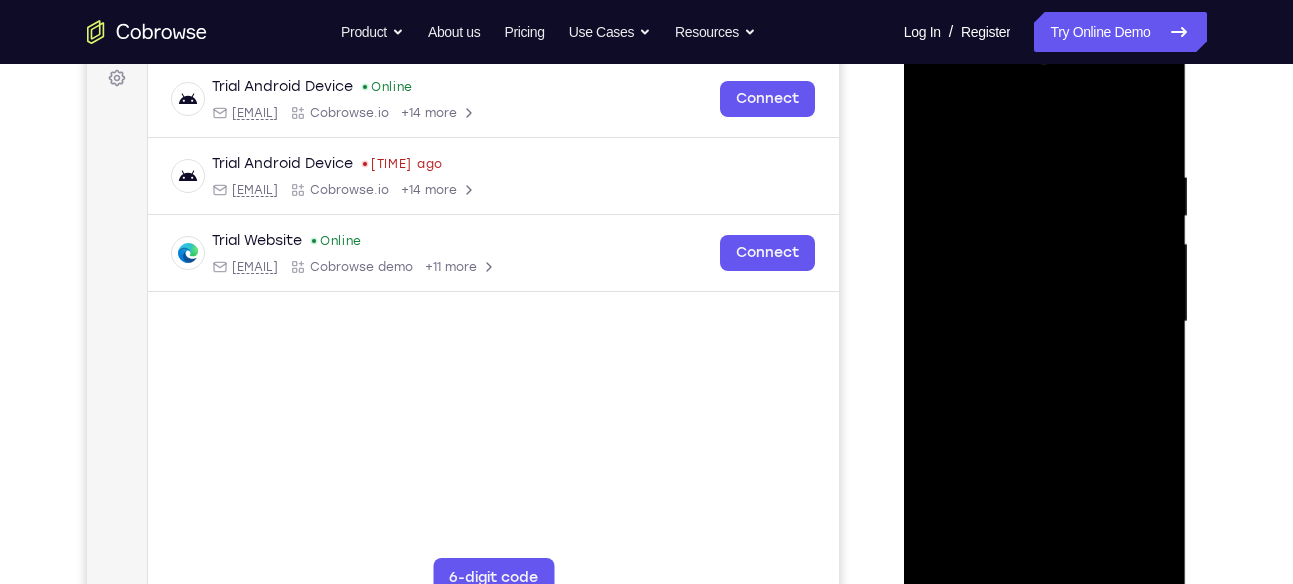 scroll, scrollTop: 301, scrollLeft: 0, axis: vertical 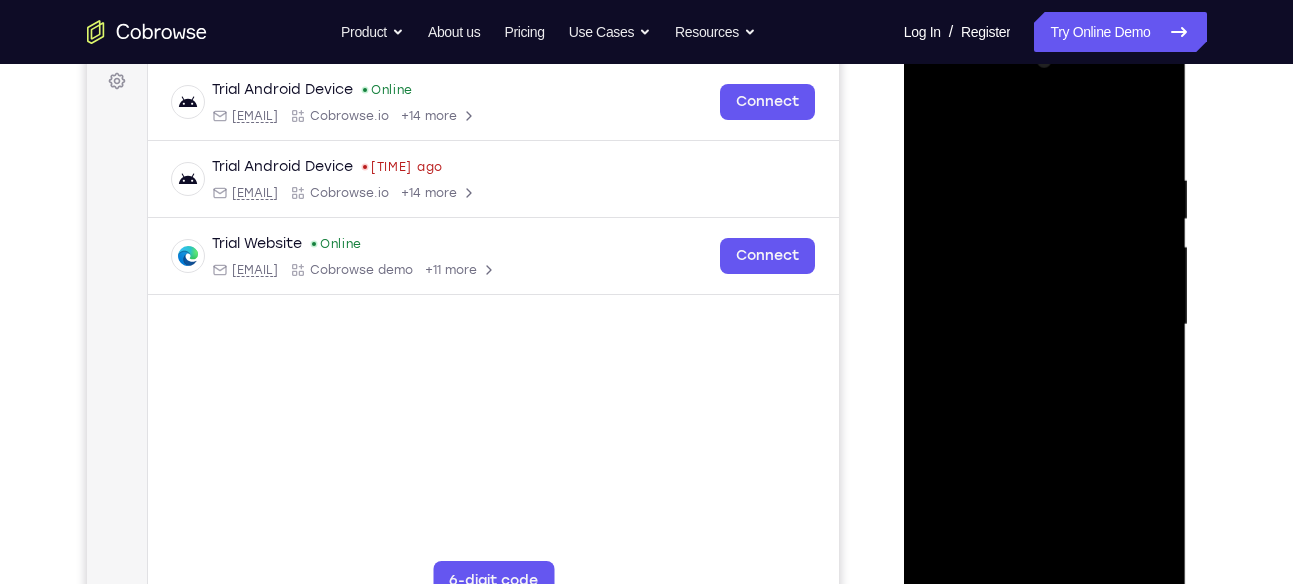 drag, startPoint x: 1019, startPoint y: 198, endPoint x: 1030, endPoint y: 479, distance: 281.2152 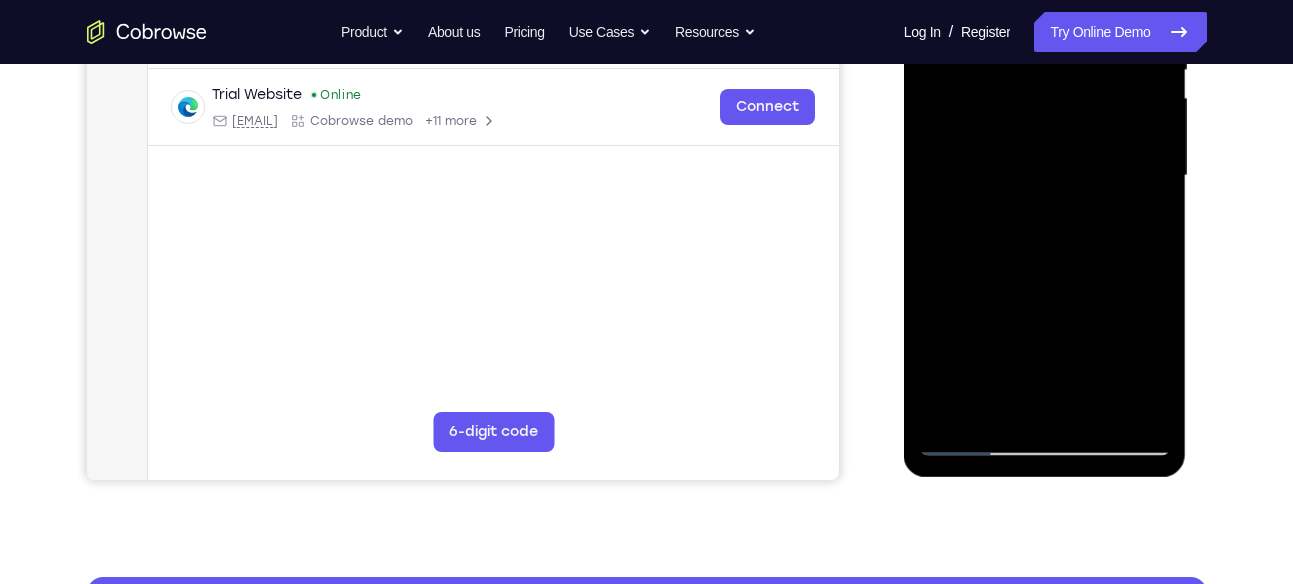 scroll, scrollTop: 452, scrollLeft: 0, axis: vertical 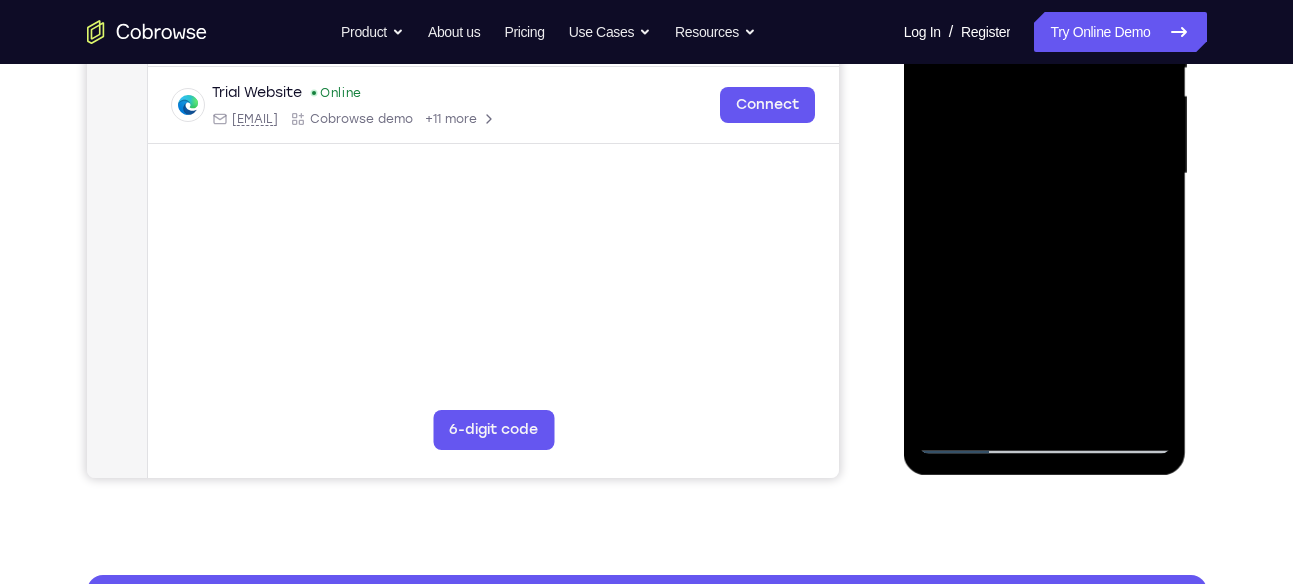 click at bounding box center (1045, 174) 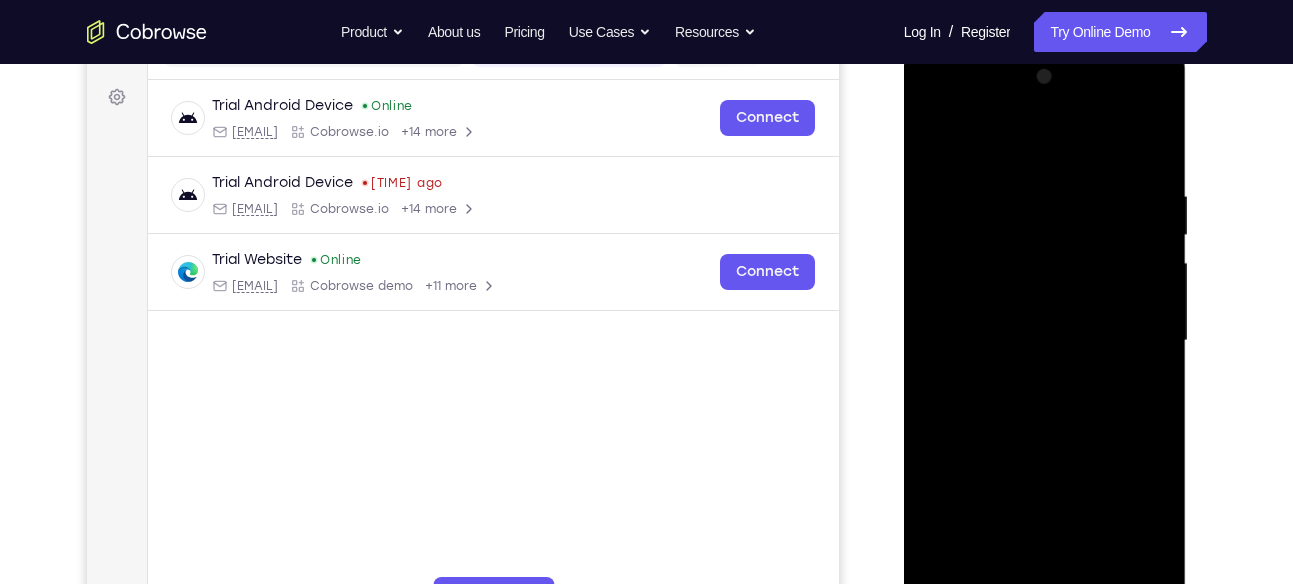 scroll, scrollTop: 280, scrollLeft: 0, axis: vertical 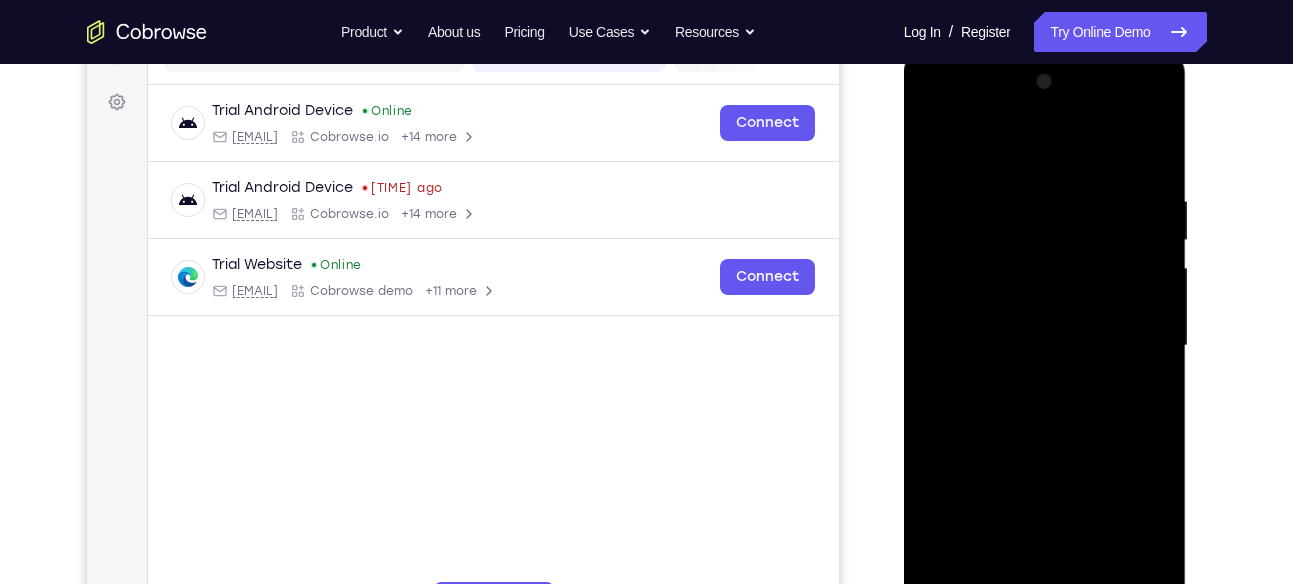 drag, startPoint x: 1067, startPoint y: 377, endPoint x: 1070, endPoint y: 146, distance: 231.01949 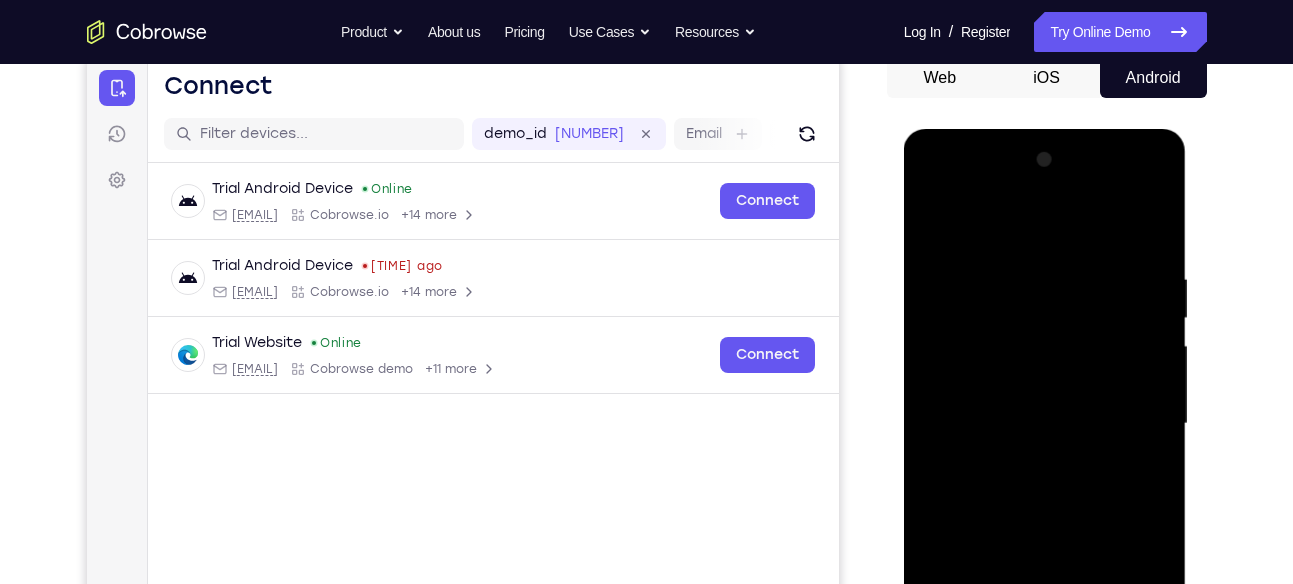 scroll, scrollTop: 198, scrollLeft: 0, axis: vertical 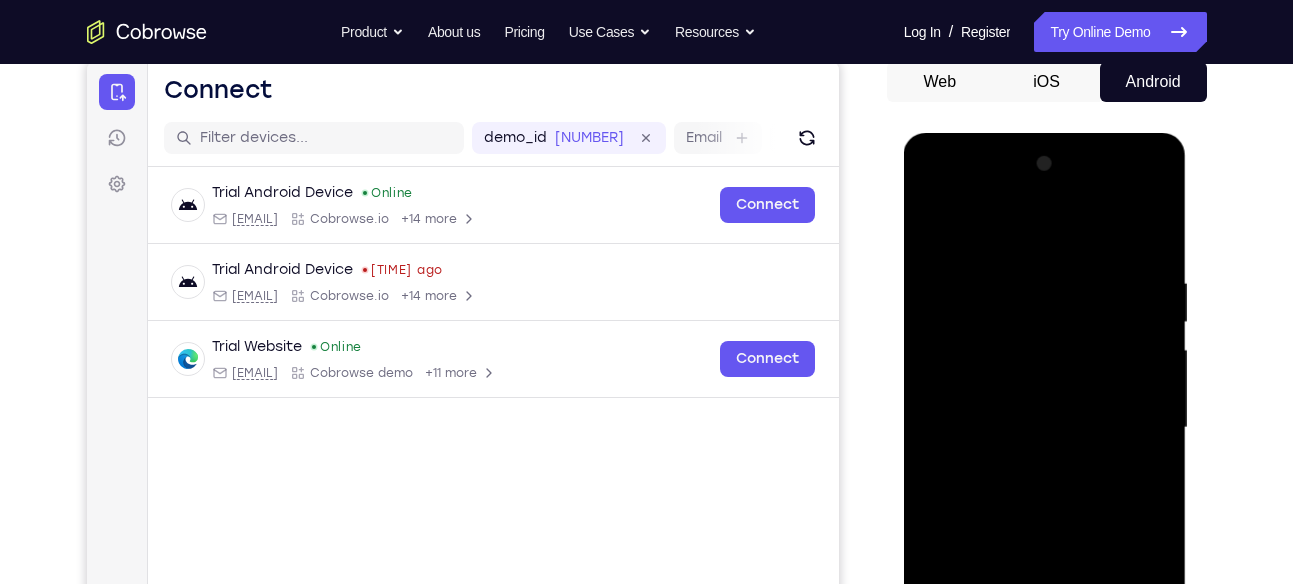 click at bounding box center (1045, 428) 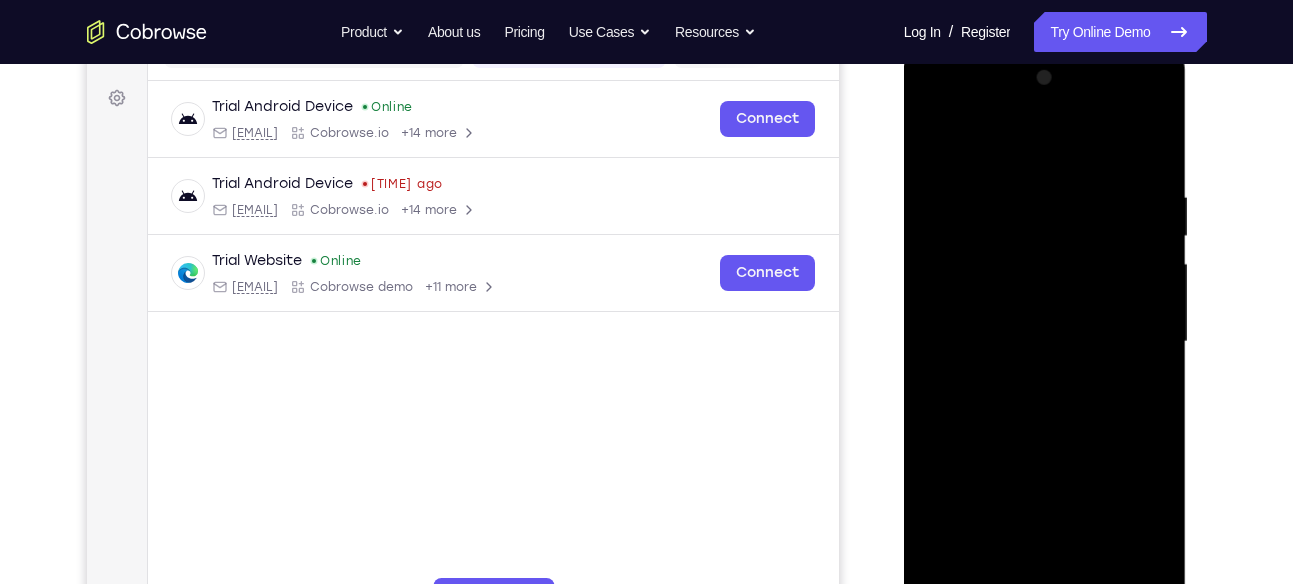 scroll, scrollTop: 290, scrollLeft: 0, axis: vertical 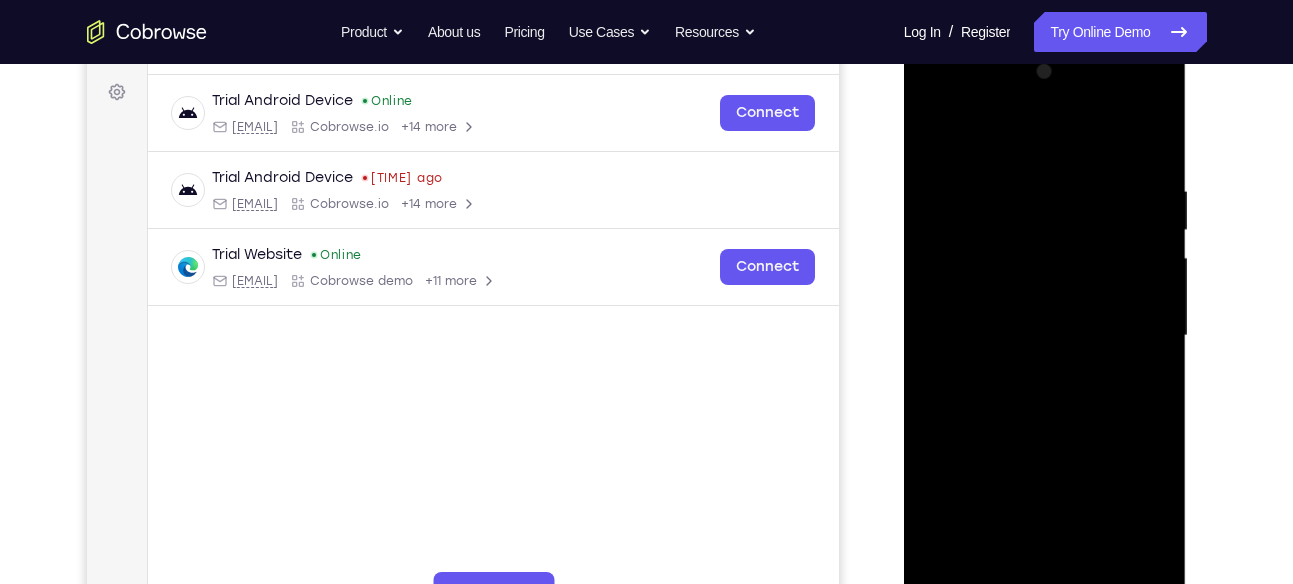 click at bounding box center (1045, 336) 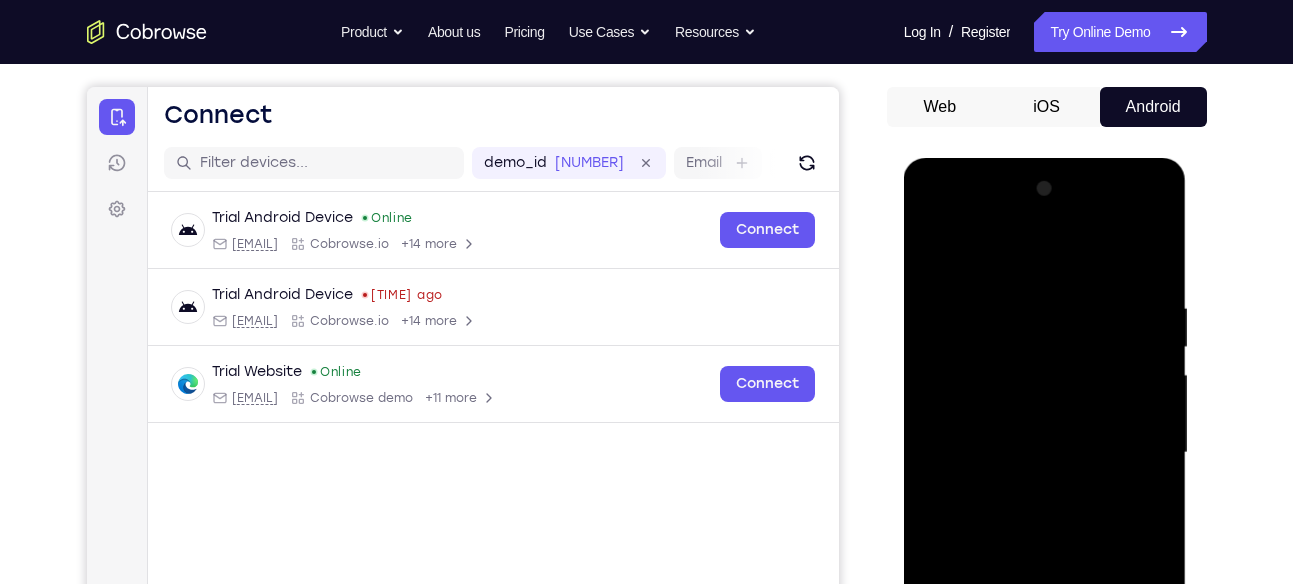 scroll, scrollTop: 170, scrollLeft: 0, axis: vertical 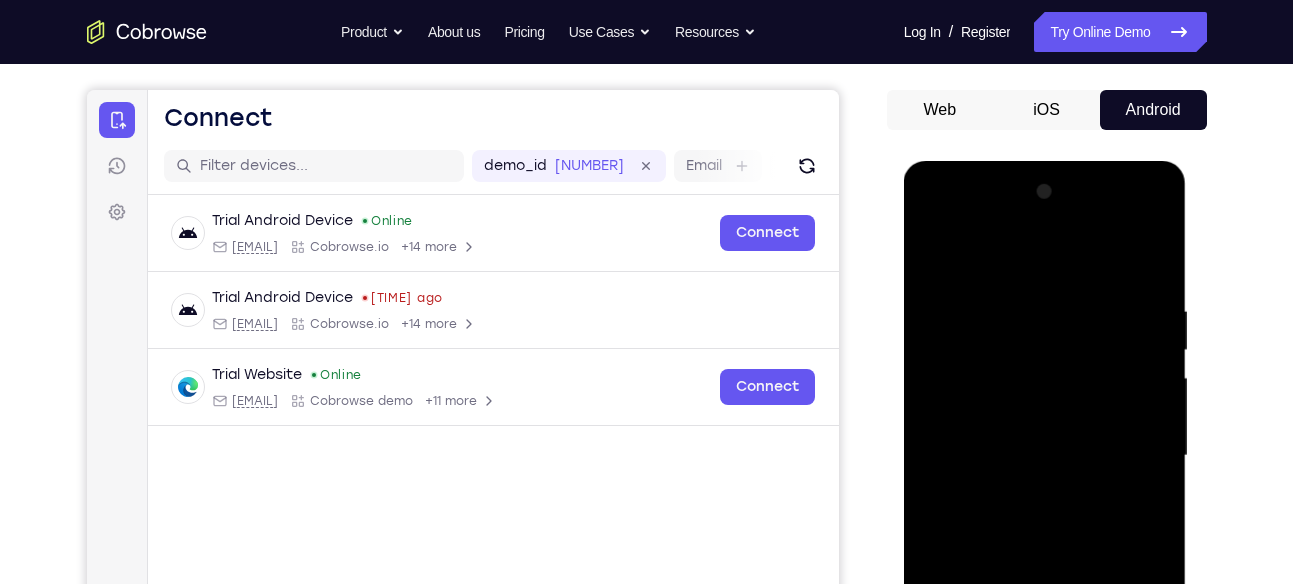 drag, startPoint x: 980, startPoint y: 369, endPoint x: 944, endPoint y: 269, distance: 106.28264 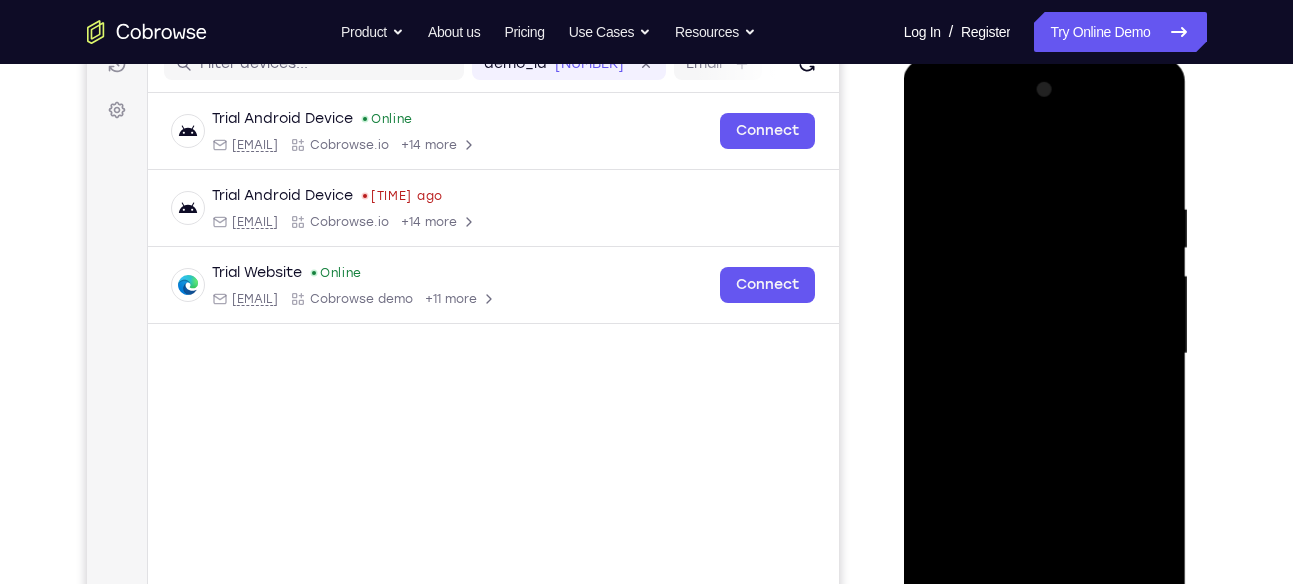 drag, startPoint x: 1148, startPoint y: 215, endPoint x: 967, endPoint y: 343, distance: 221.68672 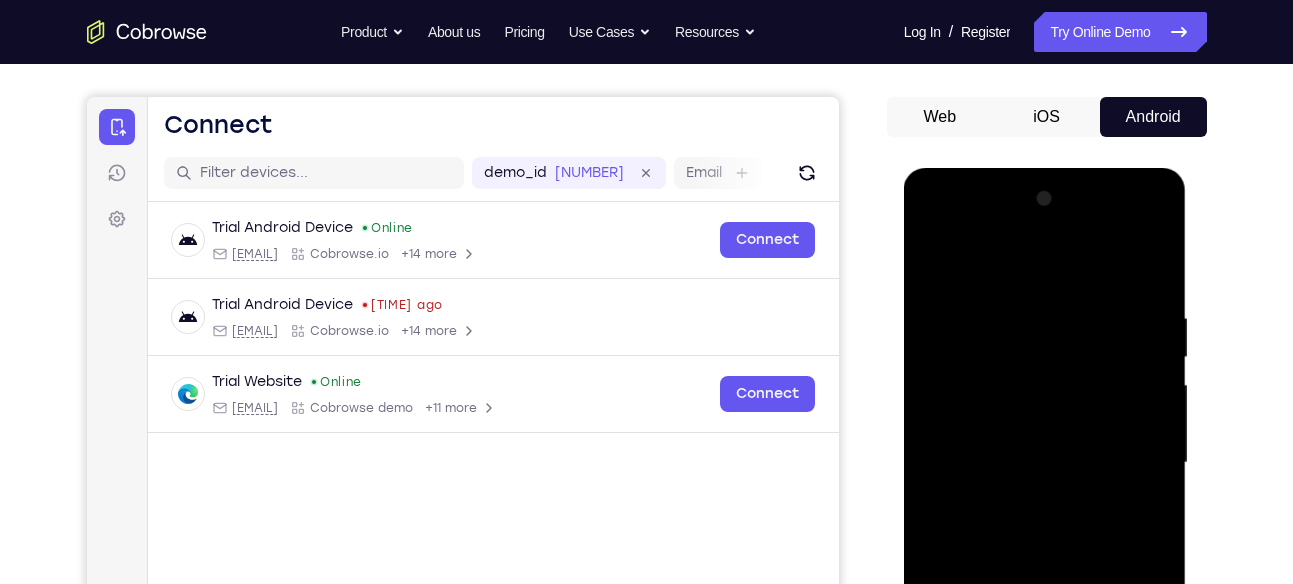 drag, startPoint x: 1144, startPoint y: 333, endPoint x: 948, endPoint y: 347, distance: 196.49936 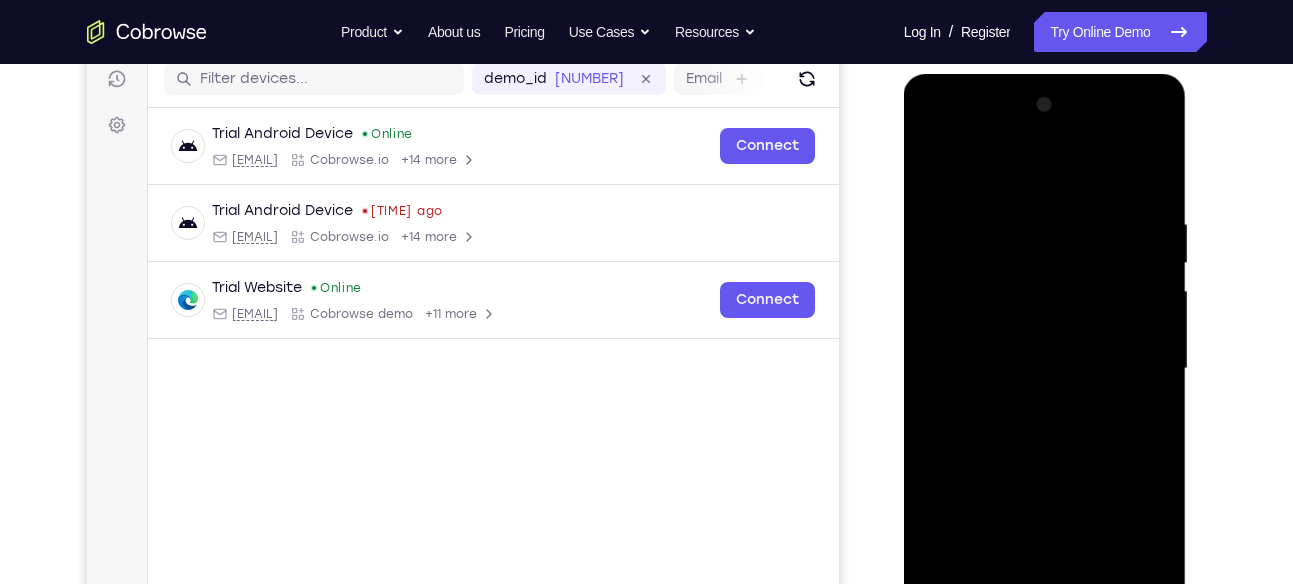 scroll, scrollTop: 258, scrollLeft: 0, axis: vertical 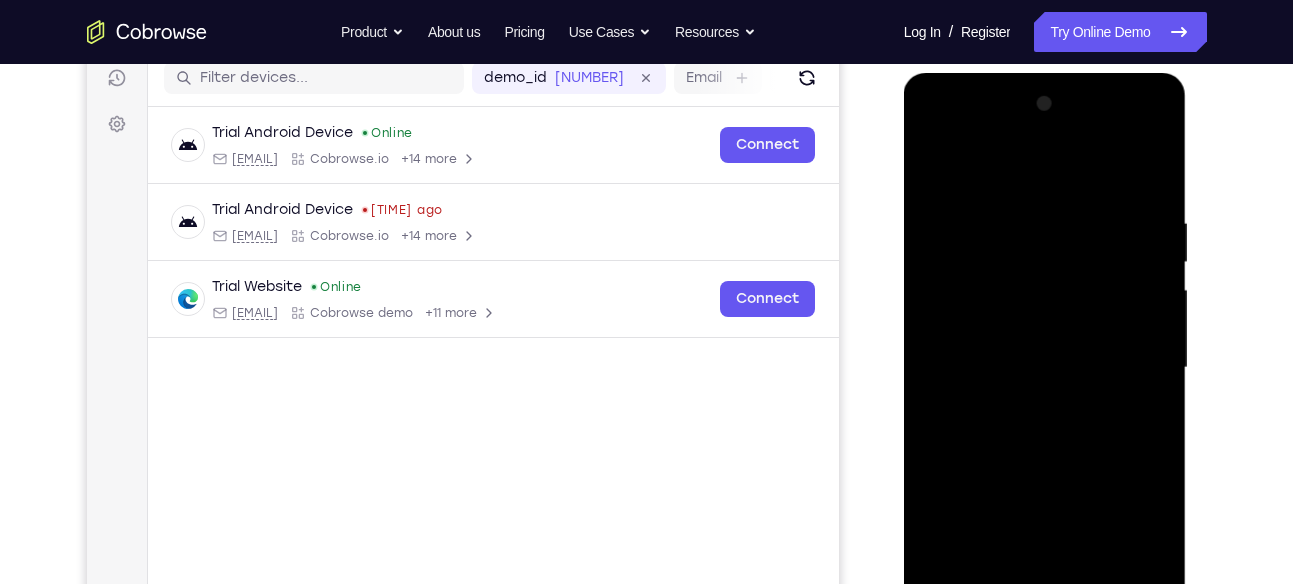 click at bounding box center [1045, 368] 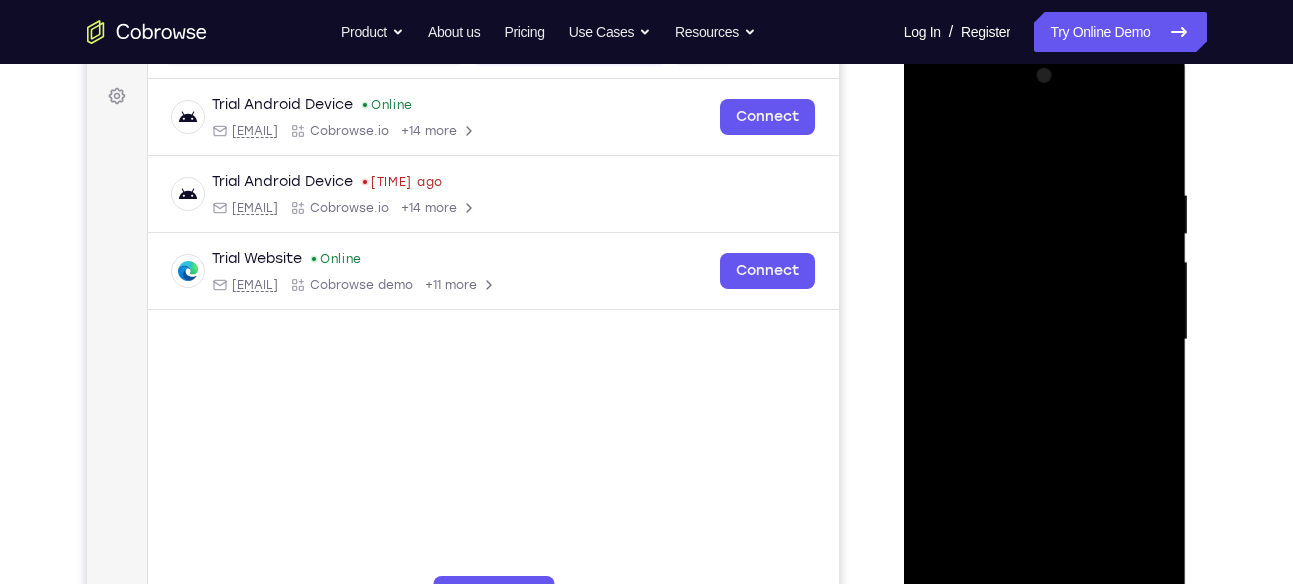 click at bounding box center (1045, 340) 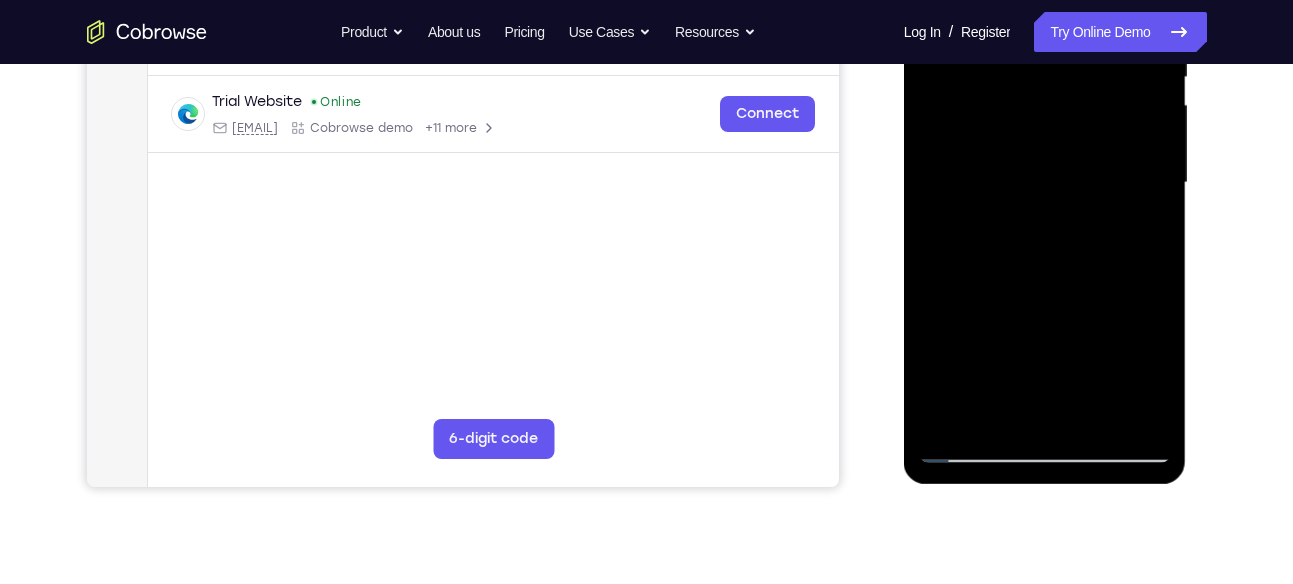 scroll, scrollTop: 448, scrollLeft: 0, axis: vertical 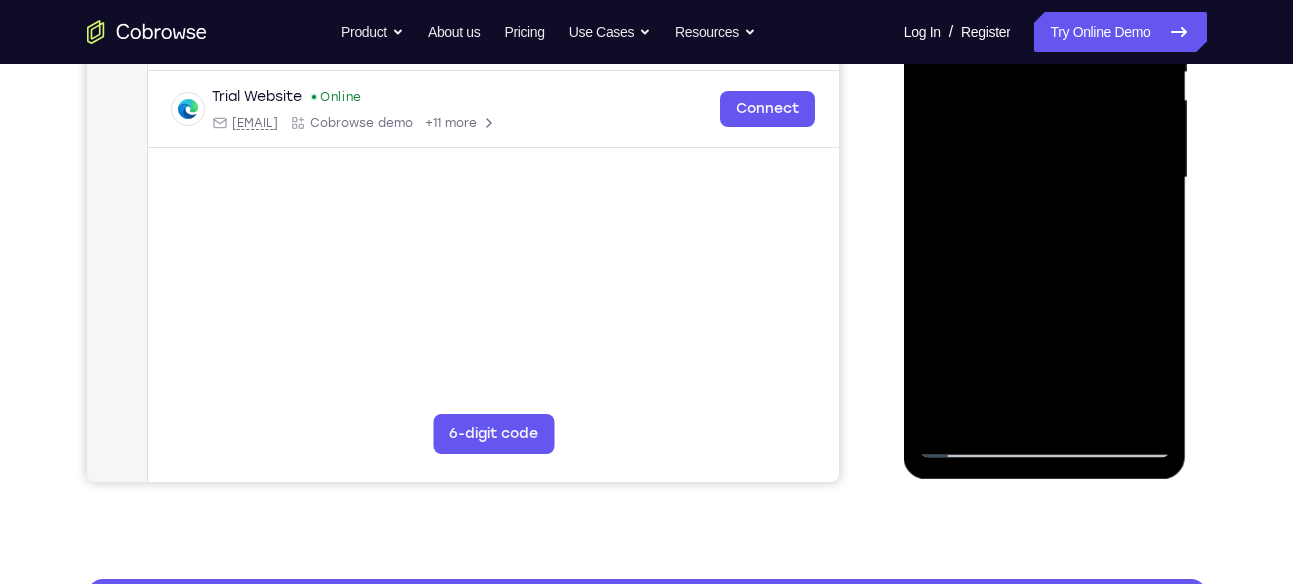 click at bounding box center [1045, 178] 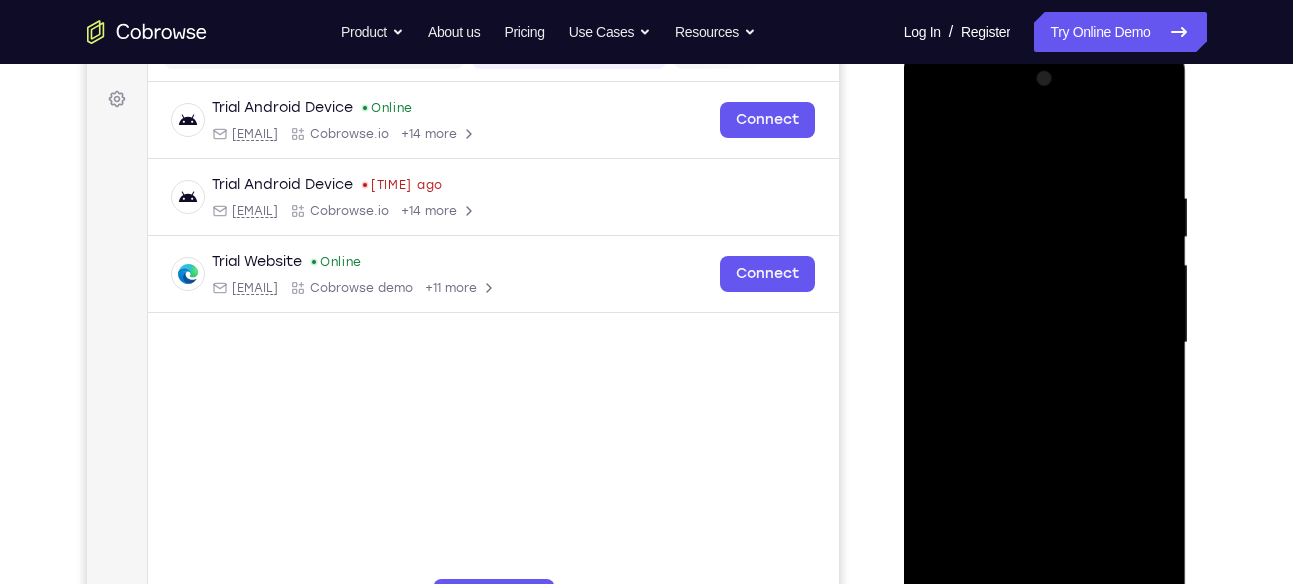 scroll, scrollTop: 282, scrollLeft: 0, axis: vertical 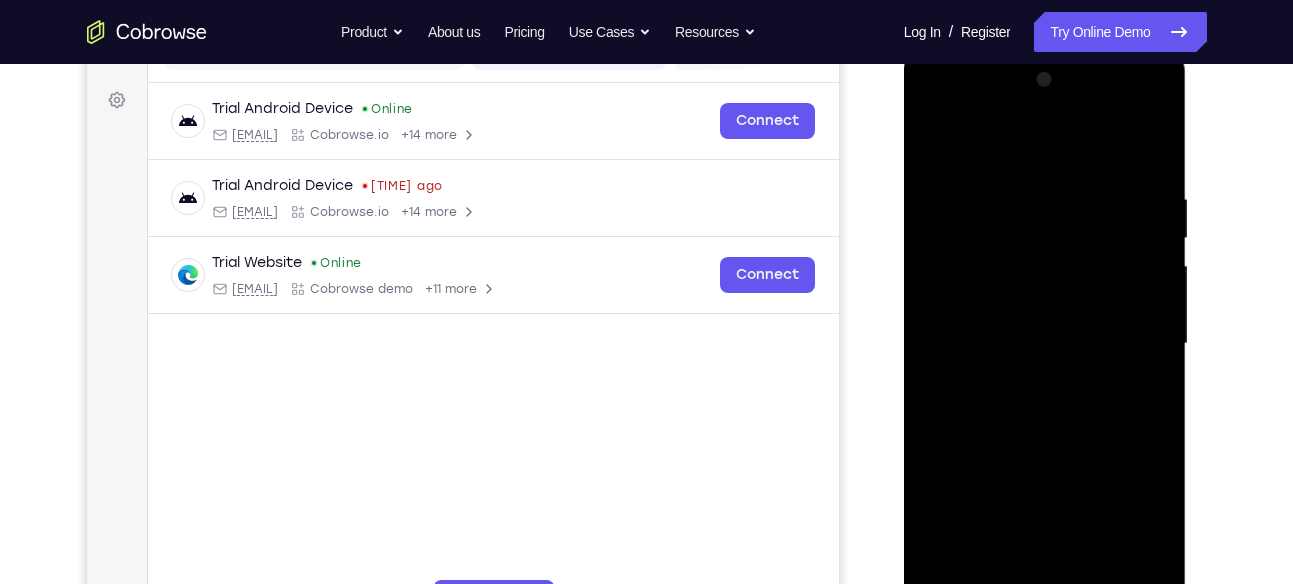 click at bounding box center (1045, 344) 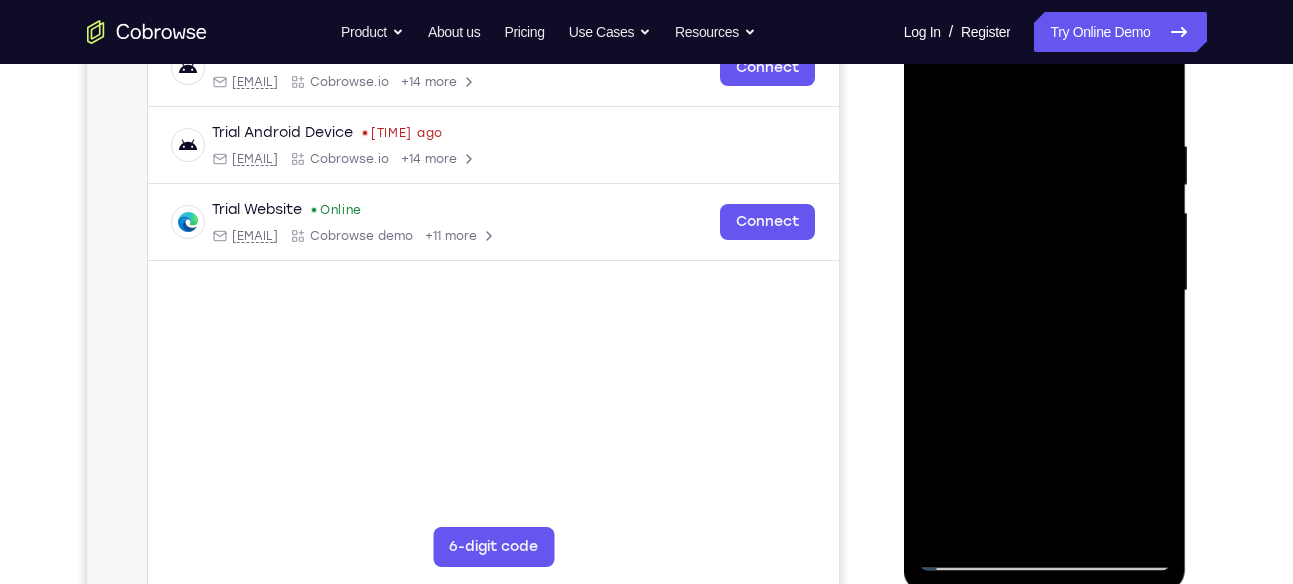 scroll, scrollTop: 328, scrollLeft: 0, axis: vertical 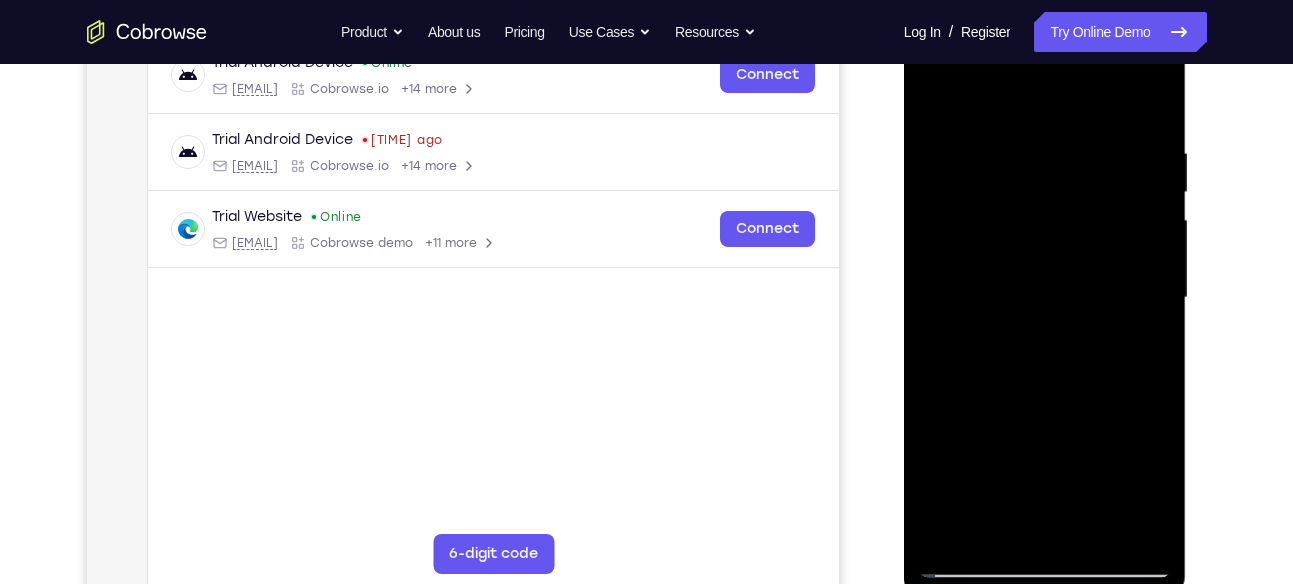 click at bounding box center (1045, 298) 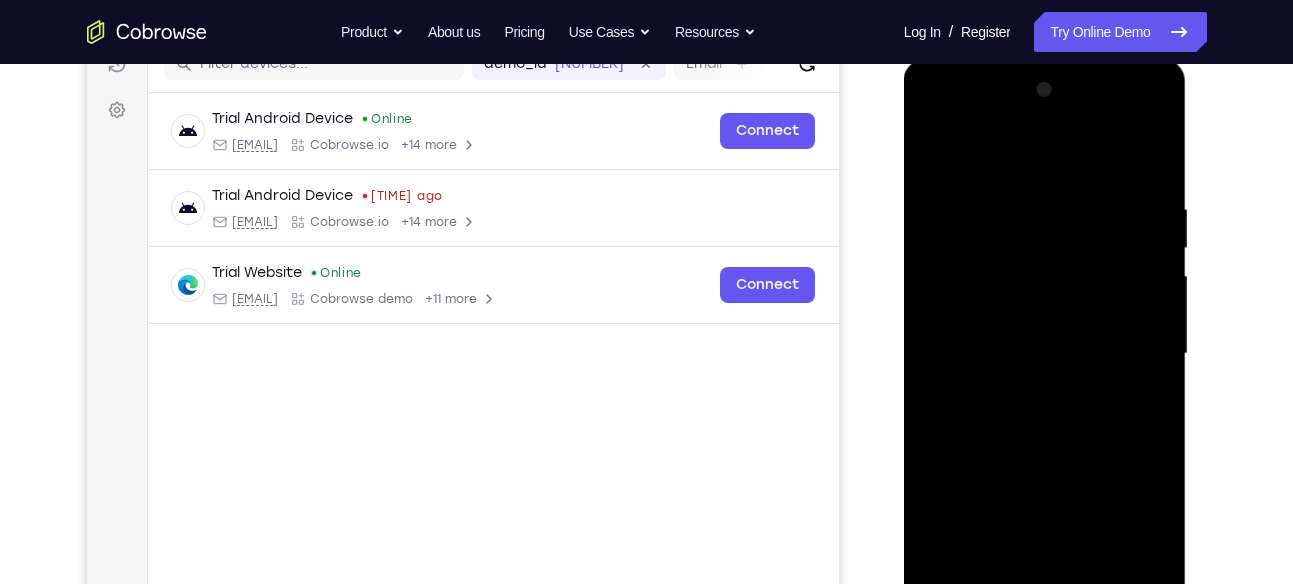 scroll, scrollTop: 268, scrollLeft: 0, axis: vertical 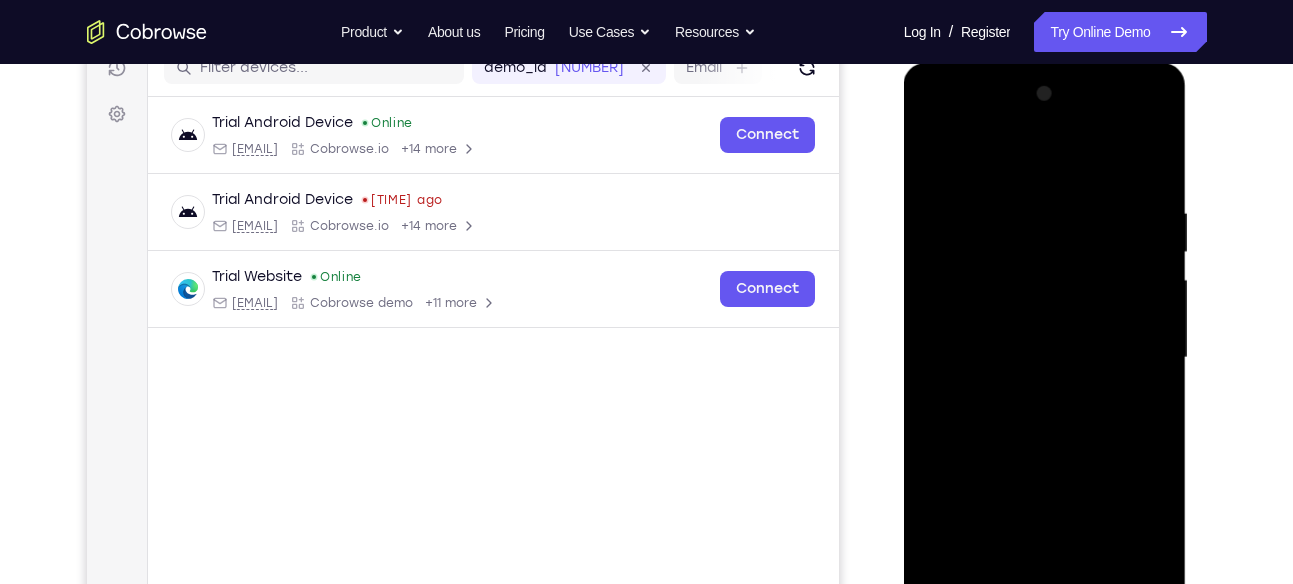 click at bounding box center (1045, 358) 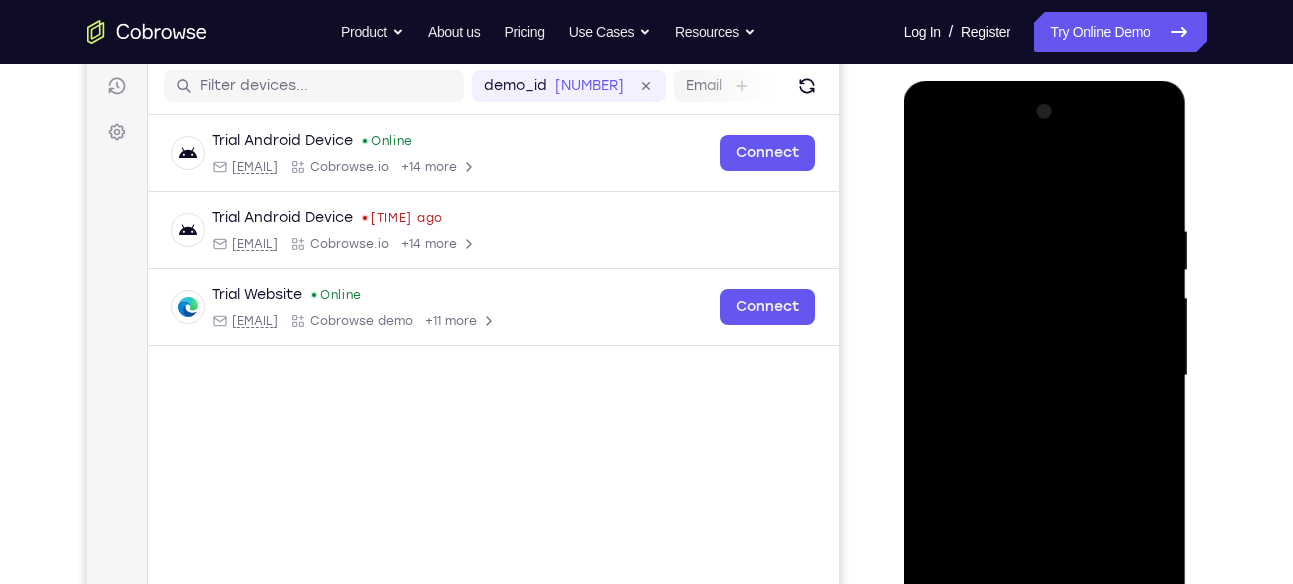 scroll, scrollTop: 249, scrollLeft: 0, axis: vertical 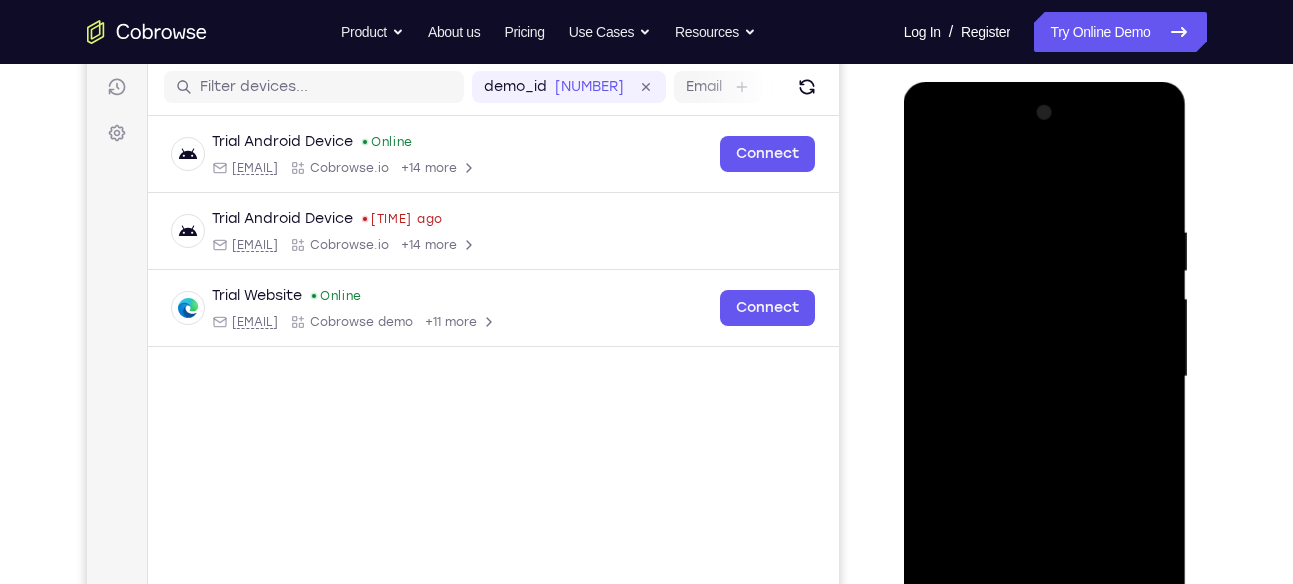drag, startPoint x: 1089, startPoint y: 301, endPoint x: 1075, endPoint y: 466, distance: 165.59288 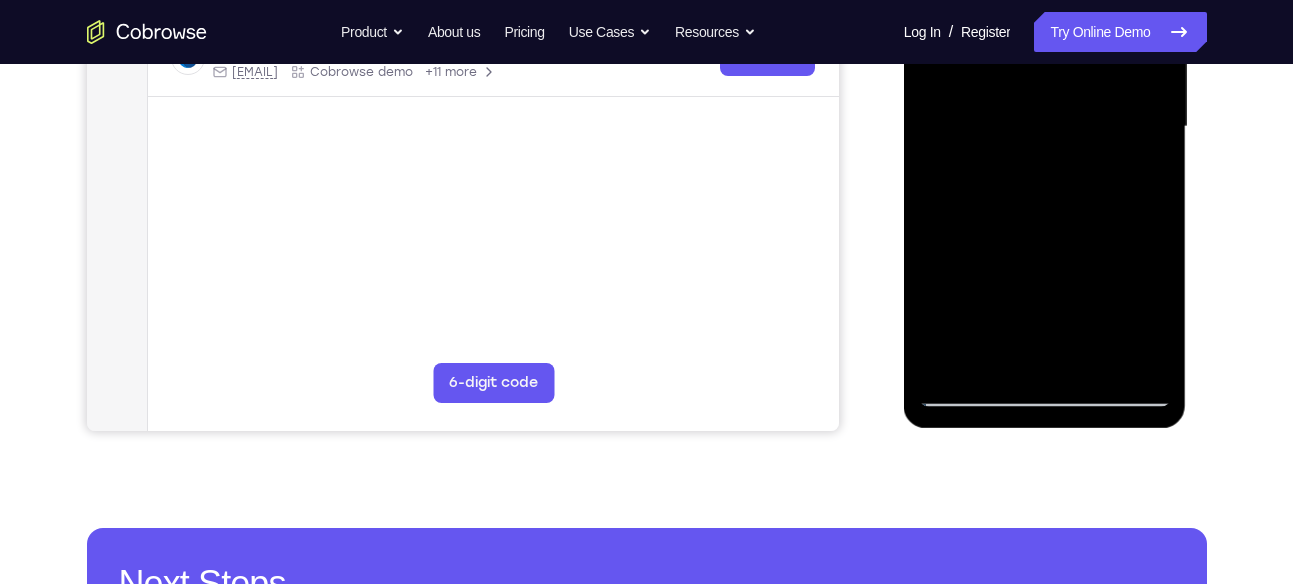 scroll, scrollTop: 500, scrollLeft: 0, axis: vertical 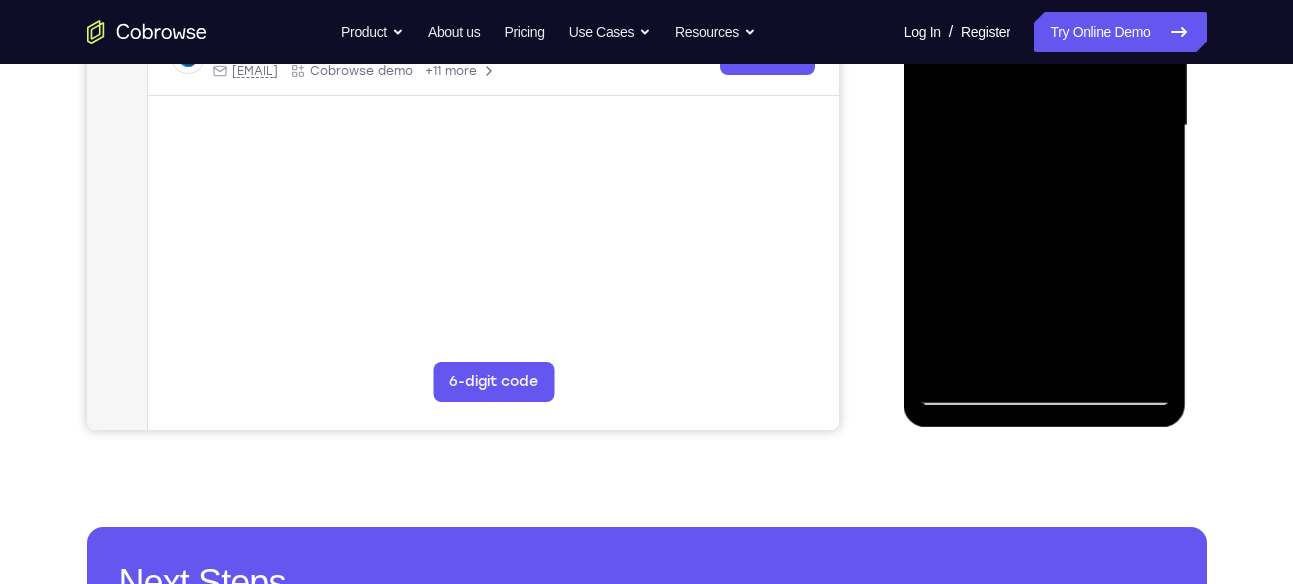 click at bounding box center [1045, 126] 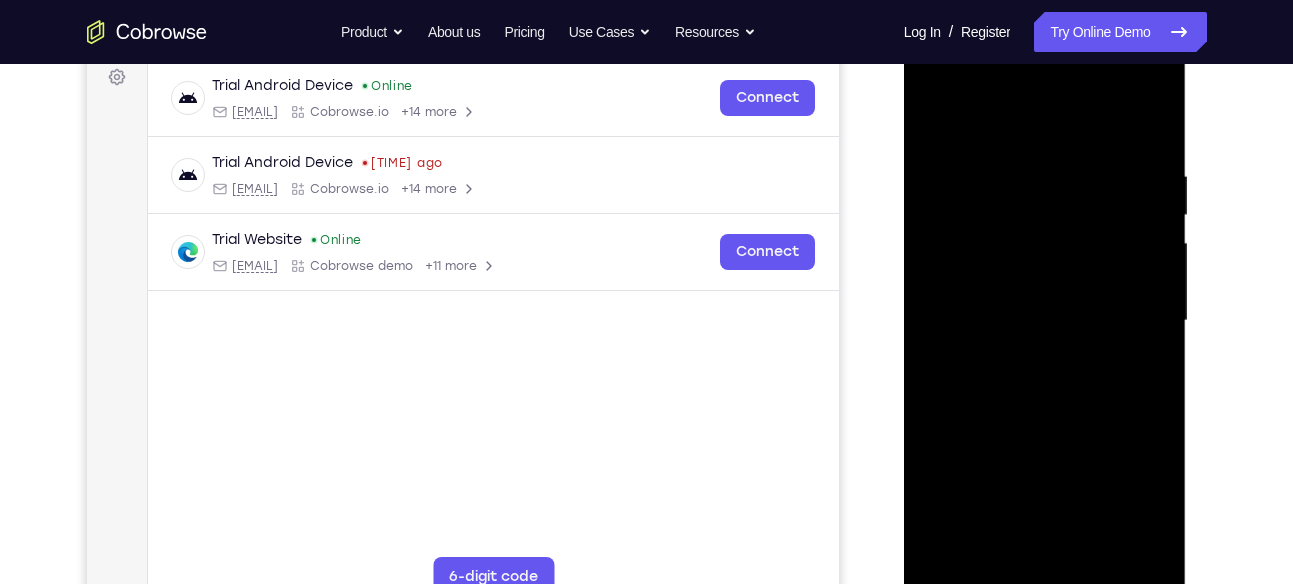 scroll, scrollTop: 441, scrollLeft: 0, axis: vertical 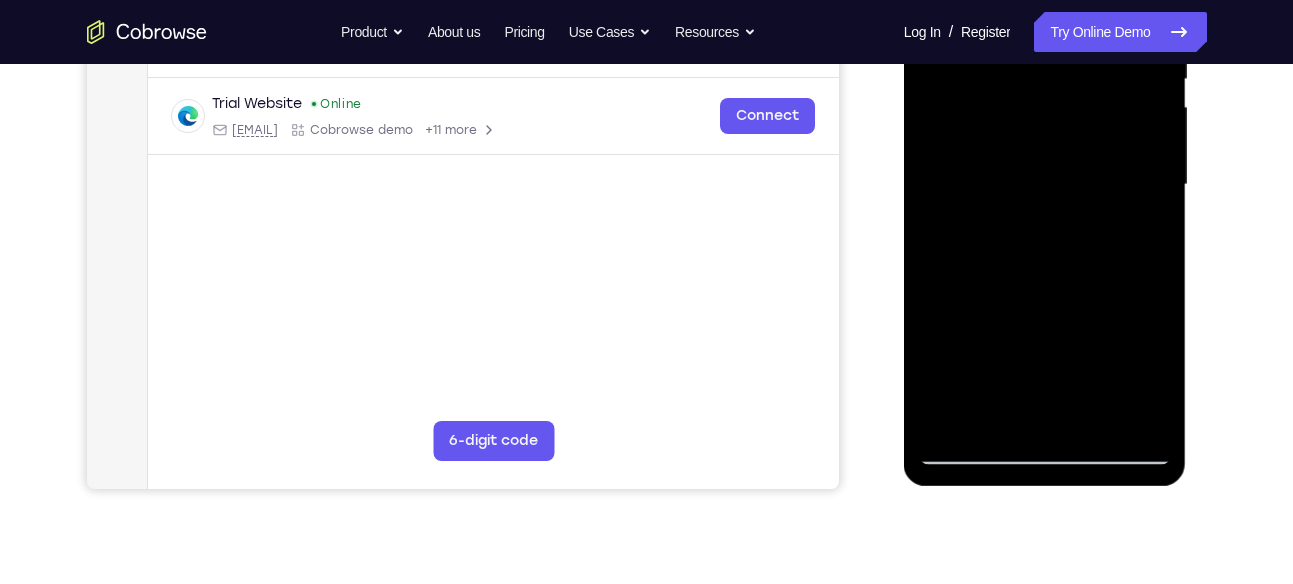 drag, startPoint x: 1075, startPoint y: 246, endPoint x: 1066, endPoint y: 205, distance: 41.976185 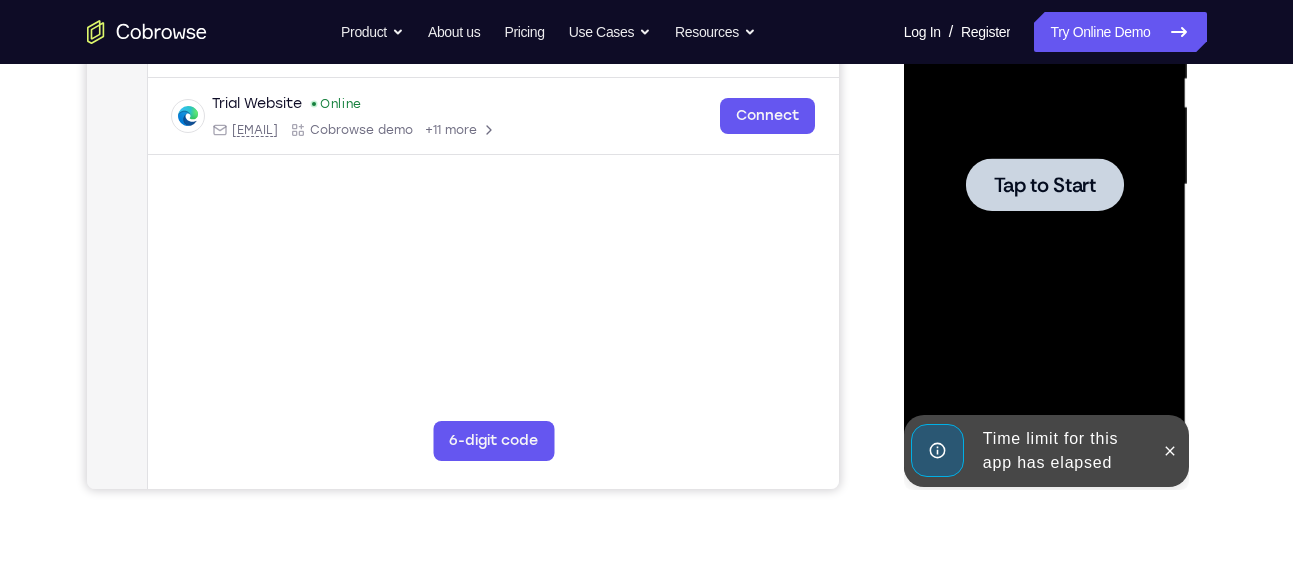 drag, startPoint x: 1068, startPoint y: 344, endPoint x: 1075, endPoint y: 219, distance: 125.19585 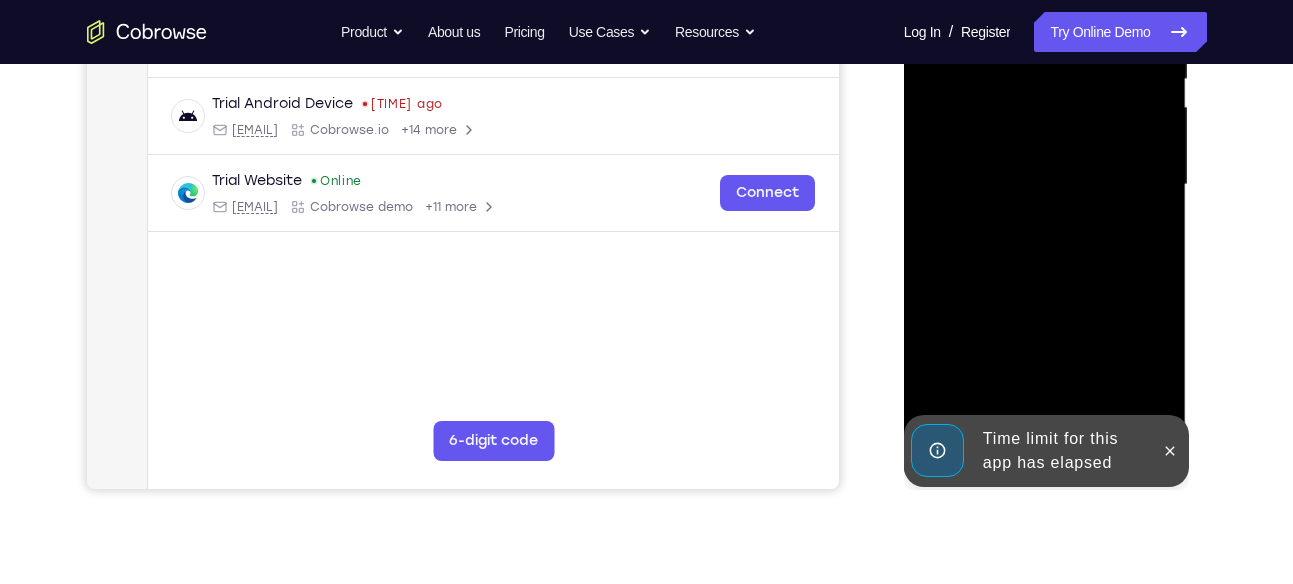 scroll, scrollTop: 572, scrollLeft: 0, axis: vertical 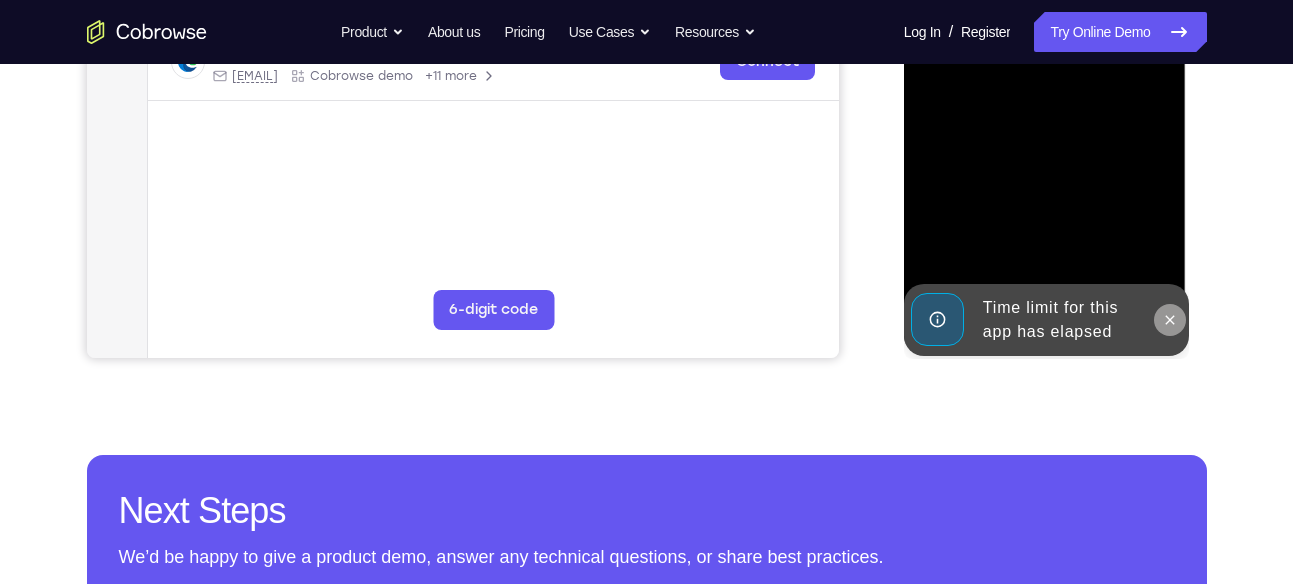click 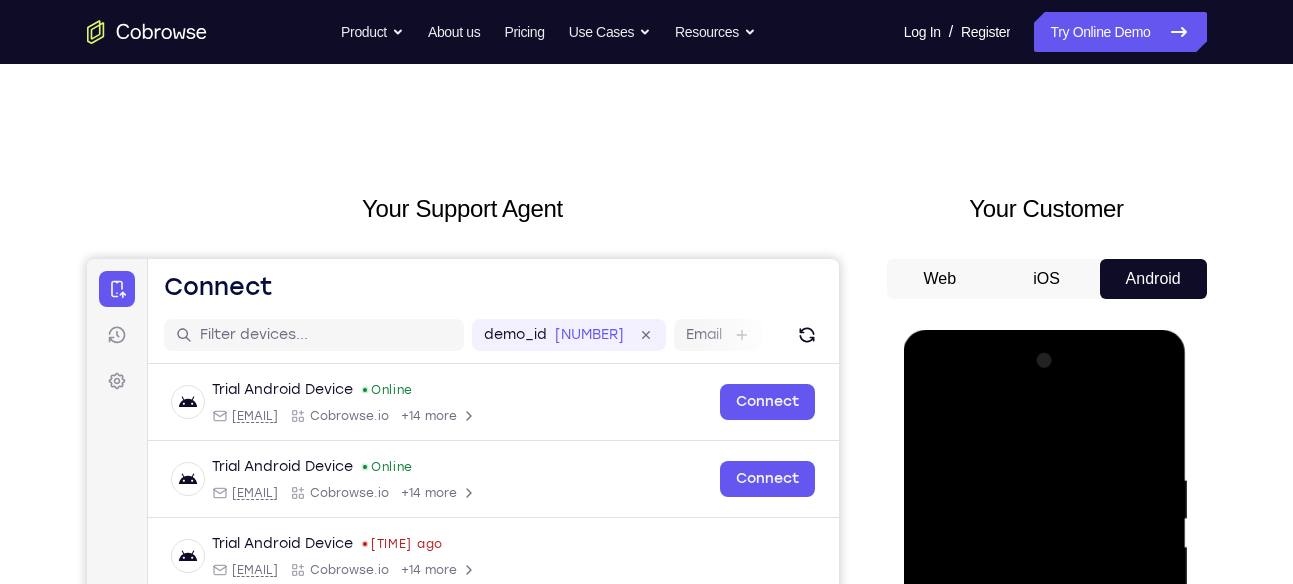 scroll, scrollTop: 0, scrollLeft: 0, axis: both 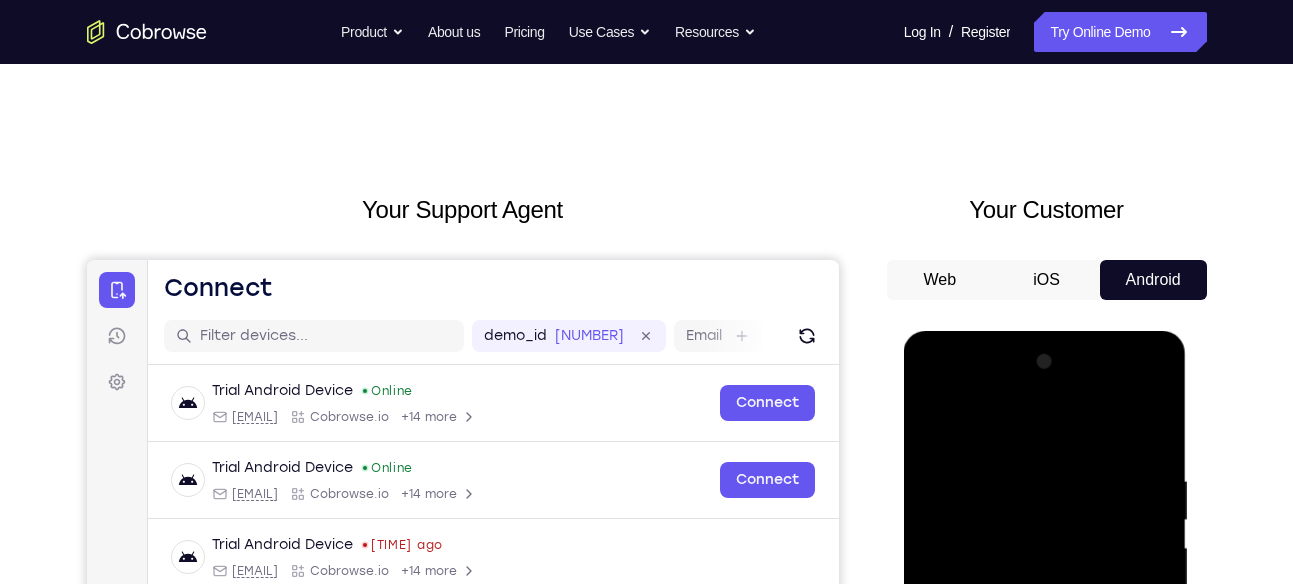 click on "iOS" at bounding box center (1046, 280) 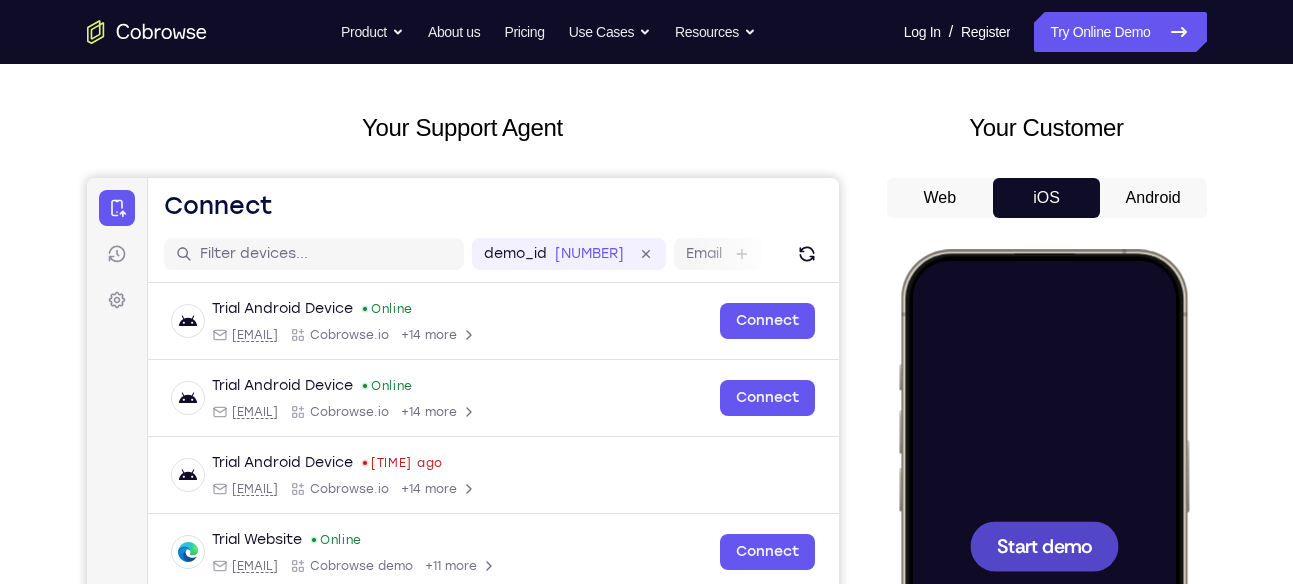 scroll, scrollTop: 0, scrollLeft: 0, axis: both 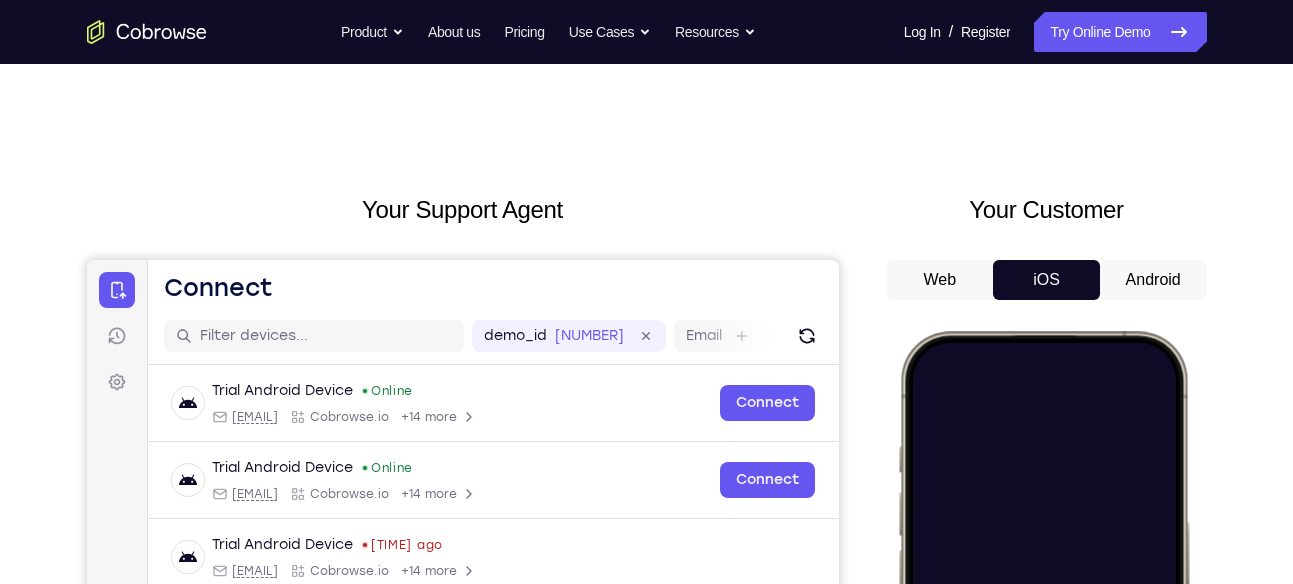 click on "Android" at bounding box center [1153, 280] 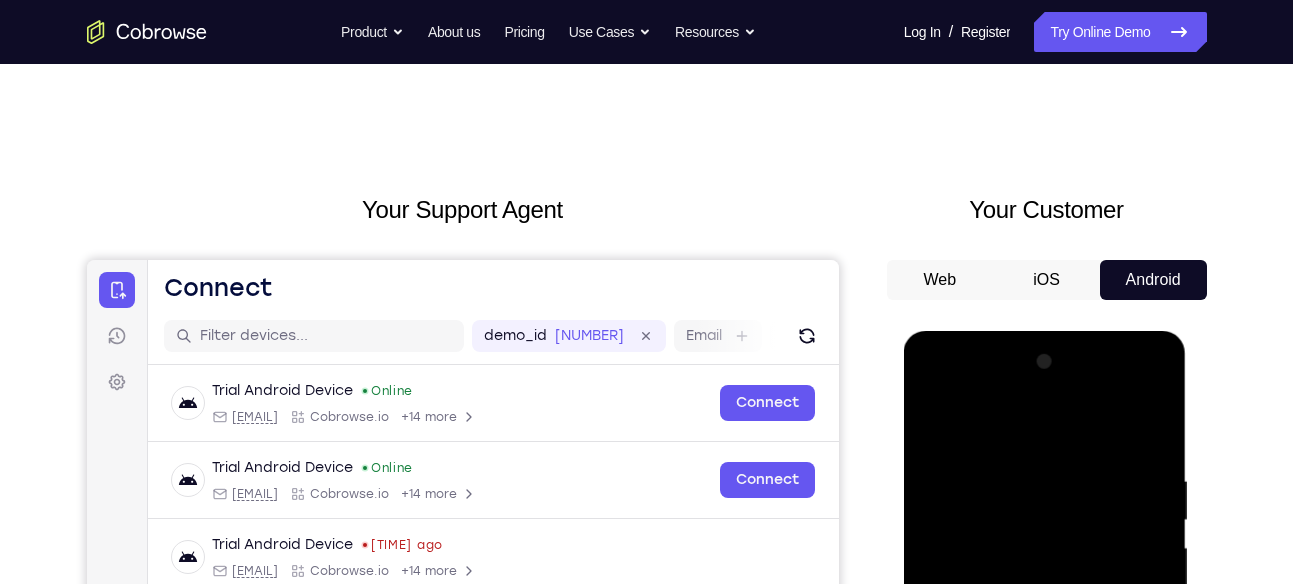 click on "Your Support Agent             Your Customer       Web   iOS   Android                         Next Steps   We’d be happy to give a product demo, answer any technical questions, or share best practices.          Create An Account             Contact Sales" at bounding box center [647, 723] 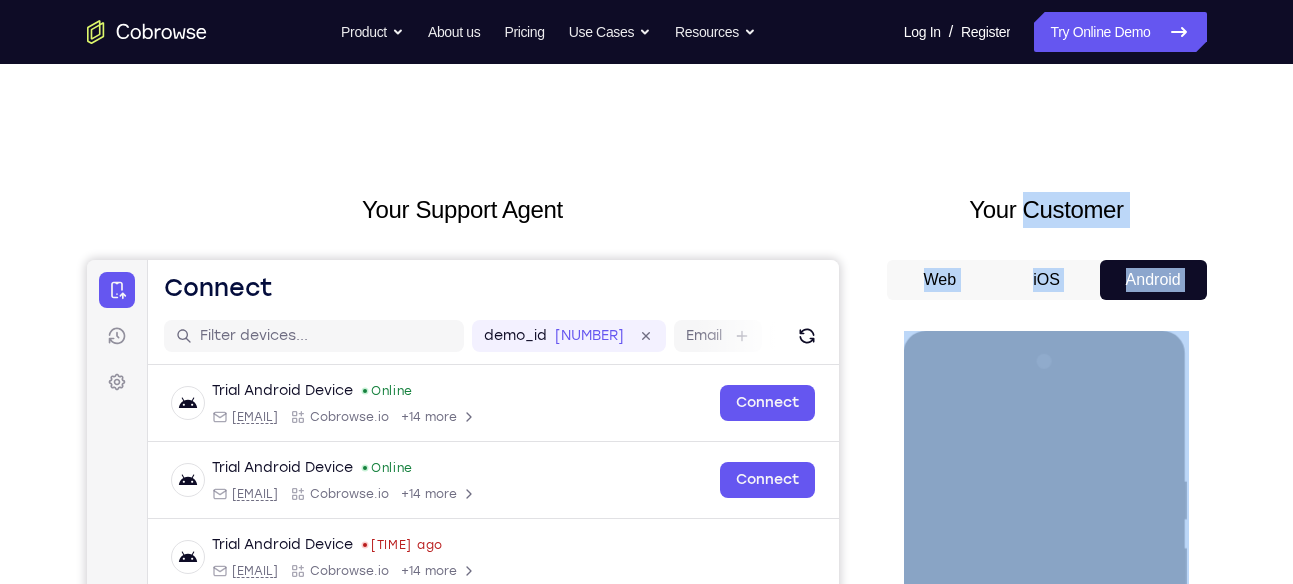 drag, startPoint x: 2034, startPoint y: 496, endPoint x: 1112, endPoint y: 507, distance: 922.0656 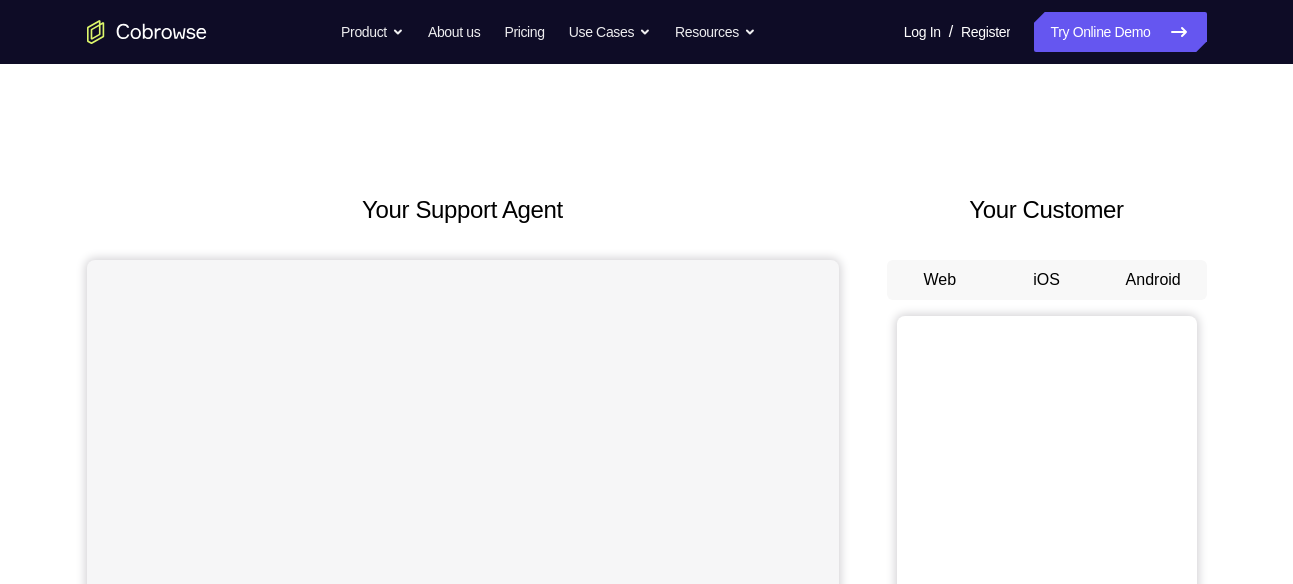 scroll, scrollTop: 0, scrollLeft: 0, axis: both 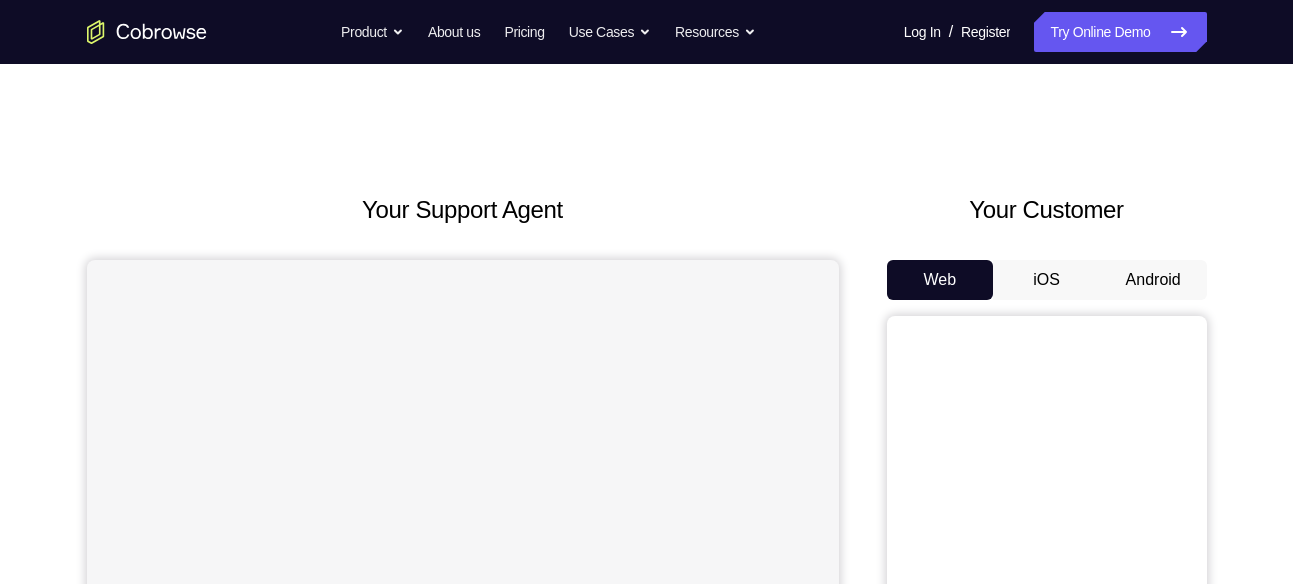 click on "Android" at bounding box center [1153, 280] 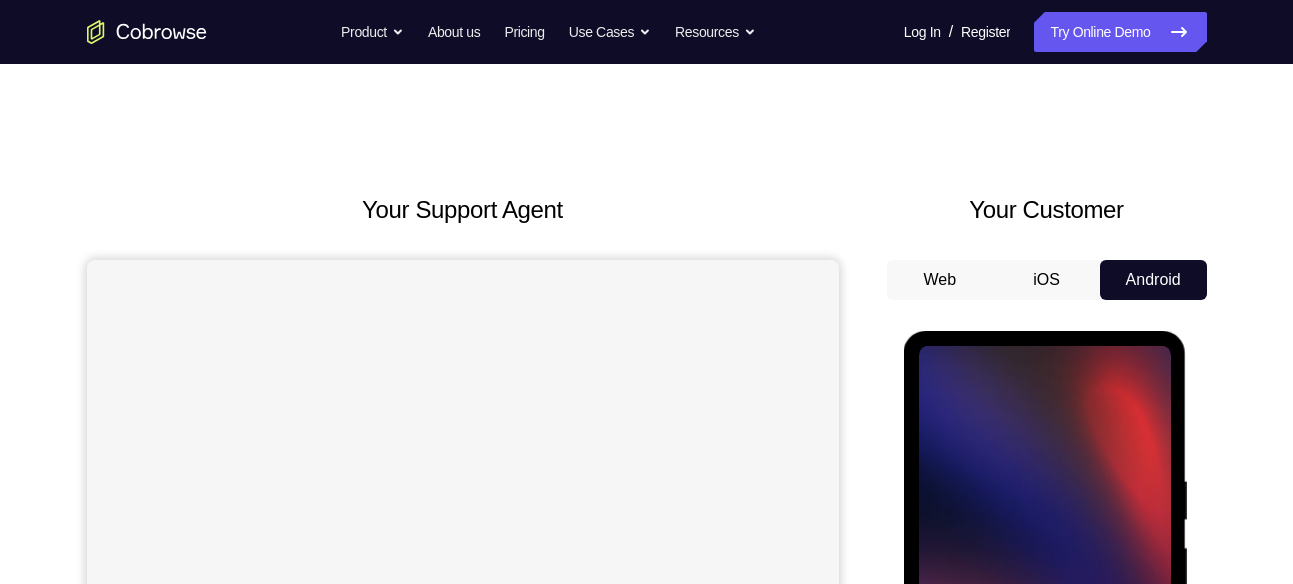 scroll, scrollTop: 0, scrollLeft: 0, axis: both 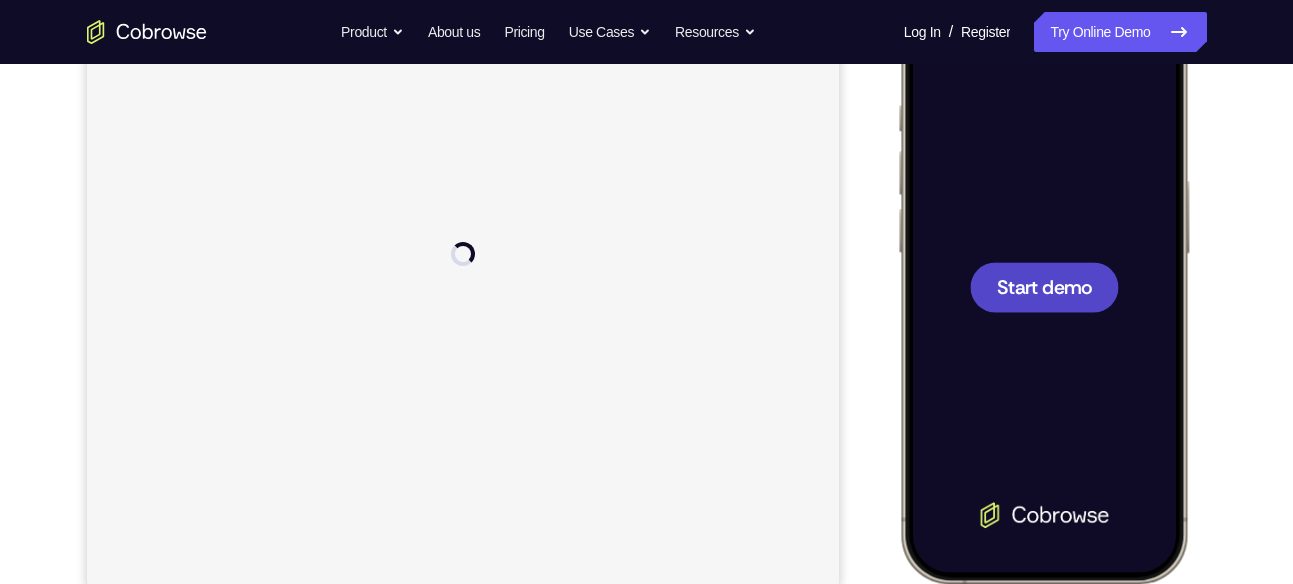 click on "Start demo" at bounding box center [1043, 286] 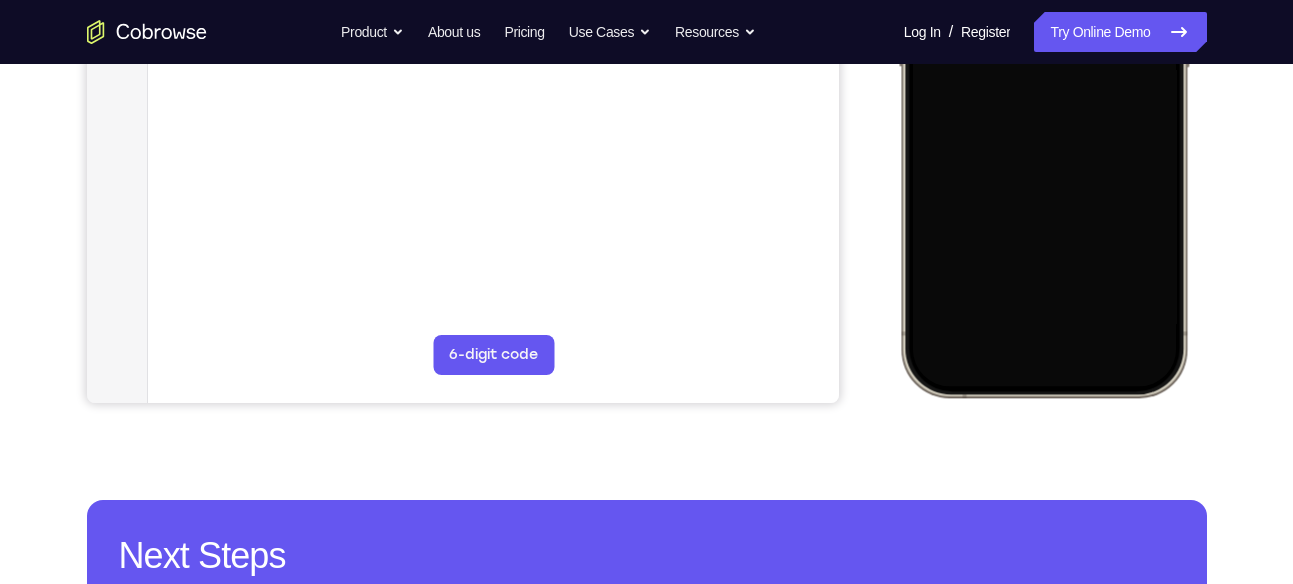 scroll, scrollTop: 528, scrollLeft: 0, axis: vertical 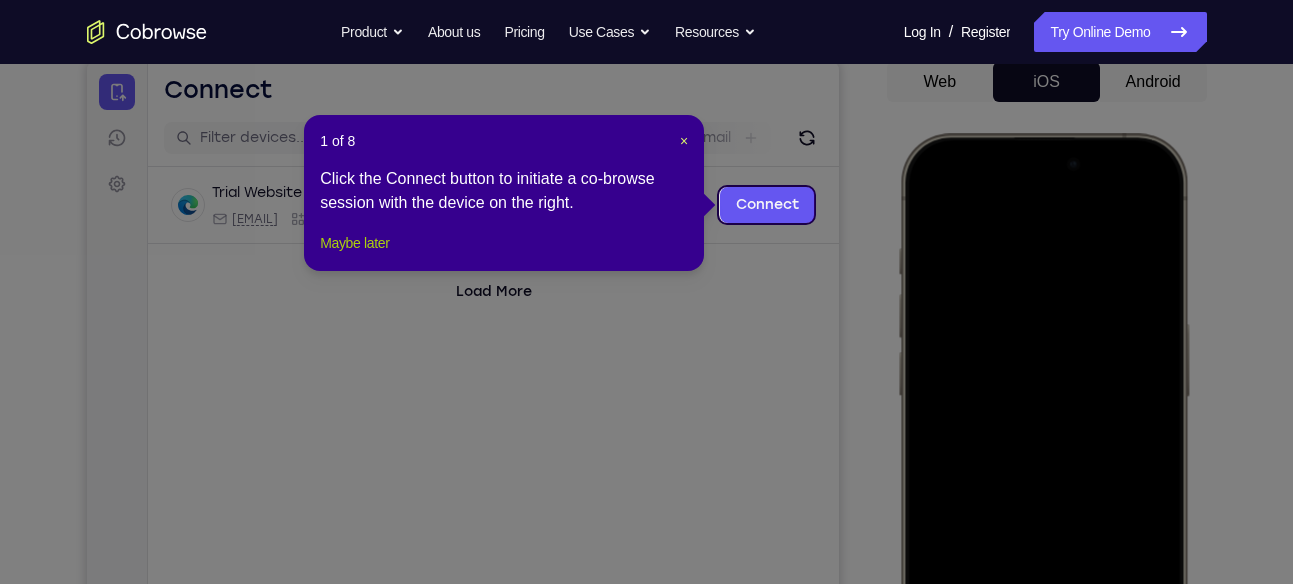 click on "Maybe later" at bounding box center (354, 243) 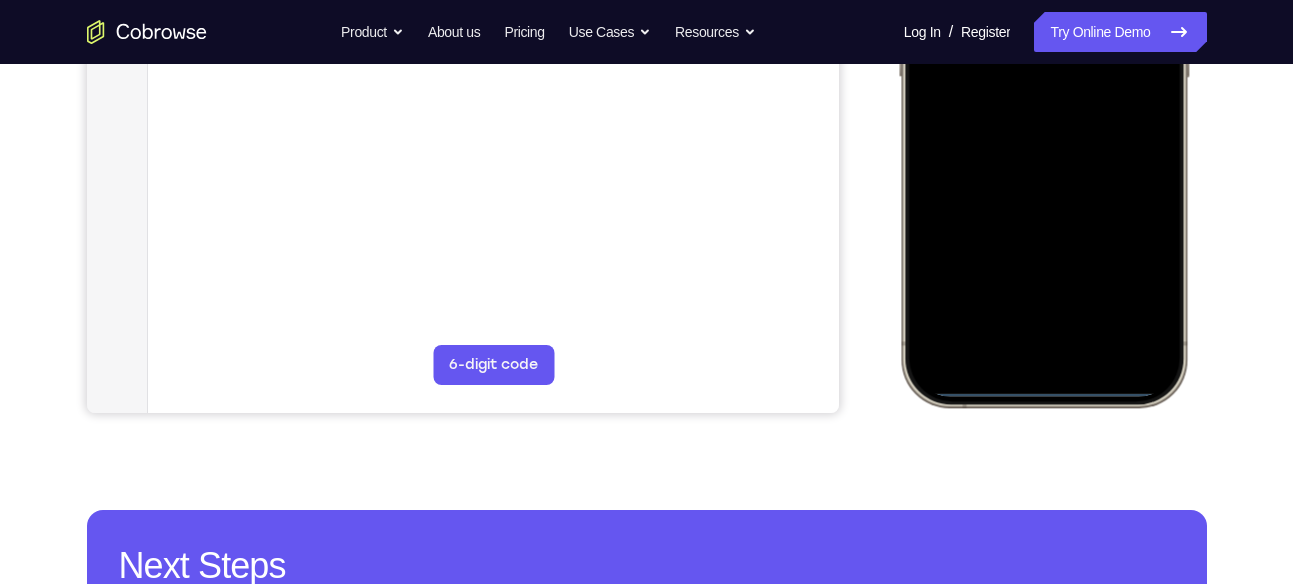 scroll, scrollTop: 518, scrollLeft: 0, axis: vertical 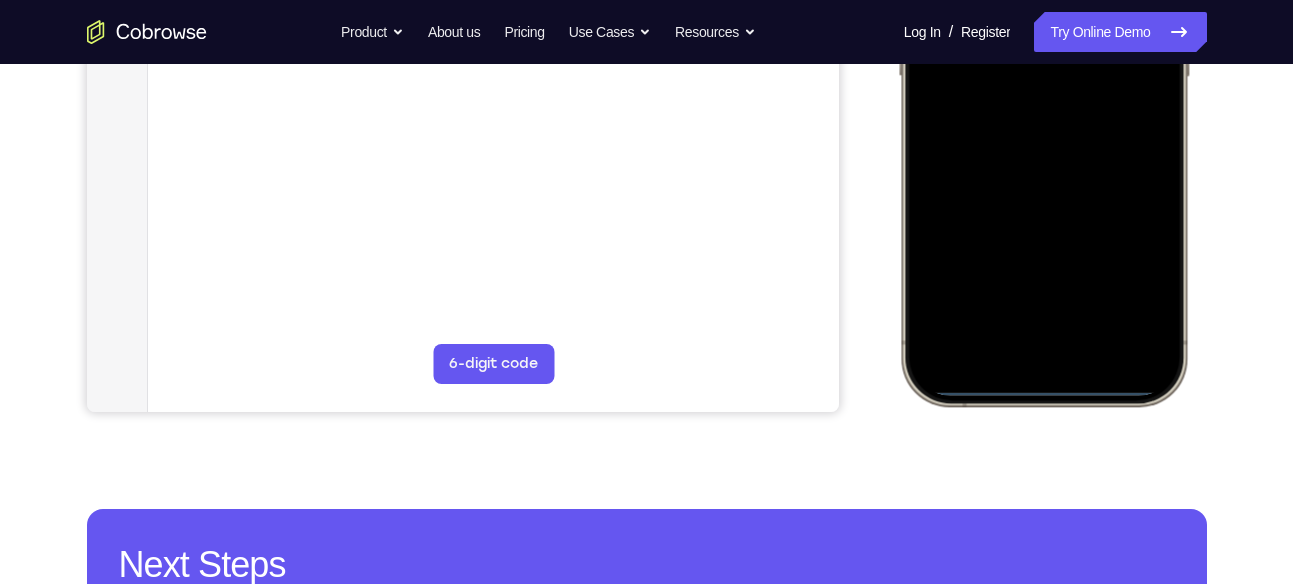 drag, startPoint x: 1047, startPoint y: 393, endPoint x: 1047, endPoint y: 199, distance: 194 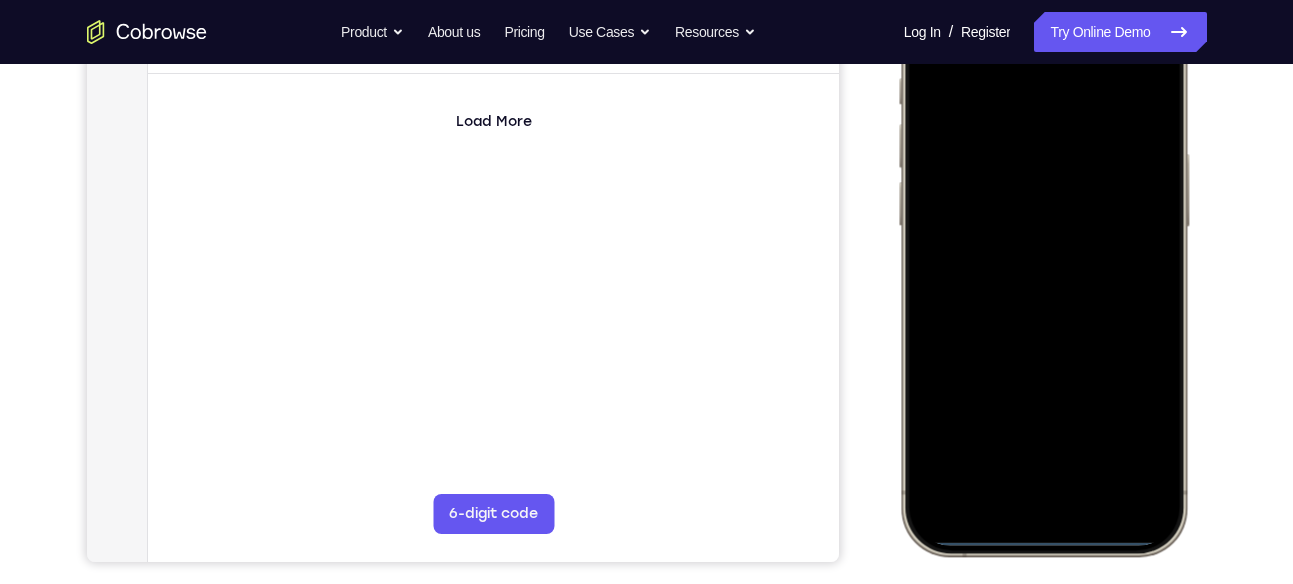scroll, scrollTop: 367, scrollLeft: 0, axis: vertical 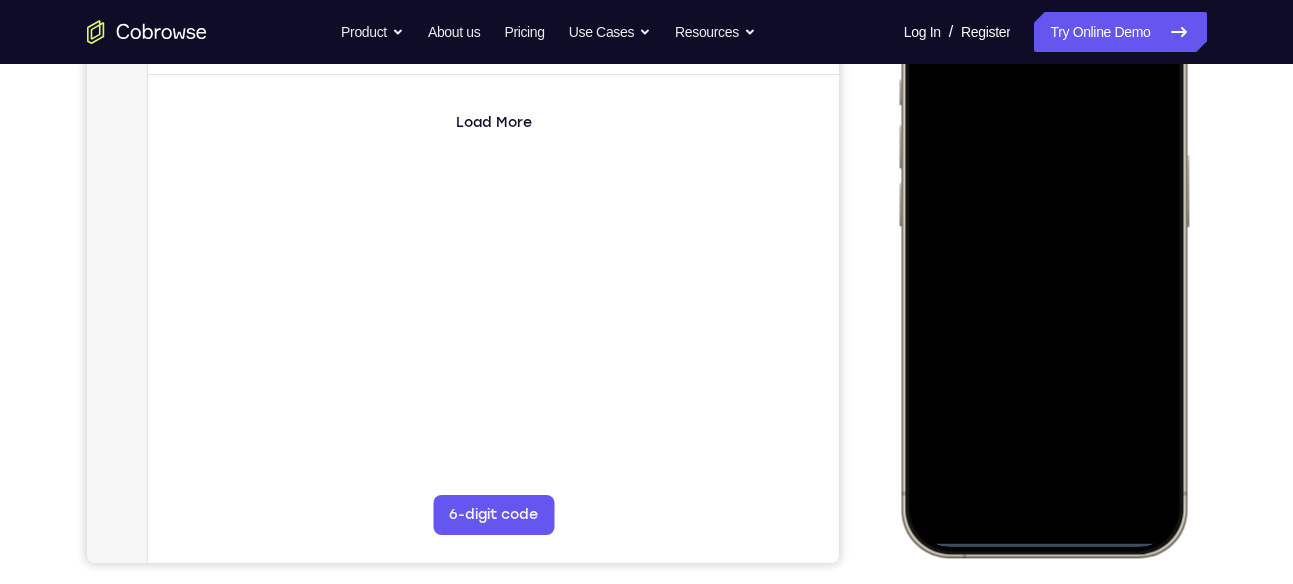 drag, startPoint x: 1064, startPoint y: 540, endPoint x: 1079, endPoint y: -11, distance: 551.20416 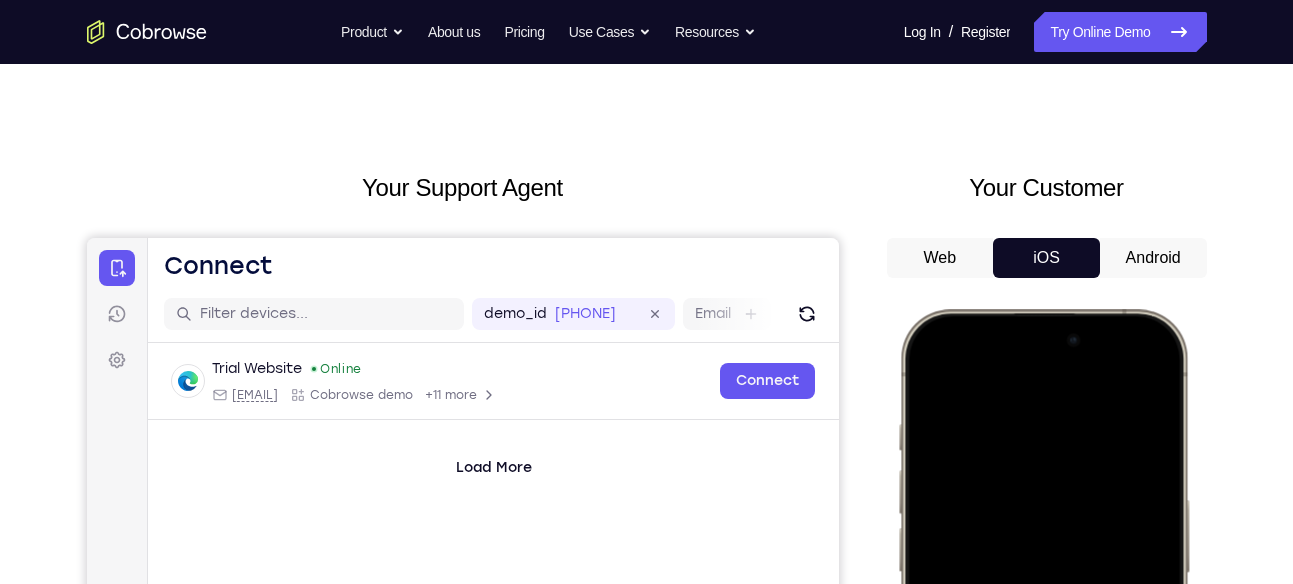 scroll, scrollTop: 0, scrollLeft: 0, axis: both 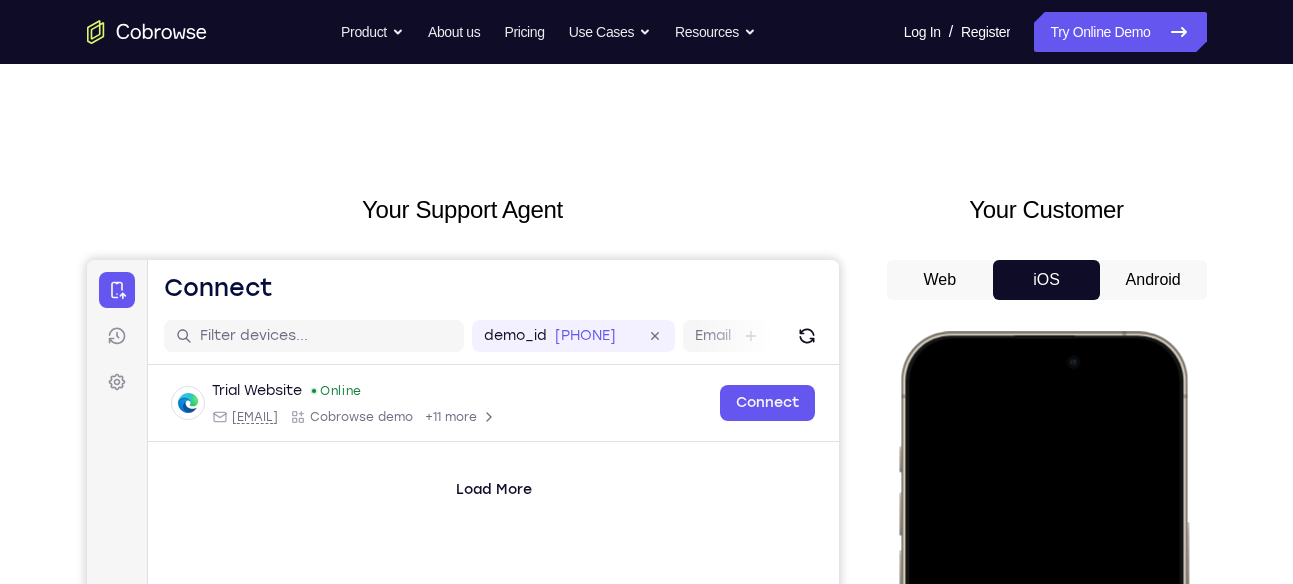 click on "Android" at bounding box center (1153, 280) 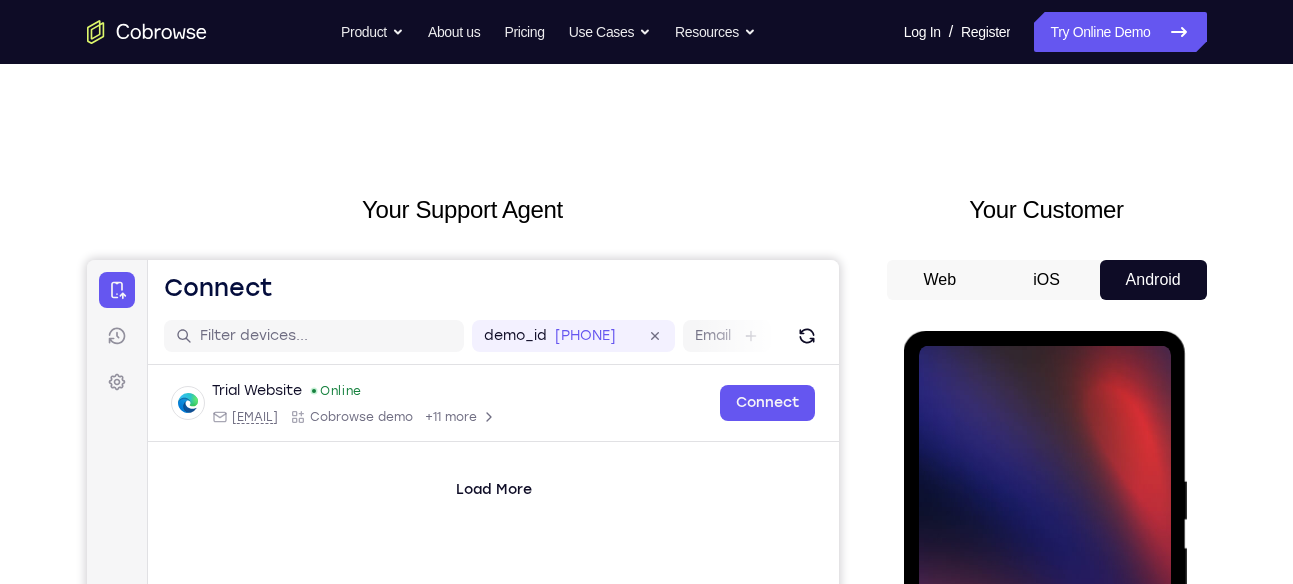 click at bounding box center (1045, 626) 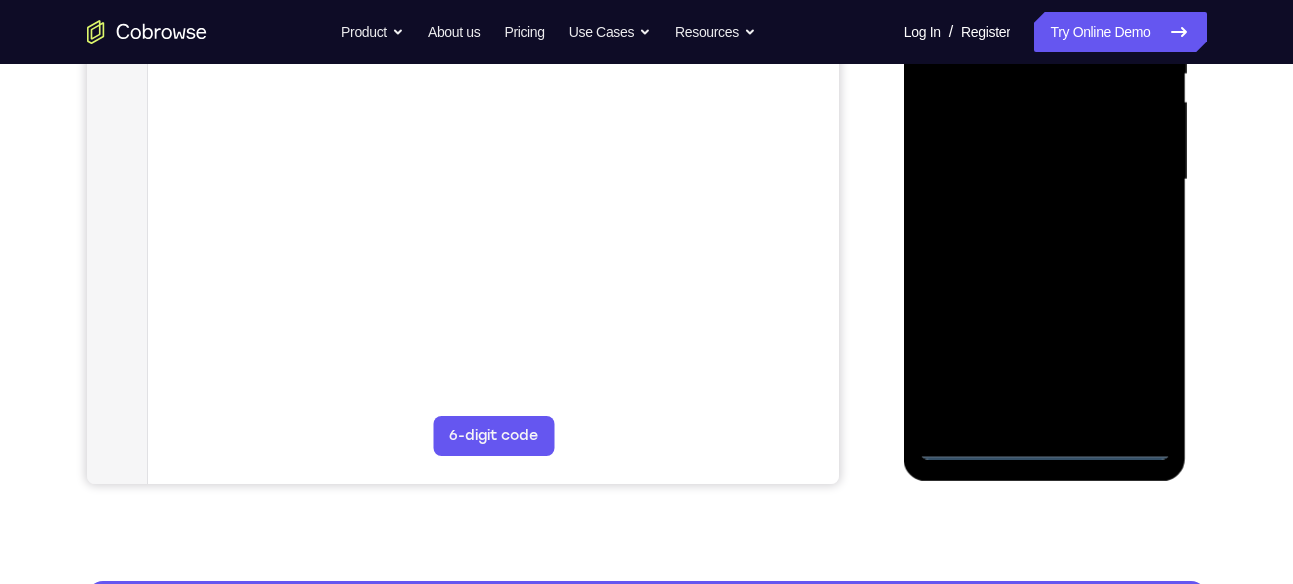 scroll, scrollTop: 447, scrollLeft: 0, axis: vertical 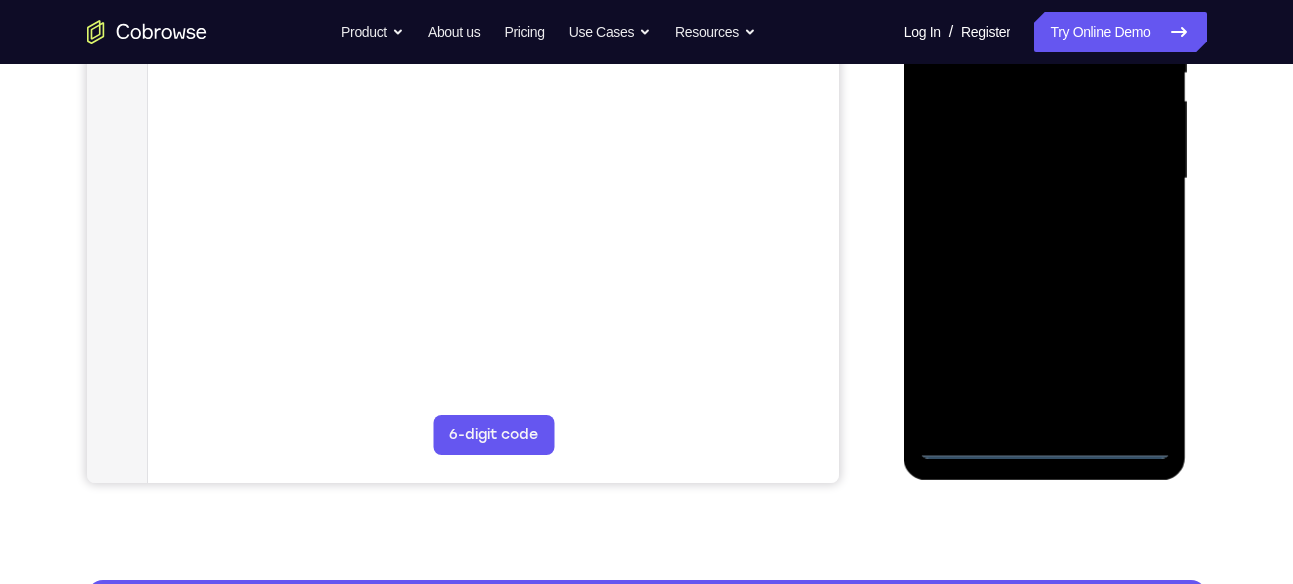 click at bounding box center (1045, 179) 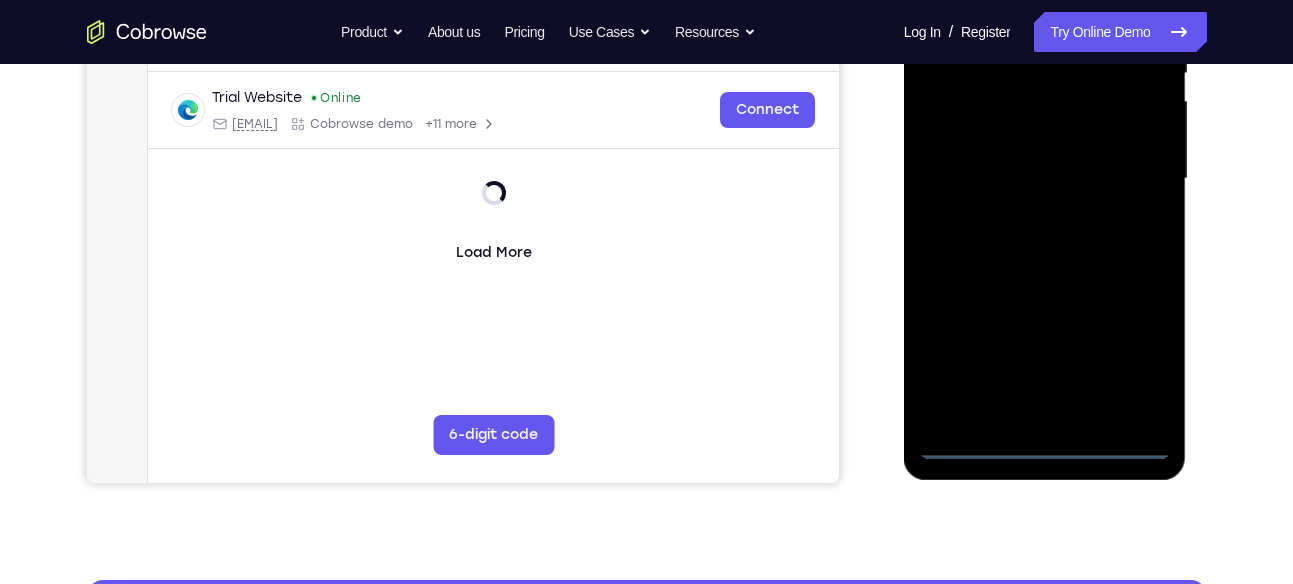 click at bounding box center [1045, 179] 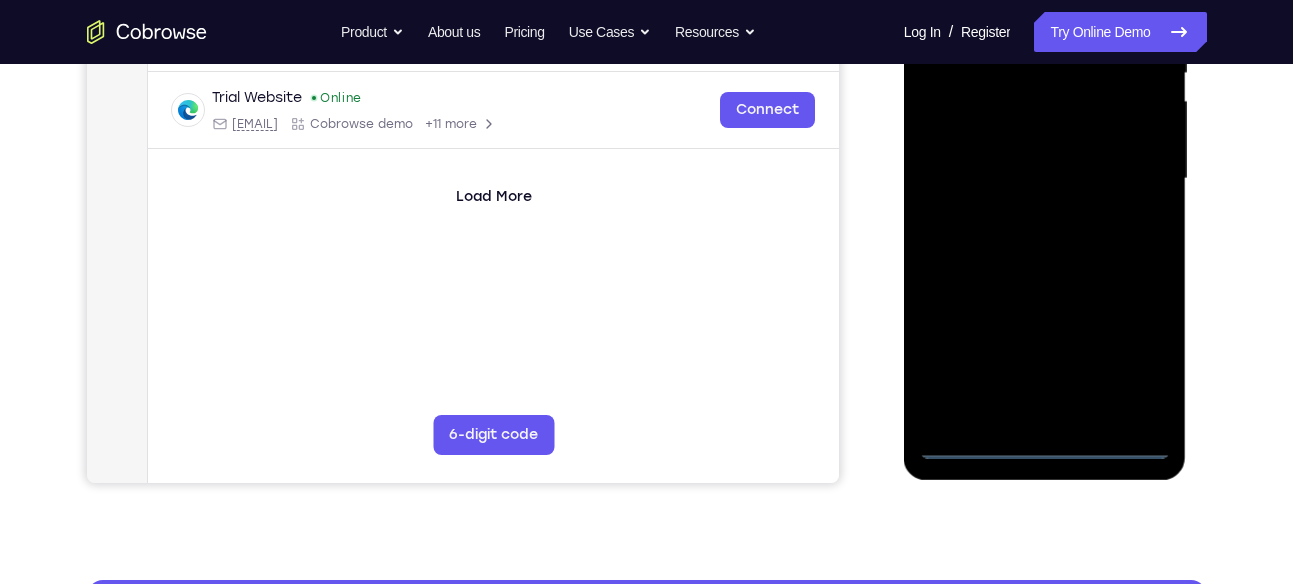 click at bounding box center [1045, 179] 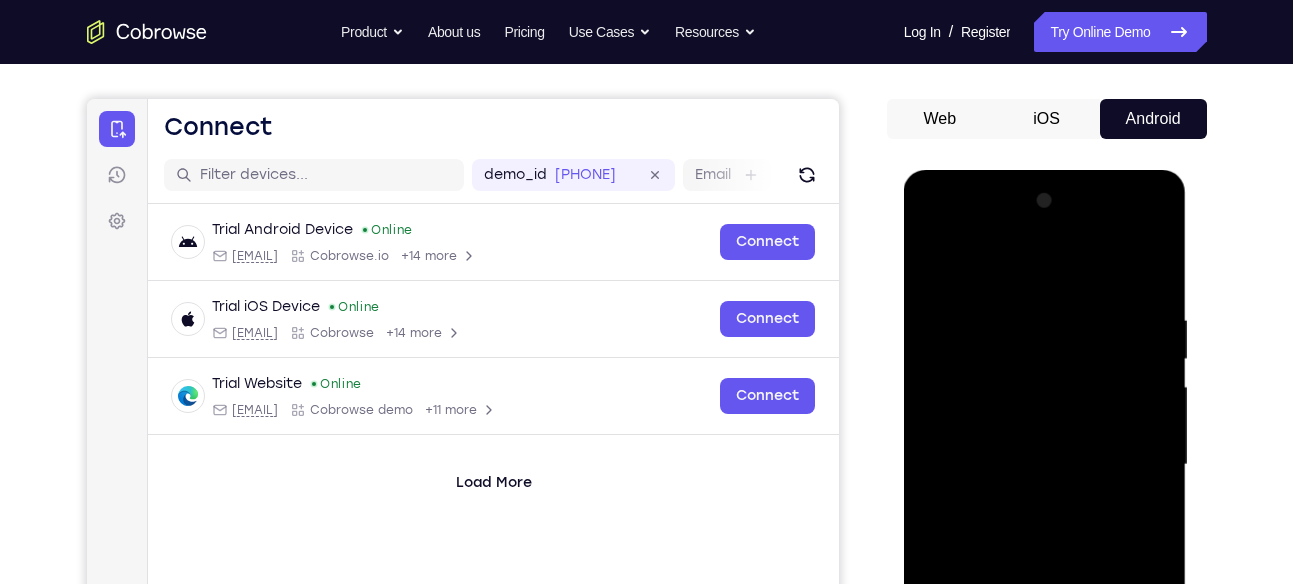 scroll, scrollTop: 160, scrollLeft: 0, axis: vertical 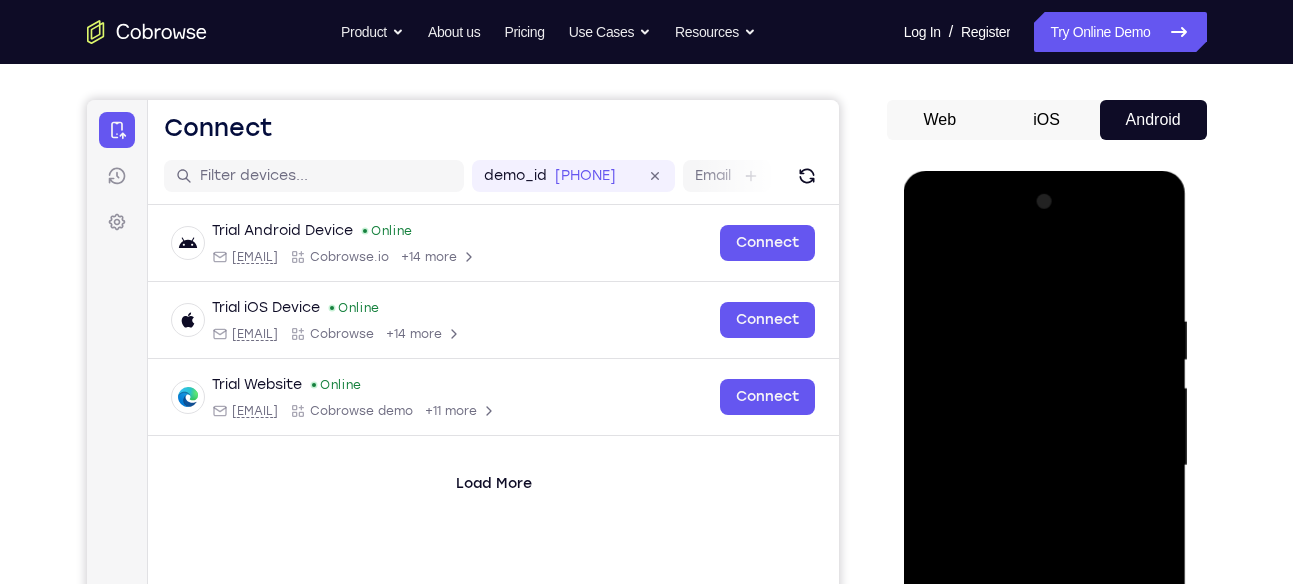 click at bounding box center [1045, 466] 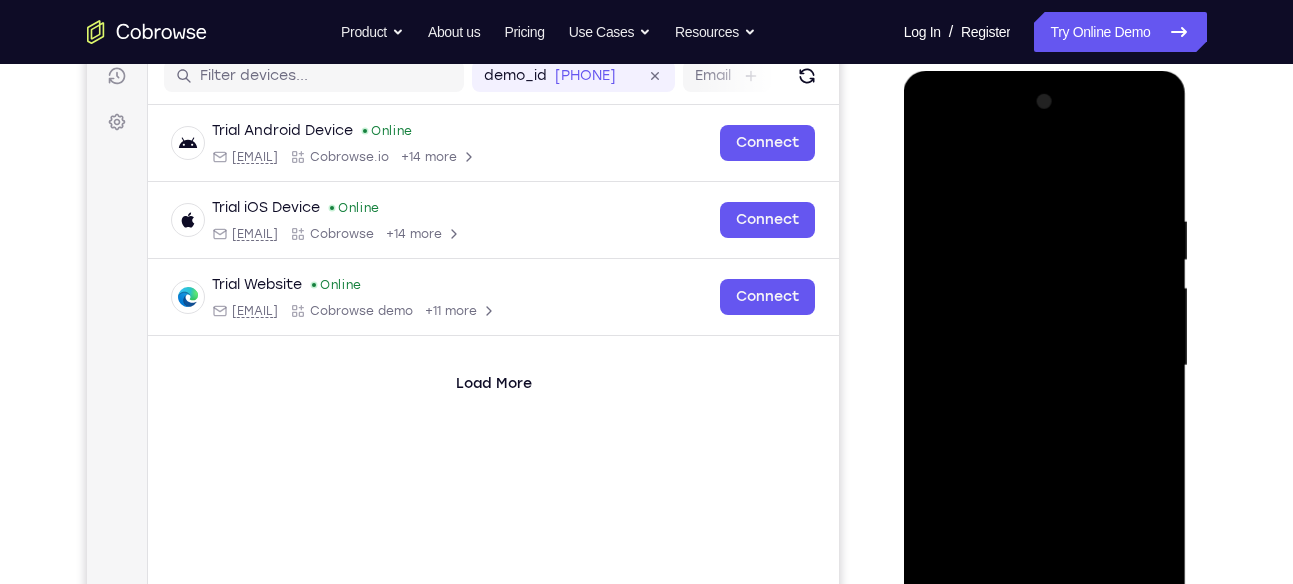 scroll, scrollTop: 263, scrollLeft: 0, axis: vertical 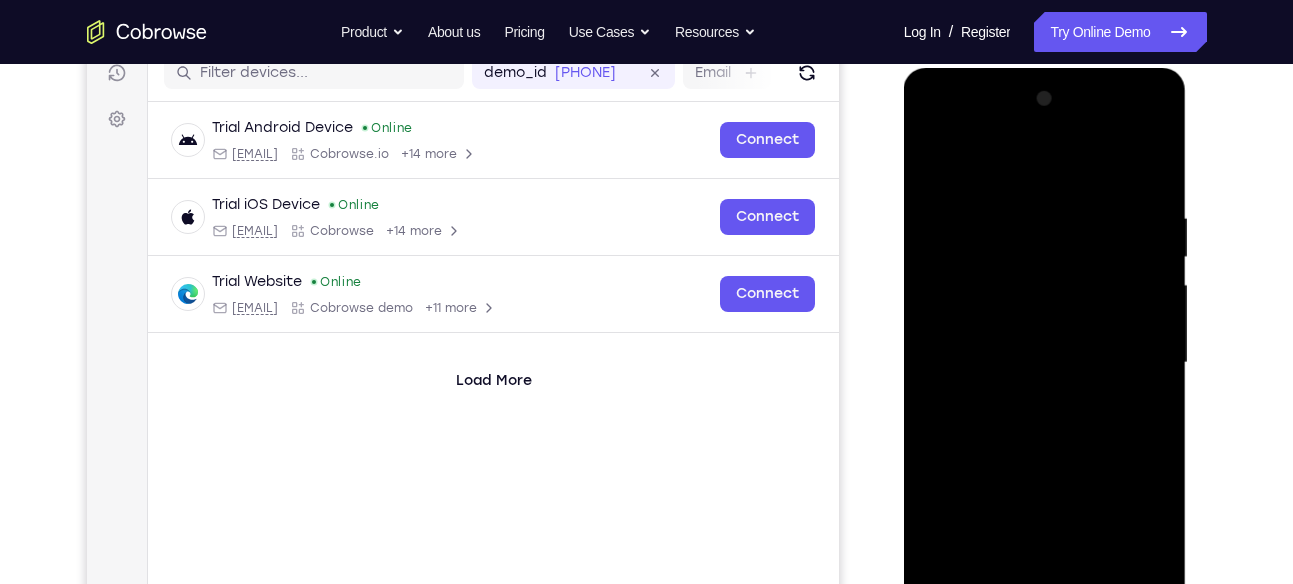 click at bounding box center [1045, 363] 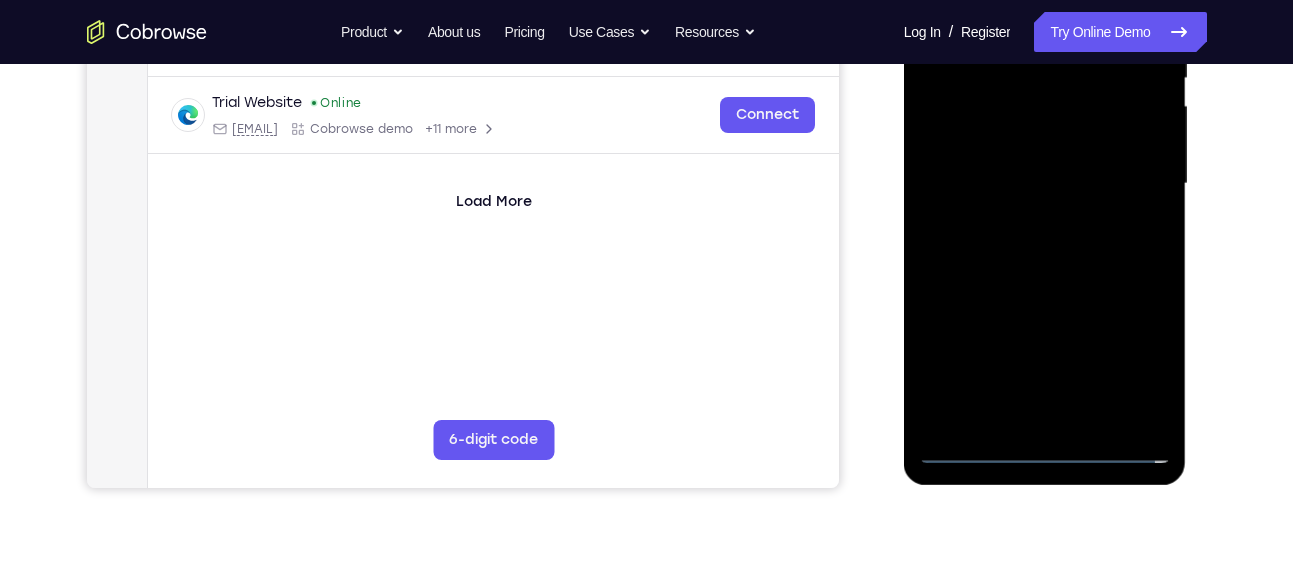 scroll, scrollTop: 441, scrollLeft: 0, axis: vertical 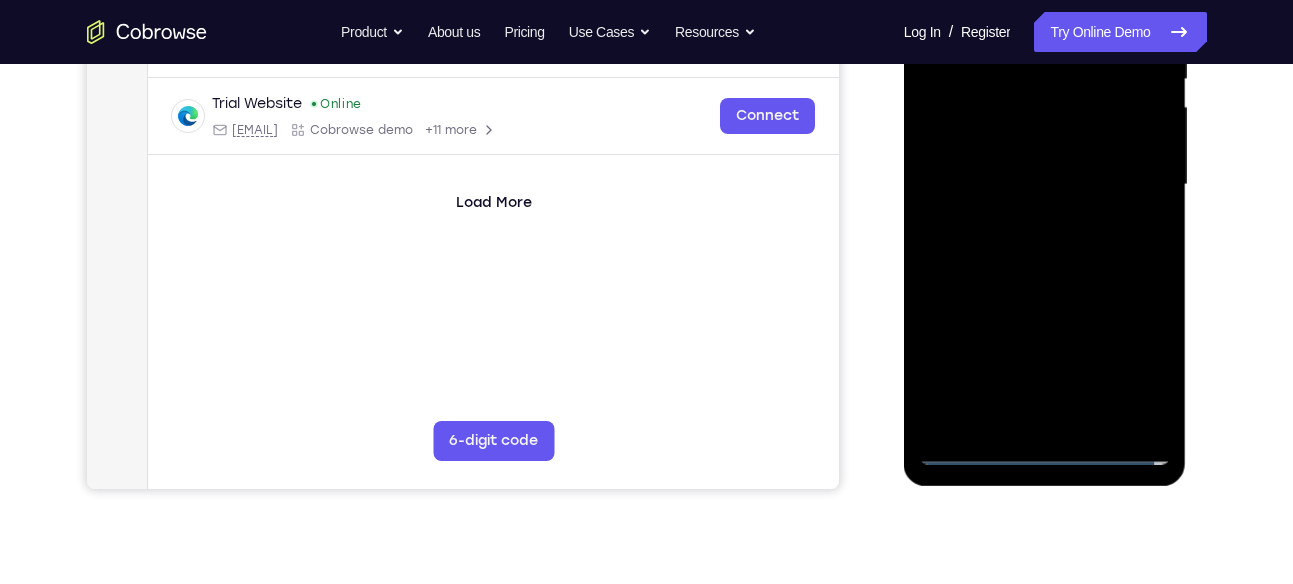 click at bounding box center (1045, 185) 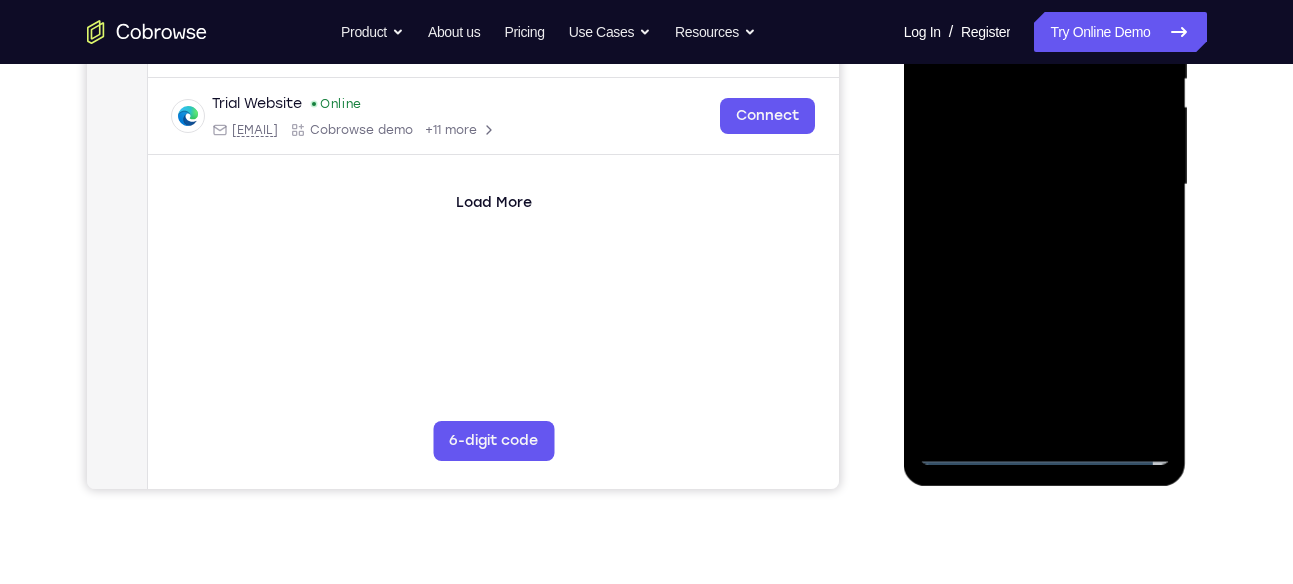 click at bounding box center [1045, 185] 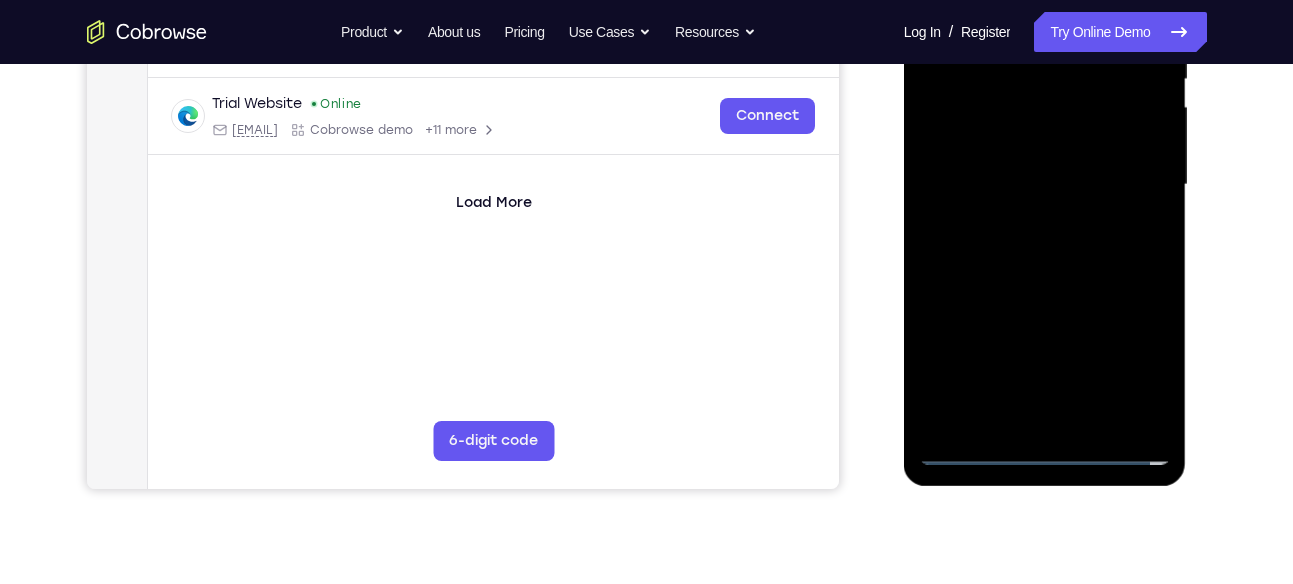 click at bounding box center [1045, 185] 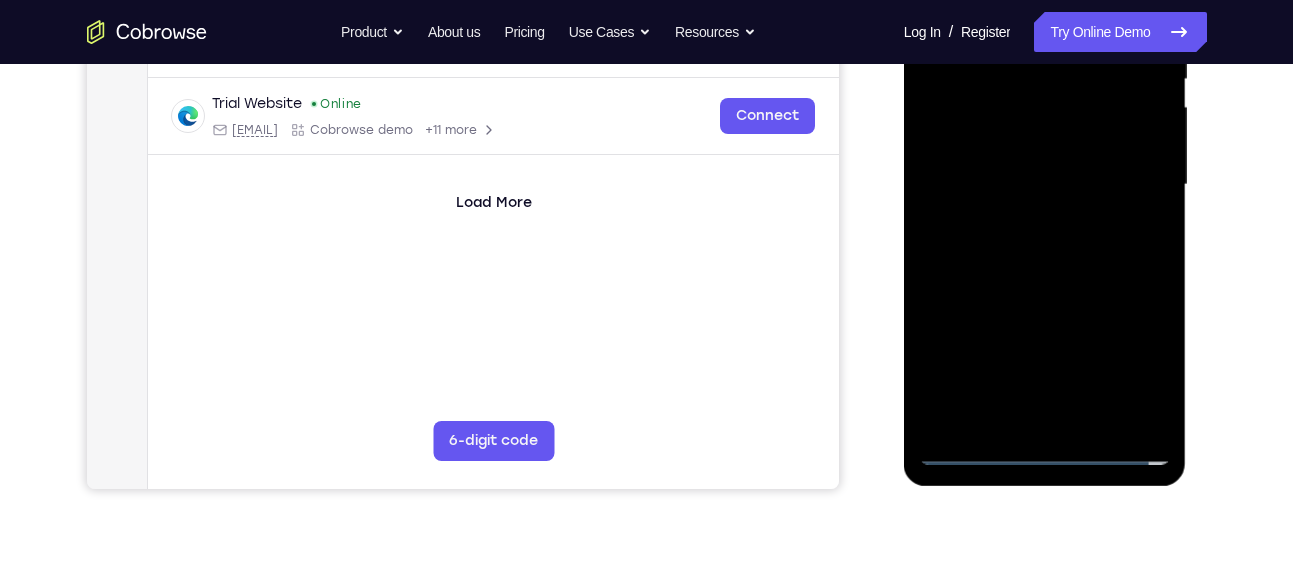 click at bounding box center (1045, 185) 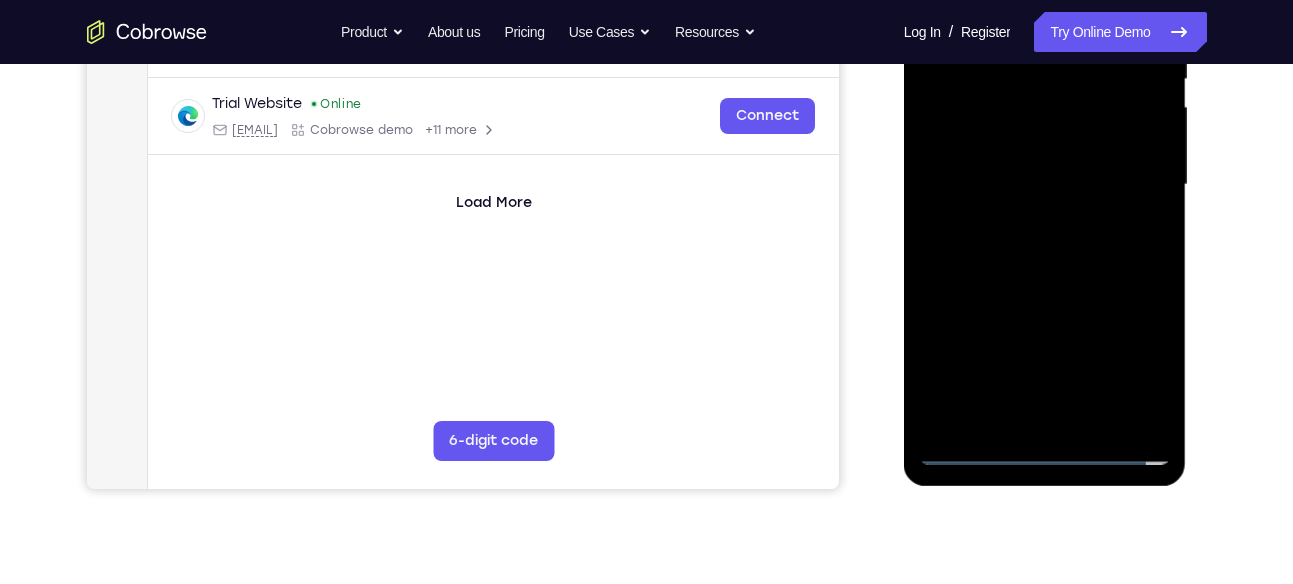 click at bounding box center [1045, 185] 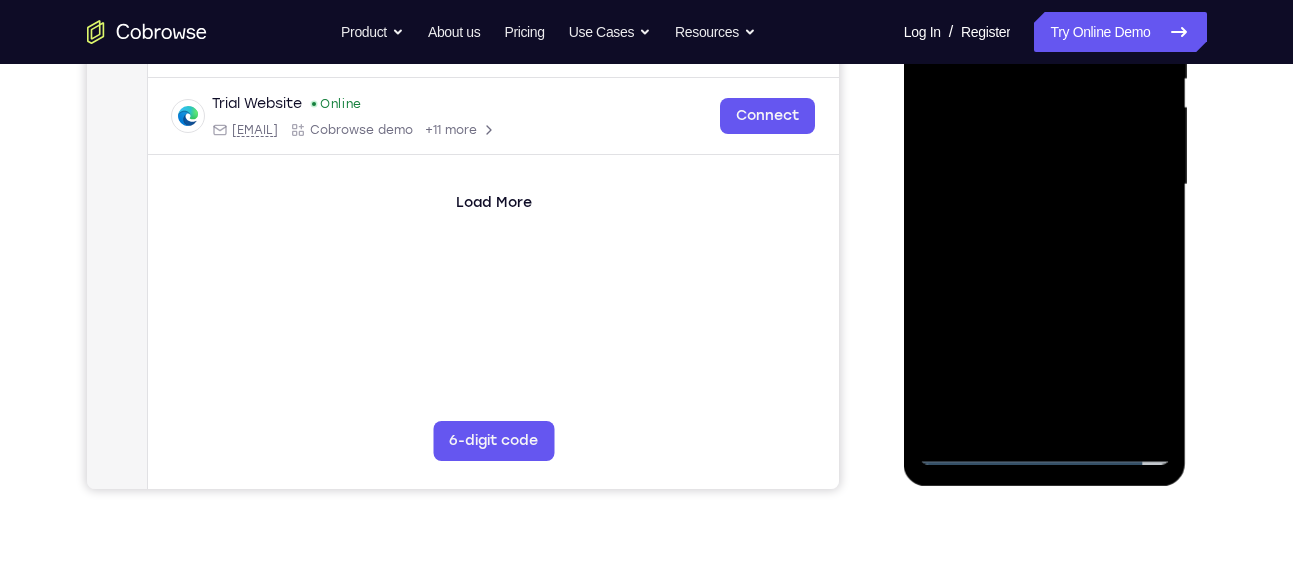 click at bounding box center (1045, 185) 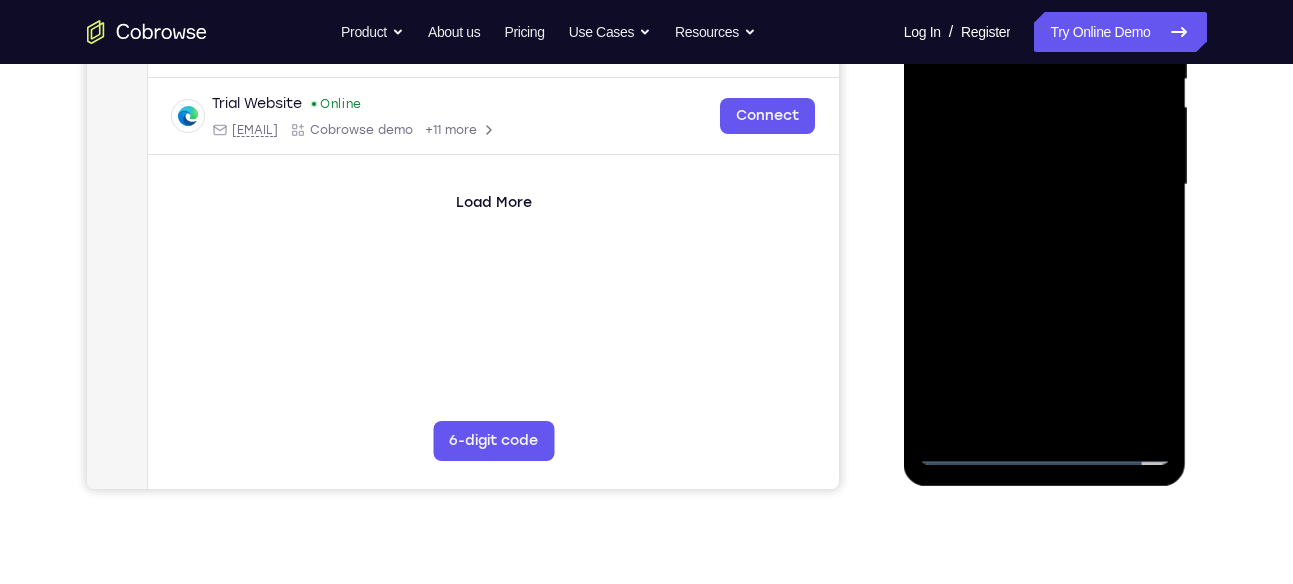 click at bounding box center [1045, 185] 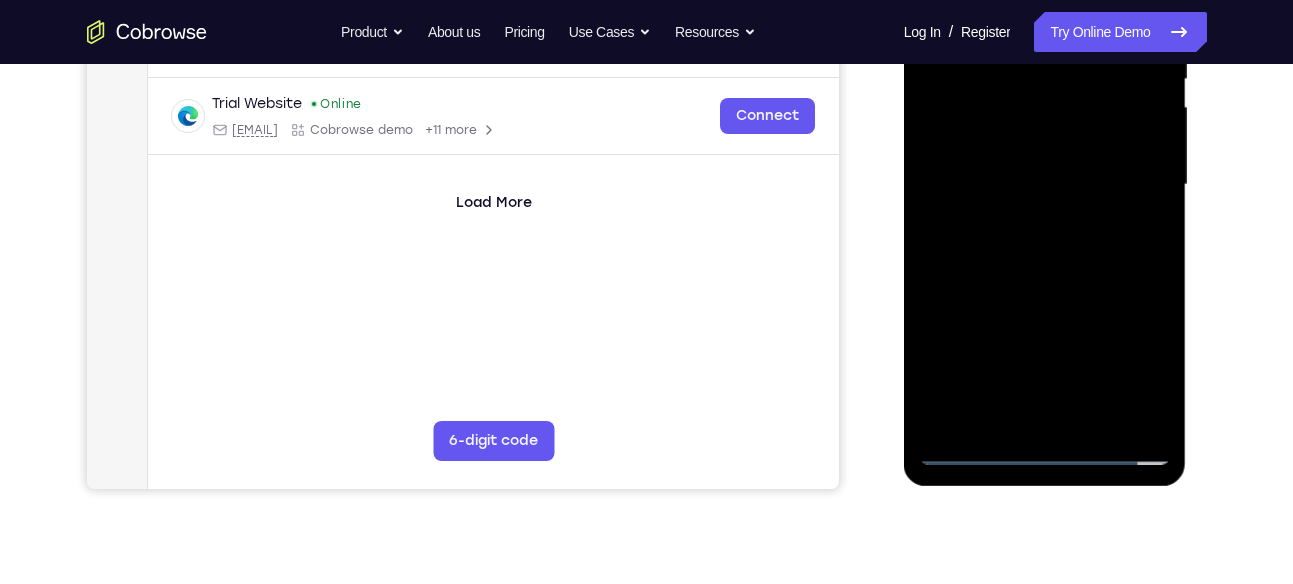 click at bounding box center (1045, 185) 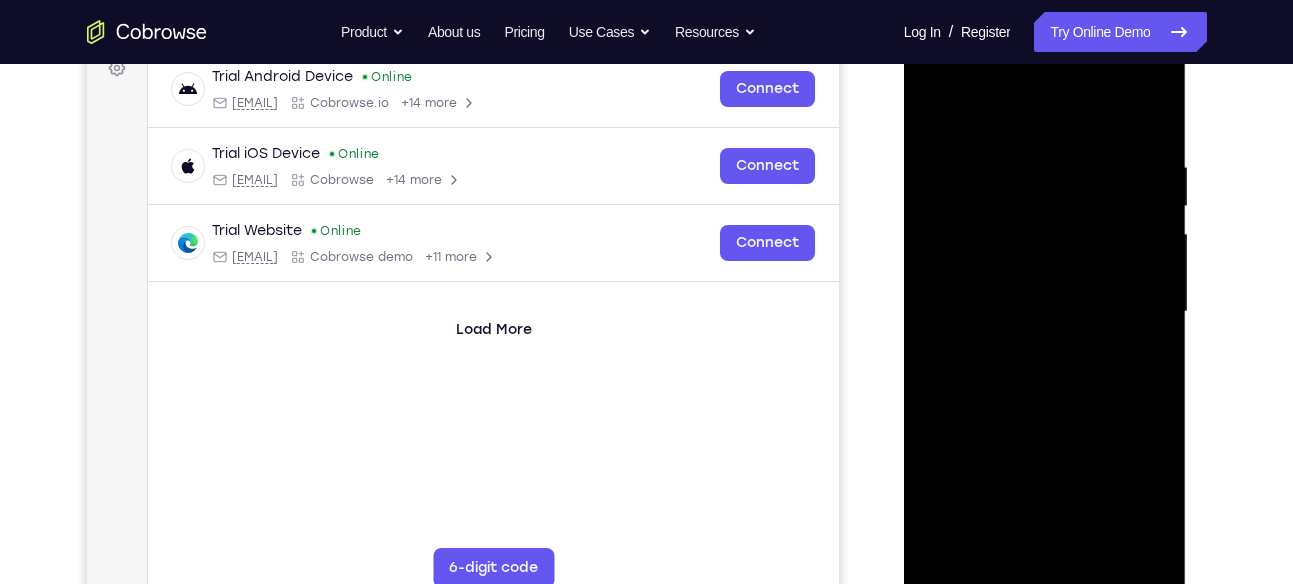 scroll, scrollTop: 312, scrollLeft: 0, axis: vertical 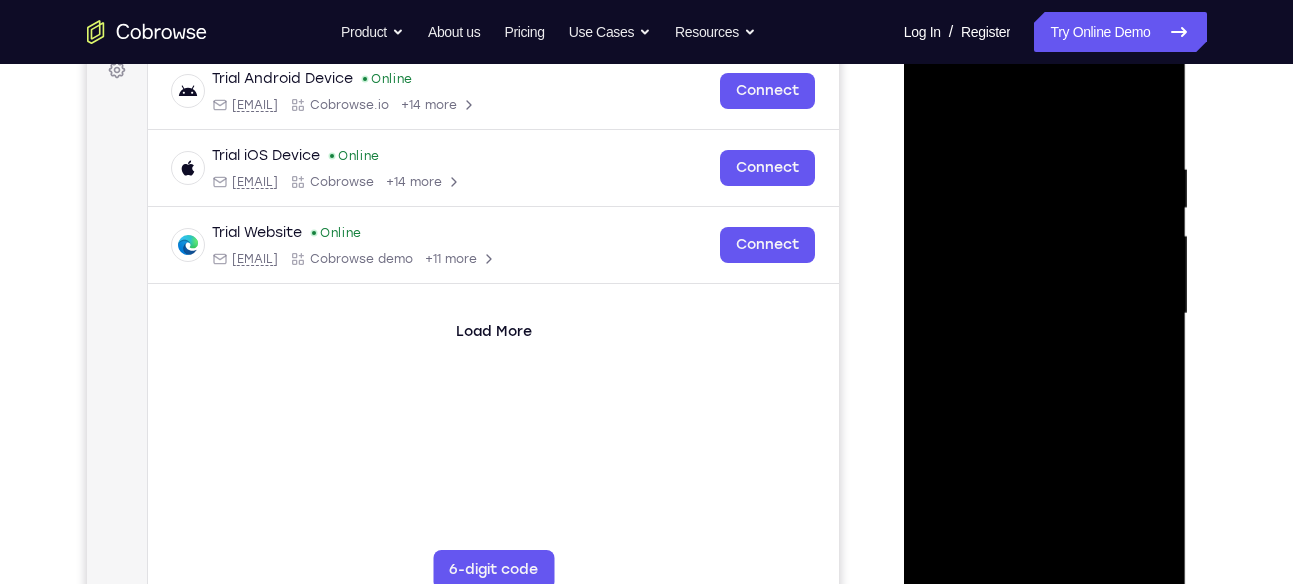 click at bounding box center [1045, 314] 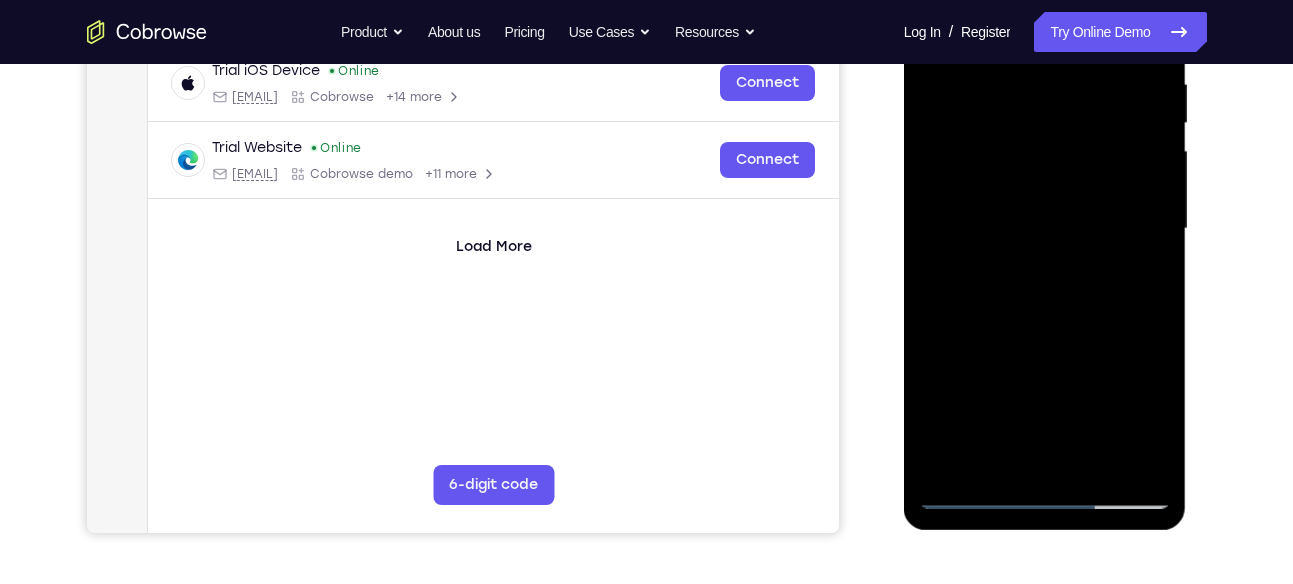 drag, startPoint x: 1079, startPoint y: 325, endPoint x: 1062, endPoint y: 207, distance: 119.218285 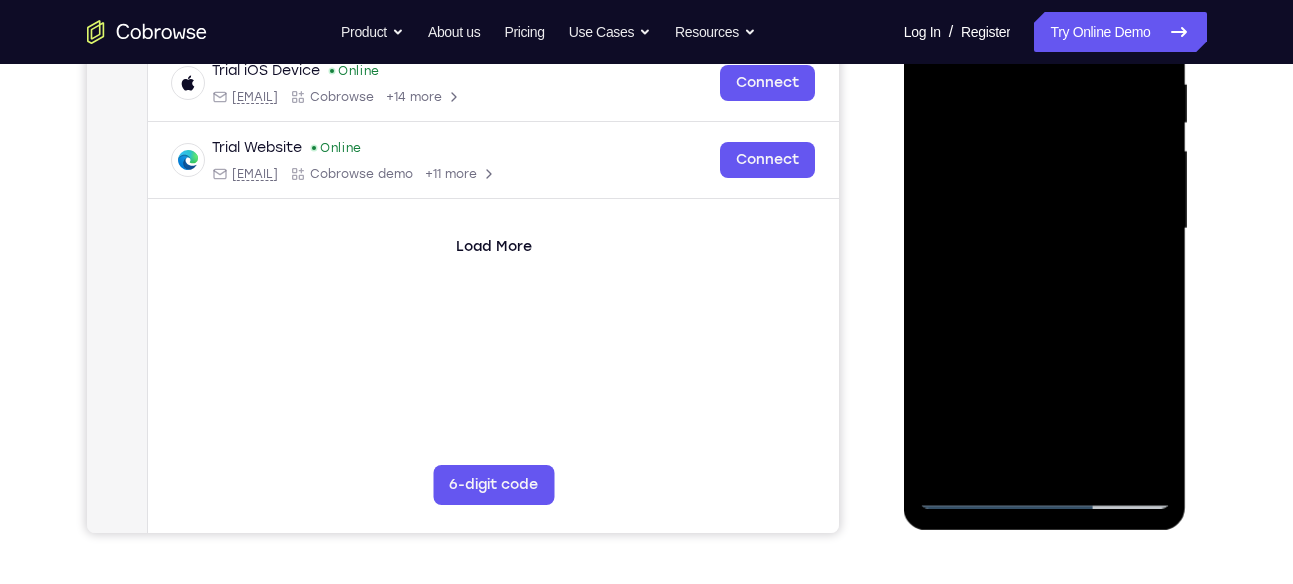 drag, startPoint x: 1059, startPoint y: 385, endPoint x: 1067, endPoint y: 198, distance: 187.17105 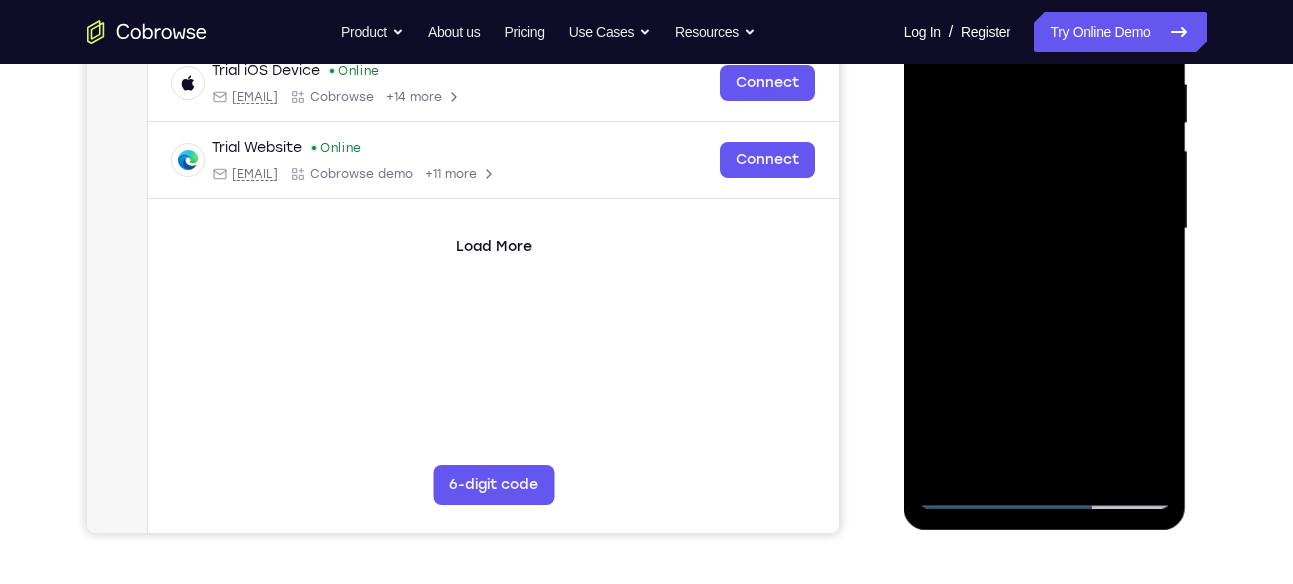 drag, startPoint x: 1056, startPoint y: 375, endPoint x: 1064, endPoint y: 191, distance: 184.17383 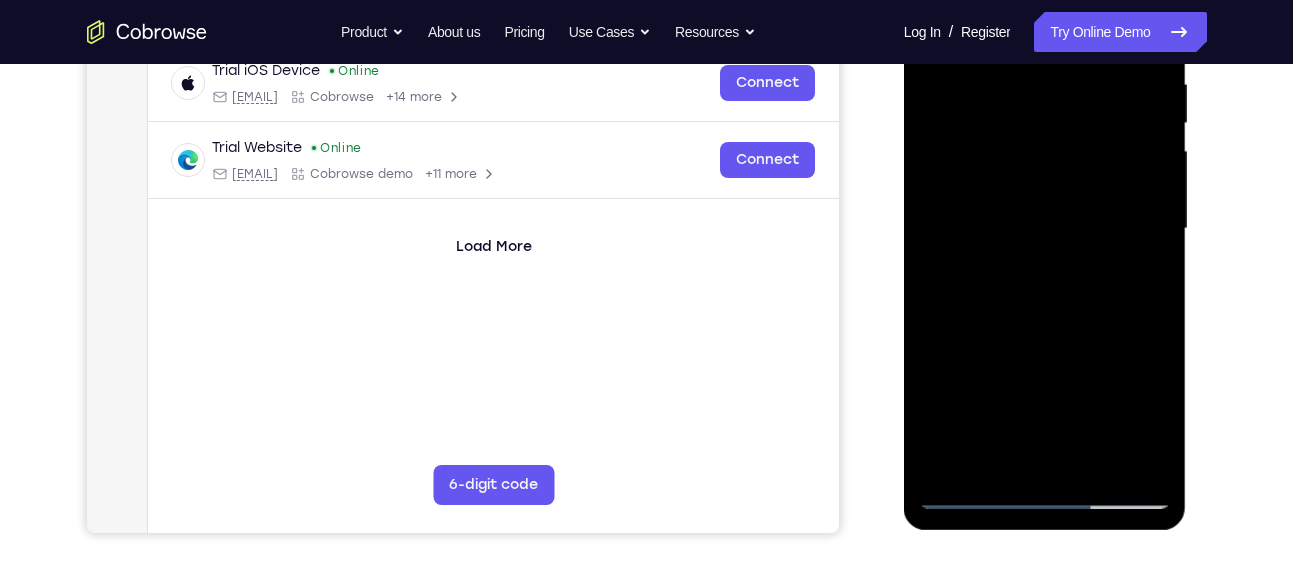 drag, startPoint x: 1053, startPoint y: 416, endPoint x: 1060, endPoint y: 77, distance: 339.07227 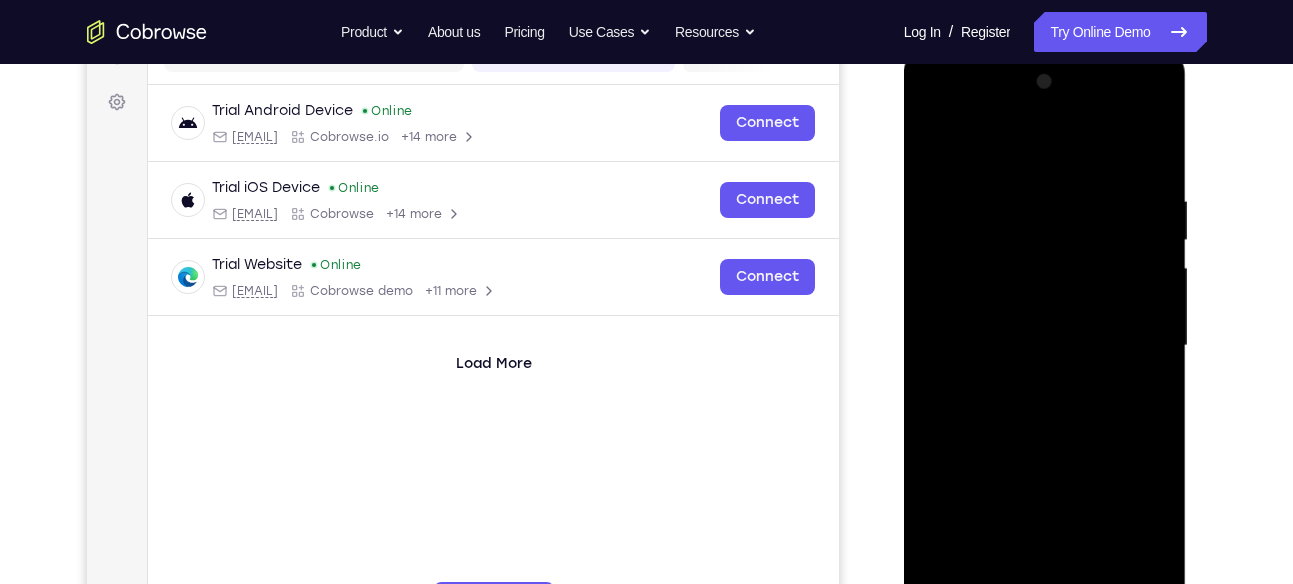 scroll, scrollTop: 279, scrollLeft: 0, axis: vertical 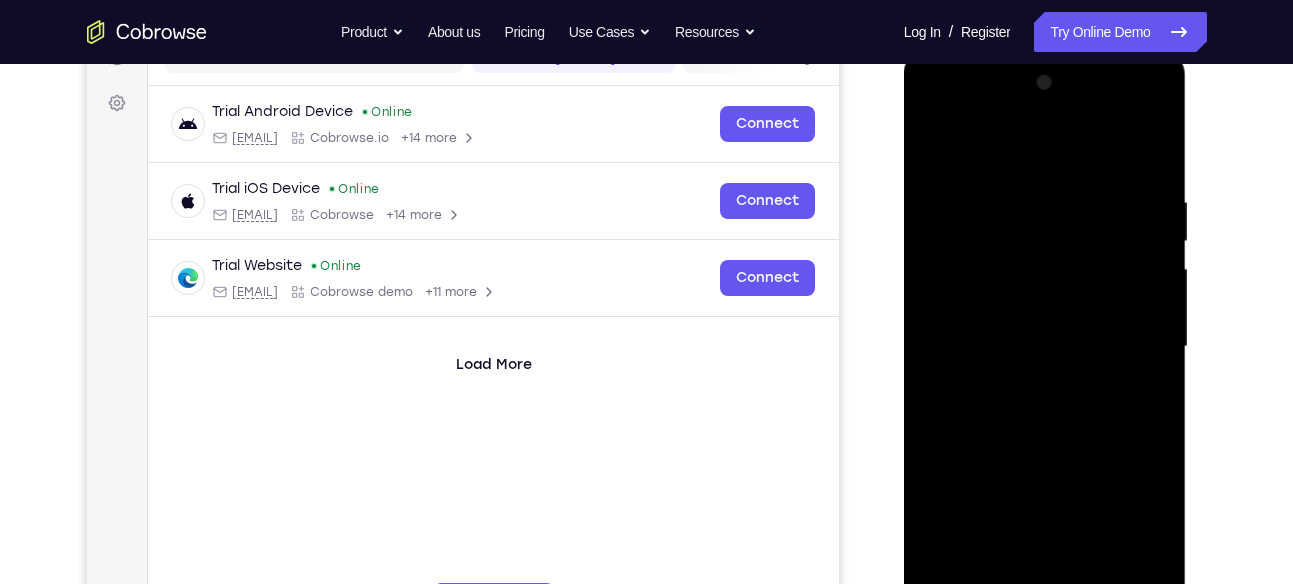 click at bounding box center (1045, 347) 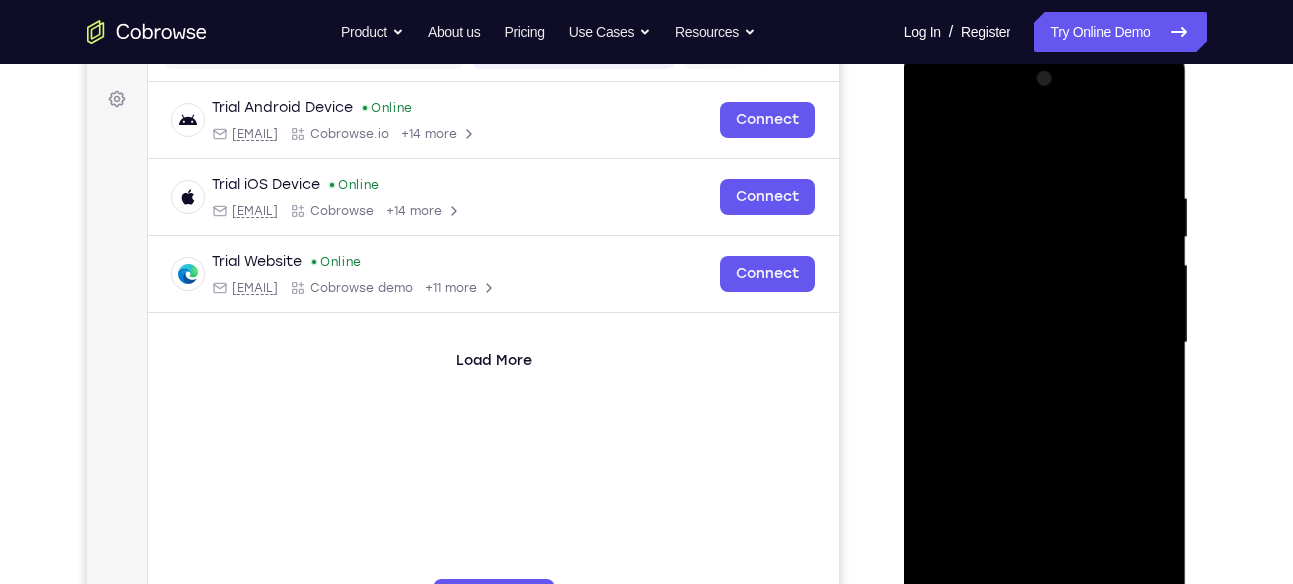 scroll, scrollTop: 282, scrollLeft: 0, axis: vertical 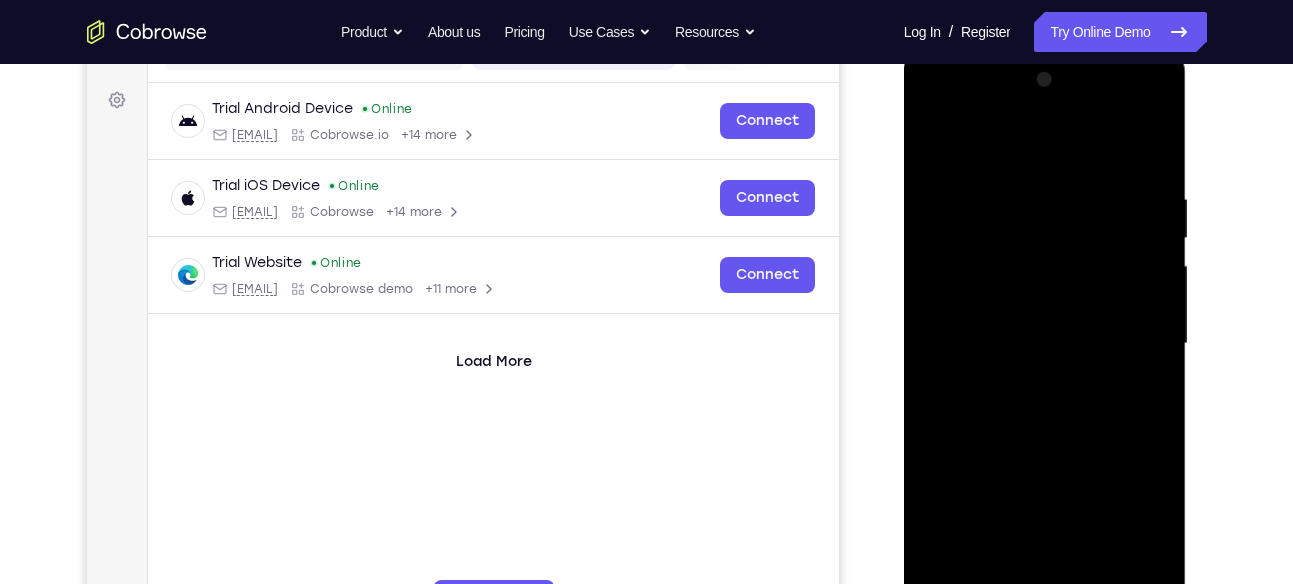 click at bounding box center (1045, 344) 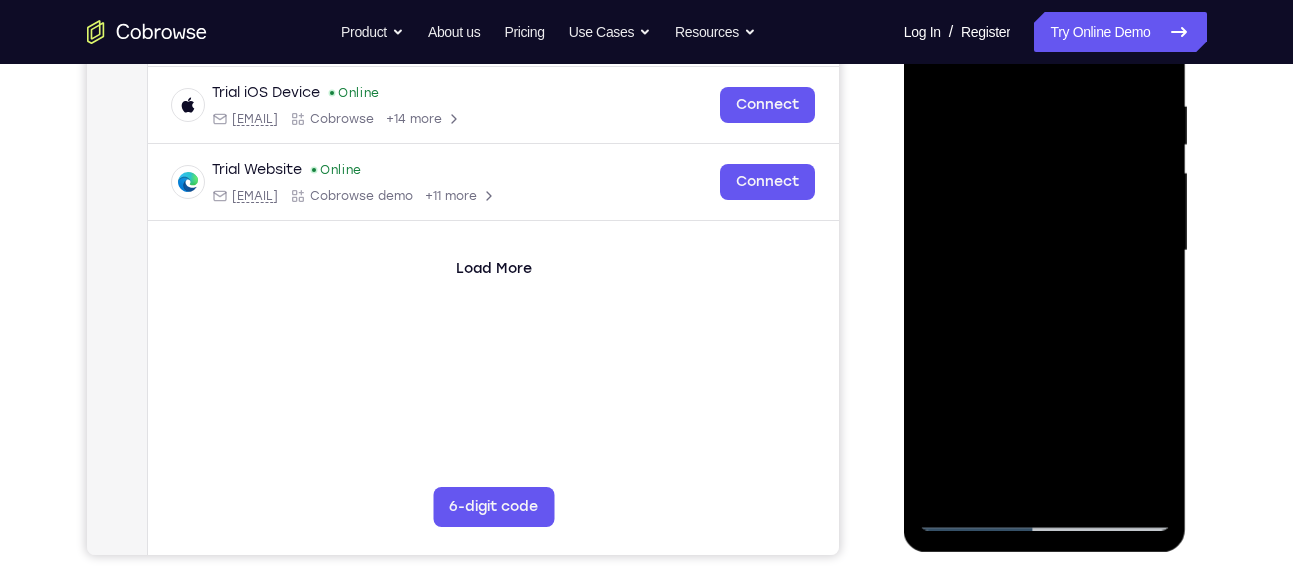 scroll, scrollTop: 376, scrollLeft: 0, axis: vertical 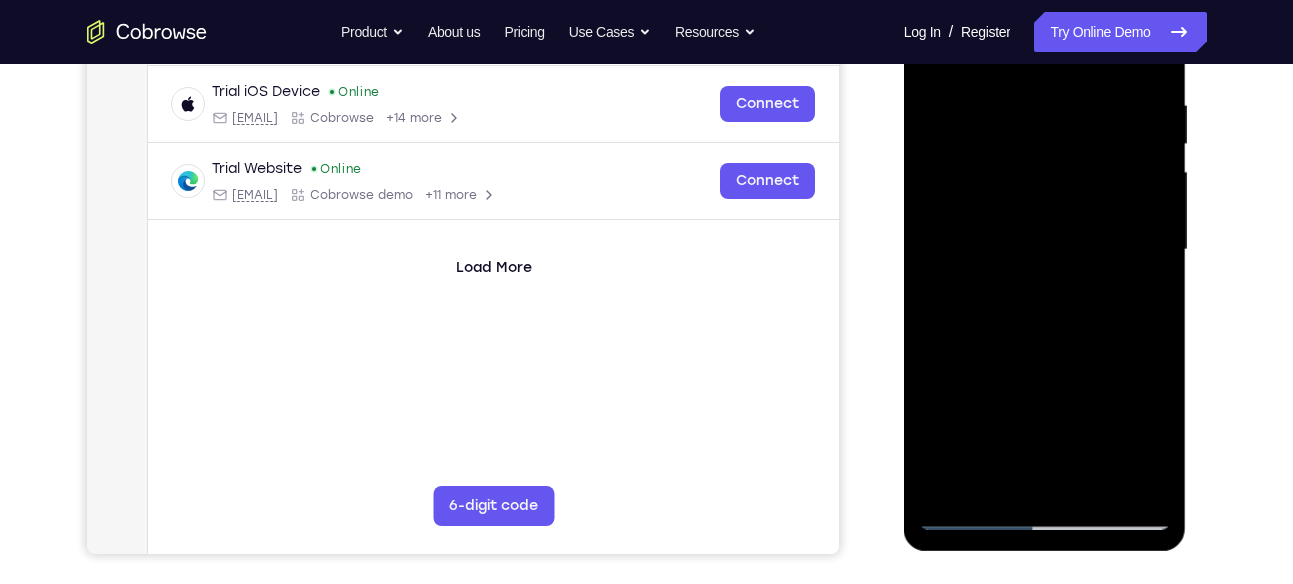 click at bounding box center (1045, 250) 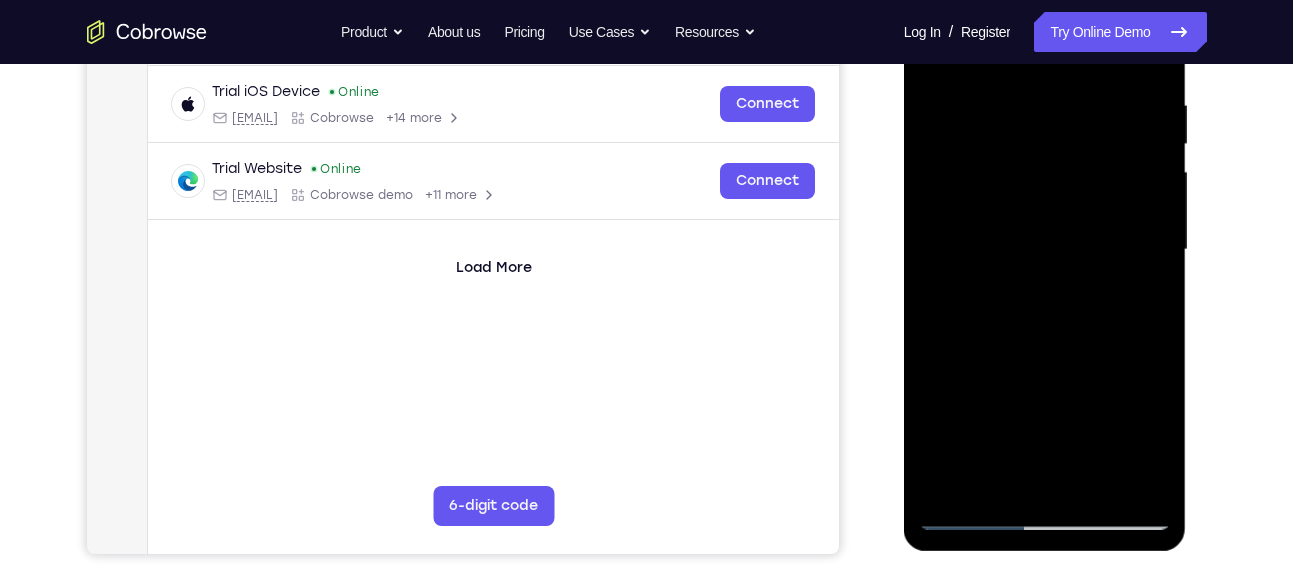 click at bounding box center (1045, 250) 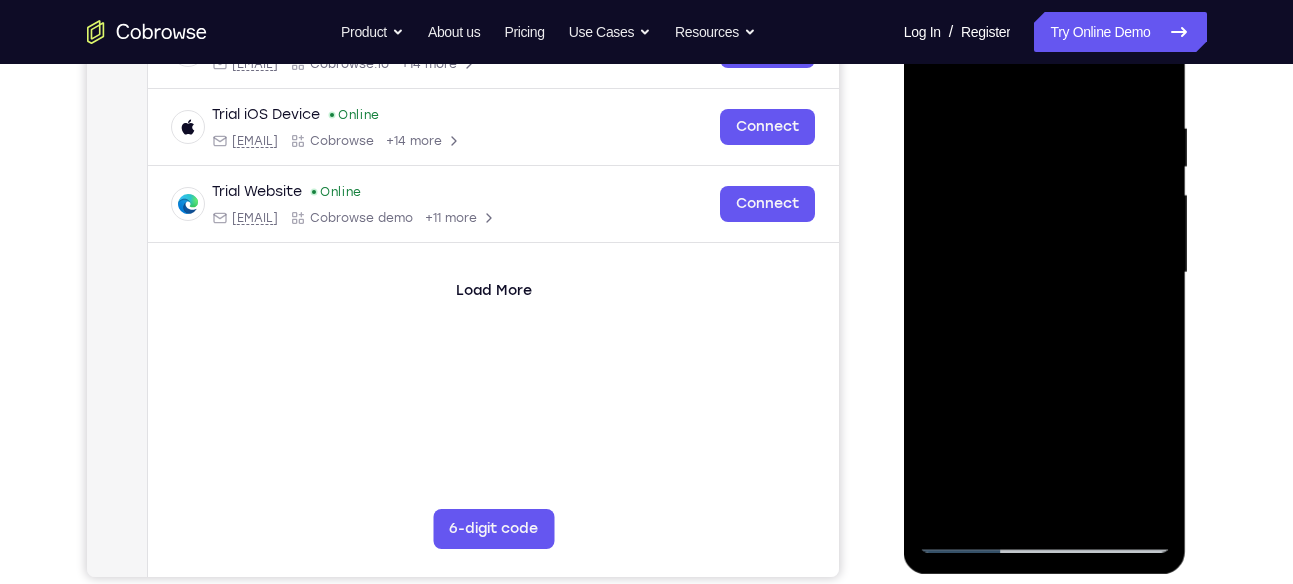 scroll, scrollTop: 361, scrollLeft: 0, axis: vertical 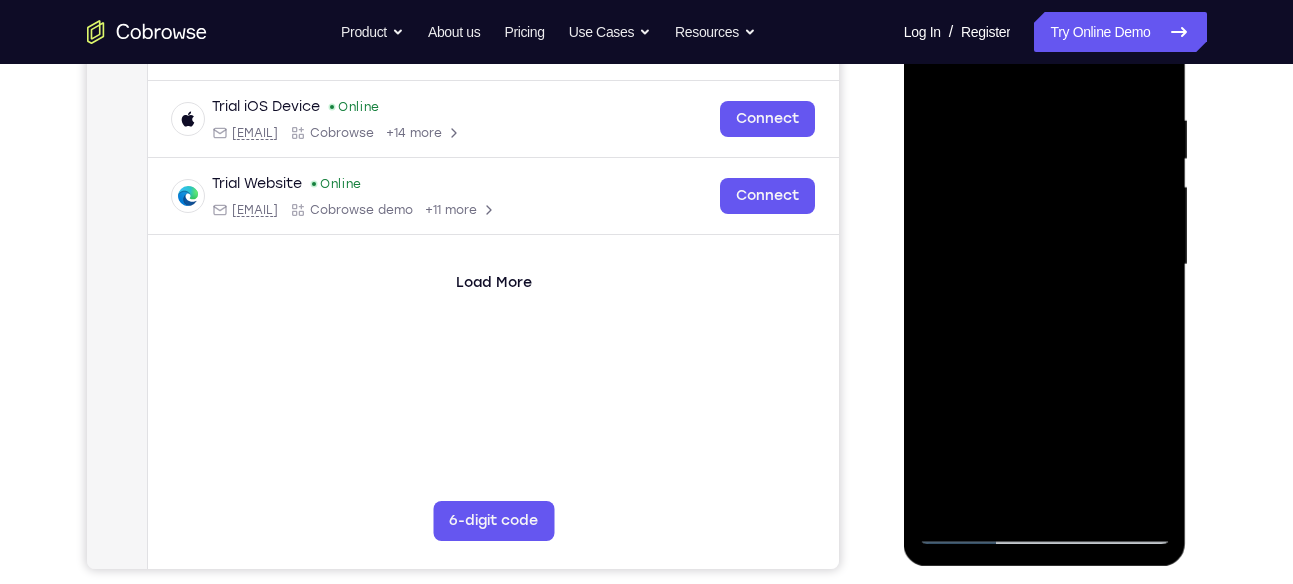 click at bounding box center [1045, 265] 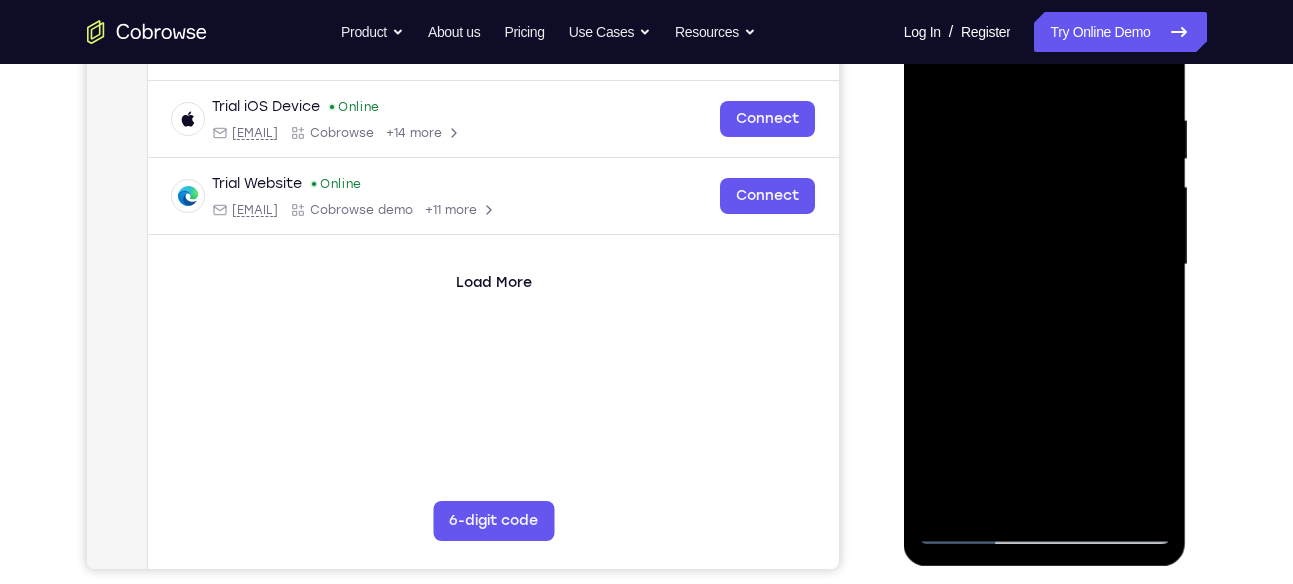 click at bounding box center (1045, 265) 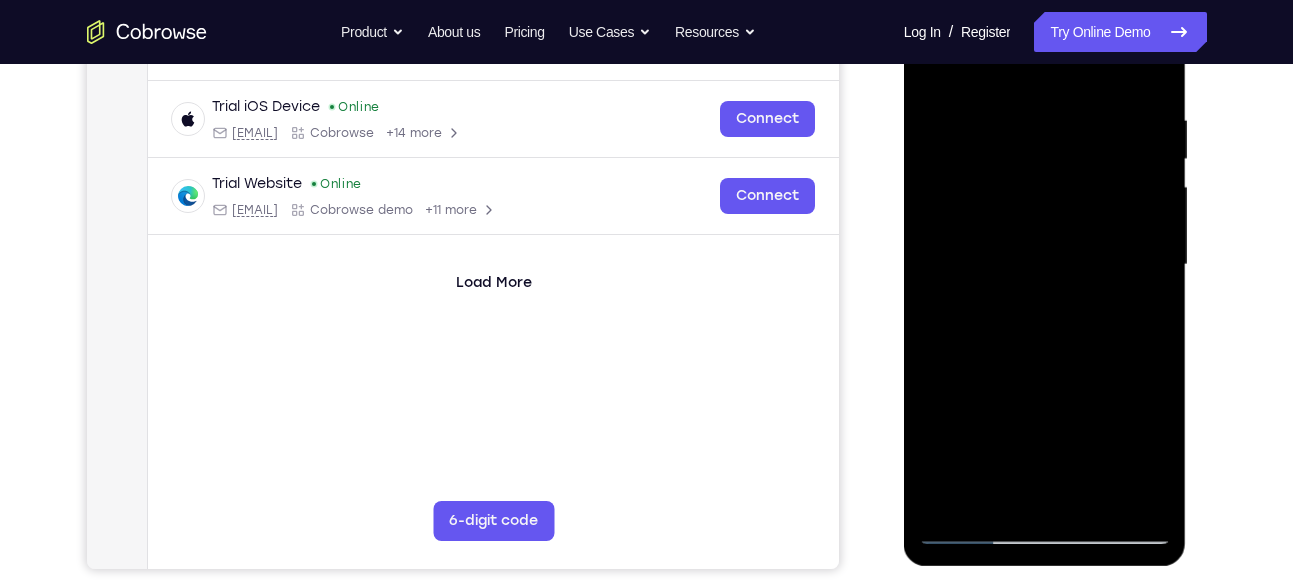 click at bounding box center (1045, 265) 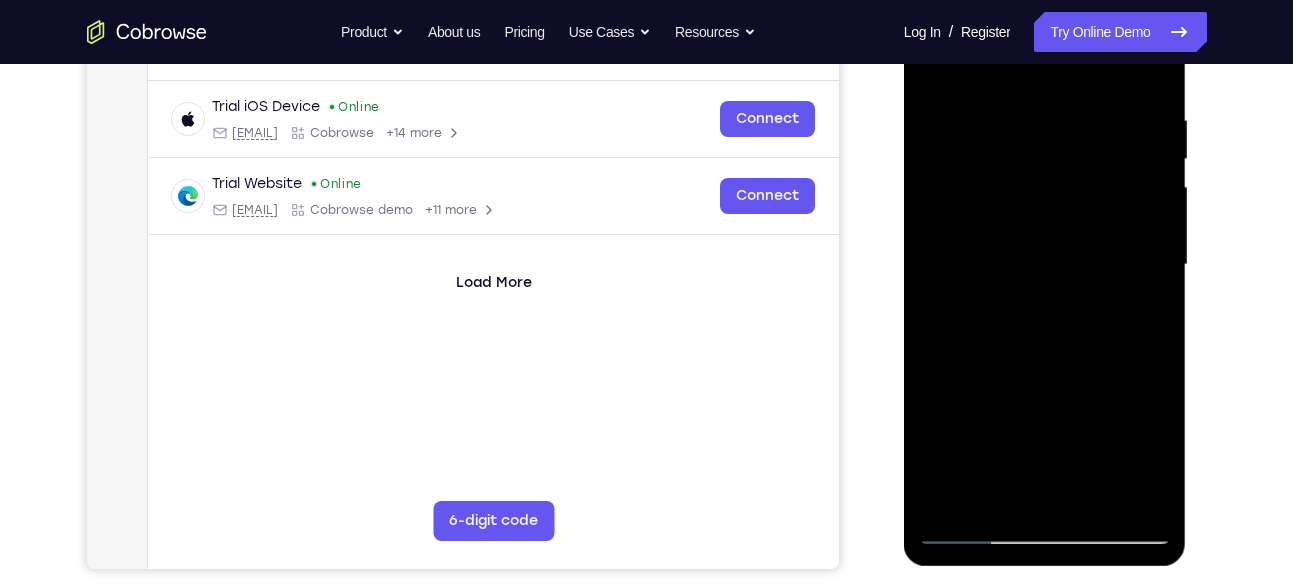 drag, startPoint x: 1022, startPoint y: 148, endPoint x: 1049, endPoint y: 444, distance: 297.22888 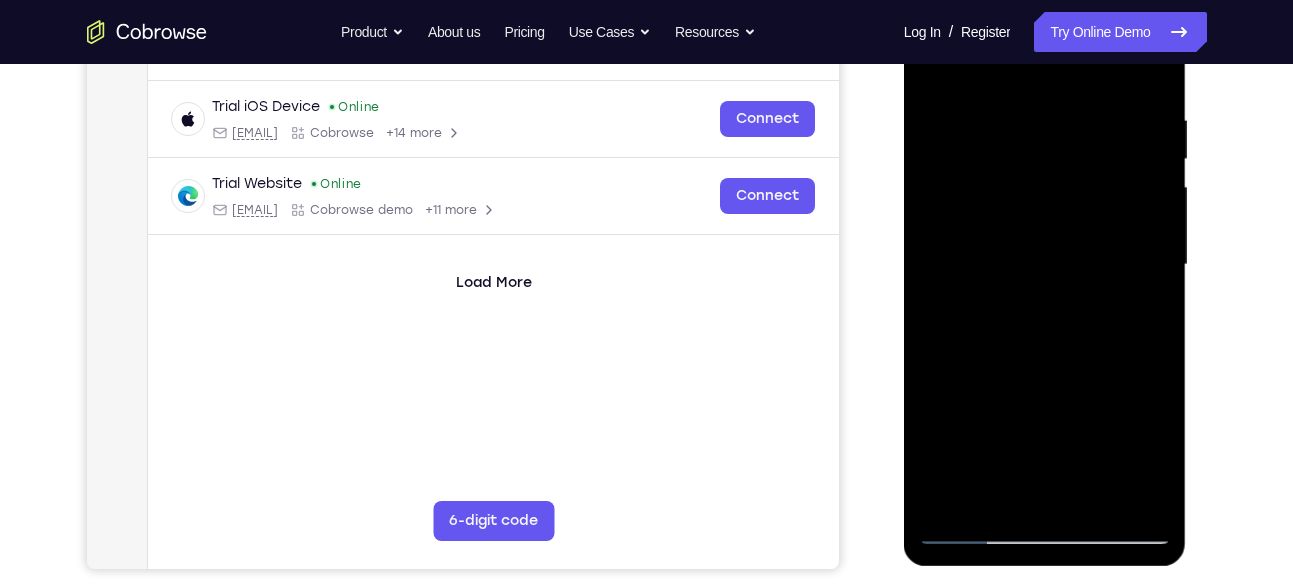 click at bounding box center (1045, 265) 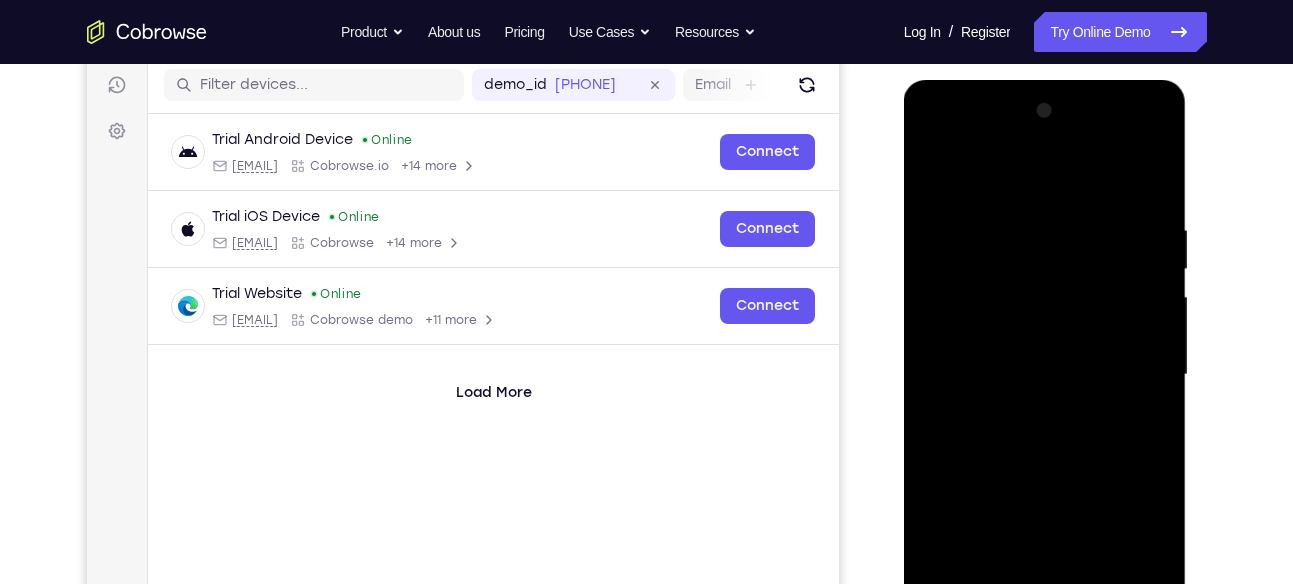 scroll, scrollTop: 250, scrollLeft: 0, axis: vertical 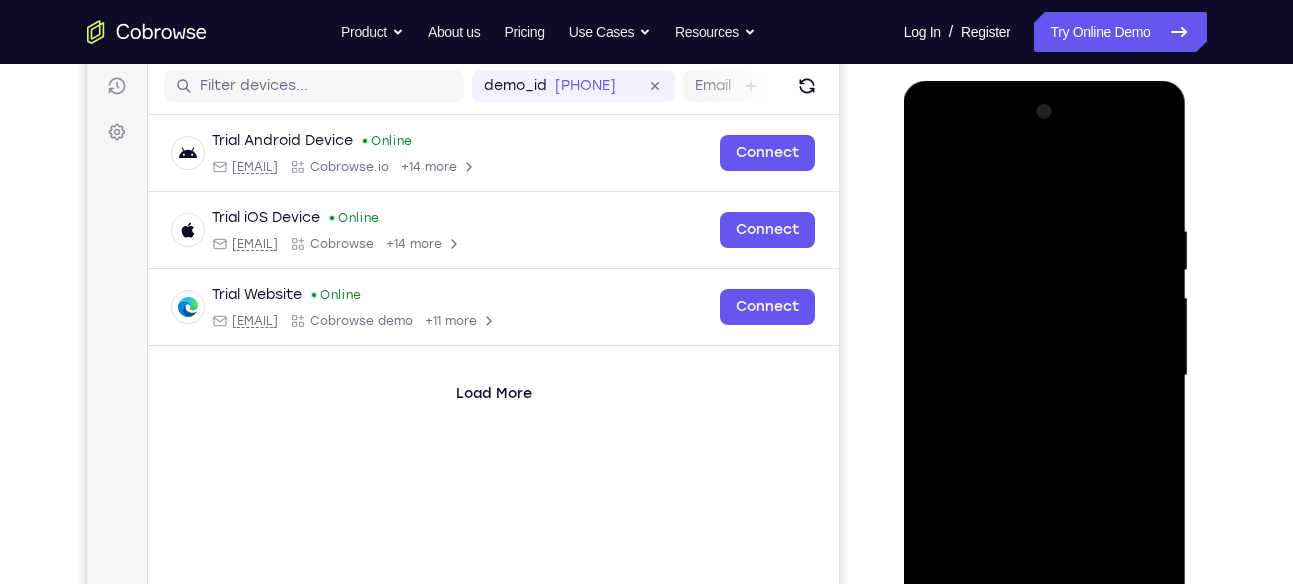 click at bounding box center [1045, 376] 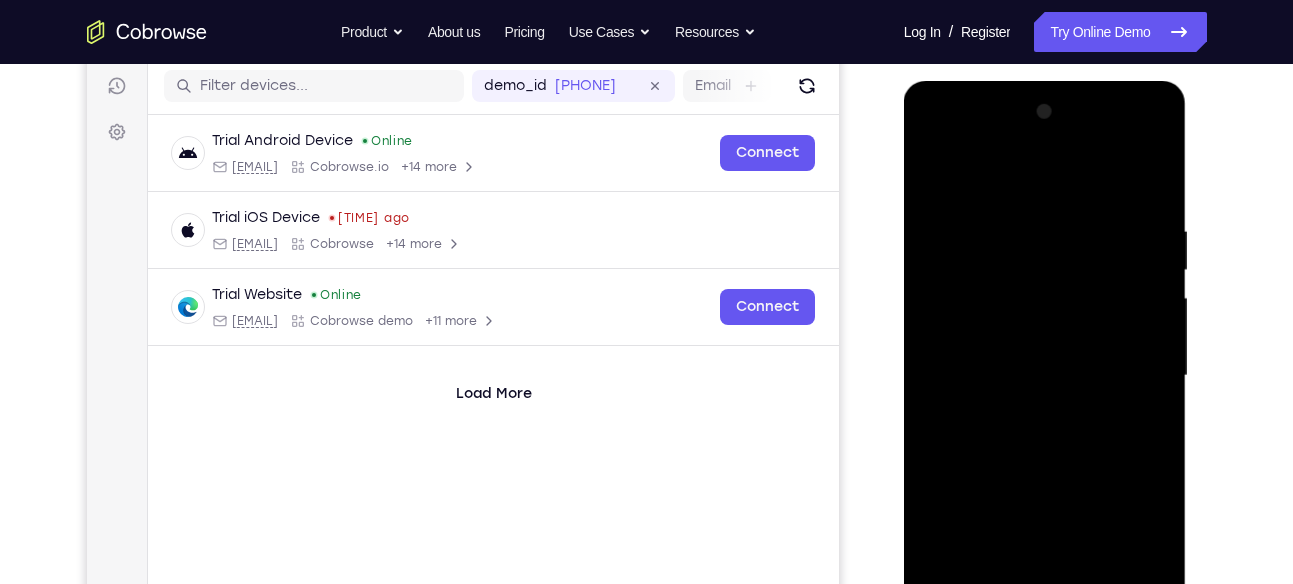 click at bounding box center [1045, 376] 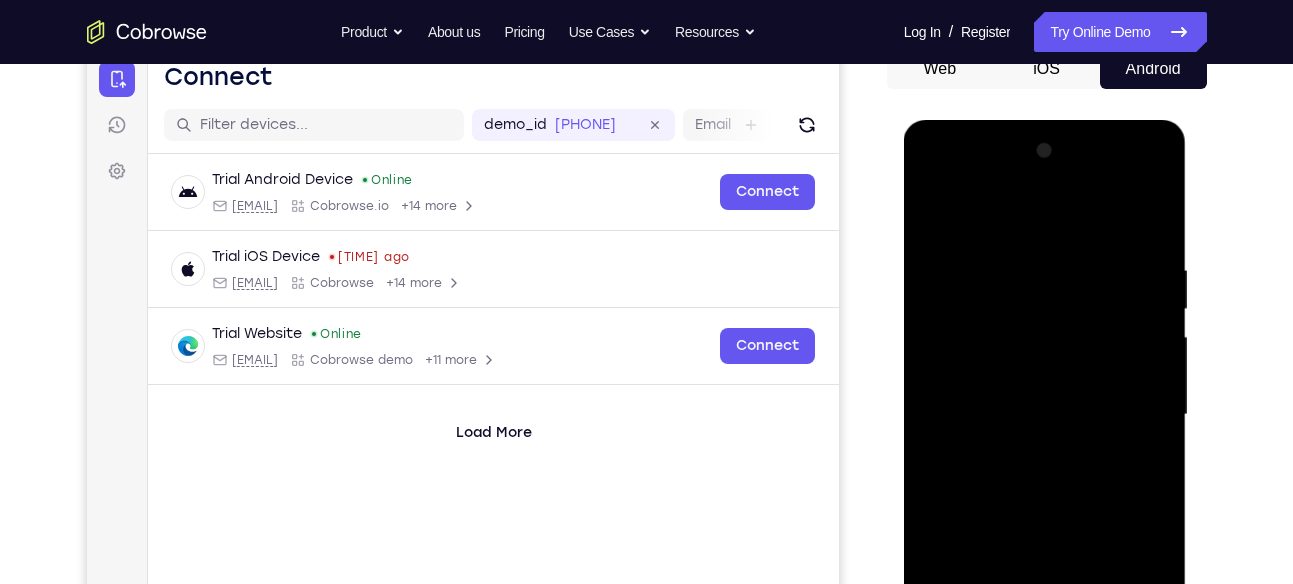 scroll, scrollTop: 210, scrollLeft: 0, axis: vertical 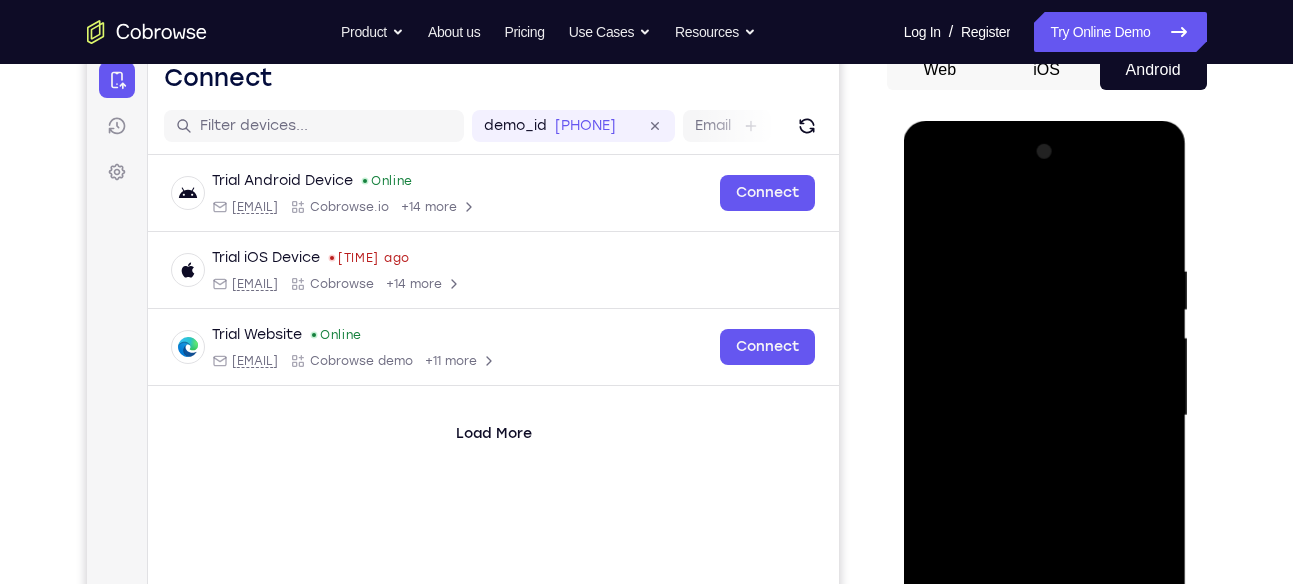 click at bounding box center [1045, 416] 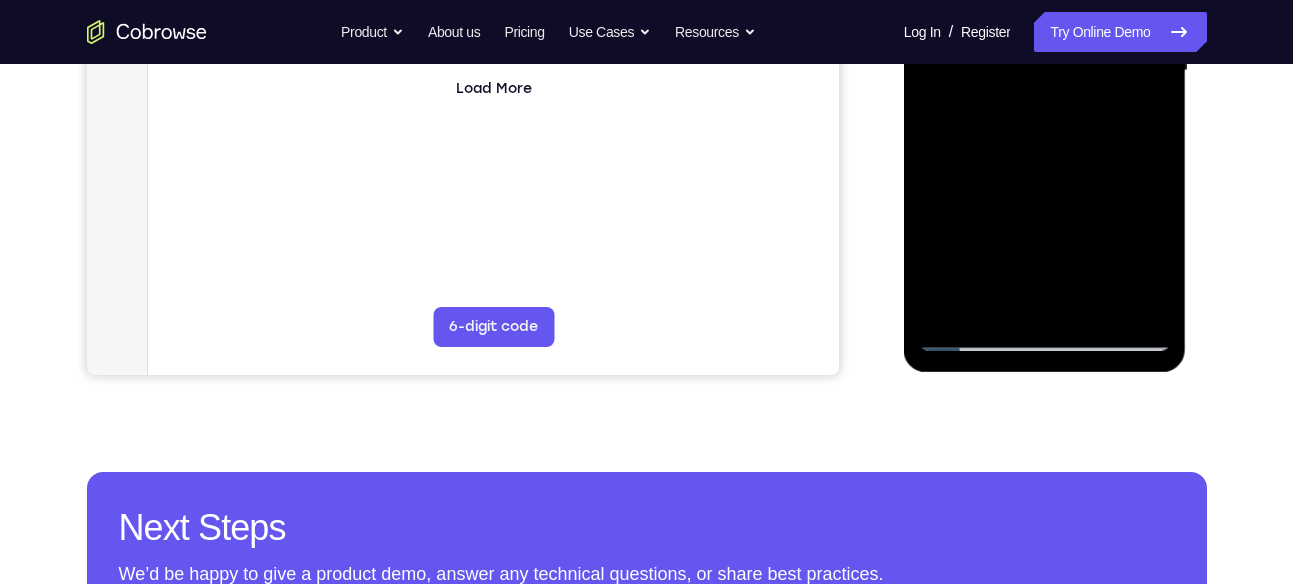 scroll, scrollTop: 548, scrollLeft: 0, axis: vertical 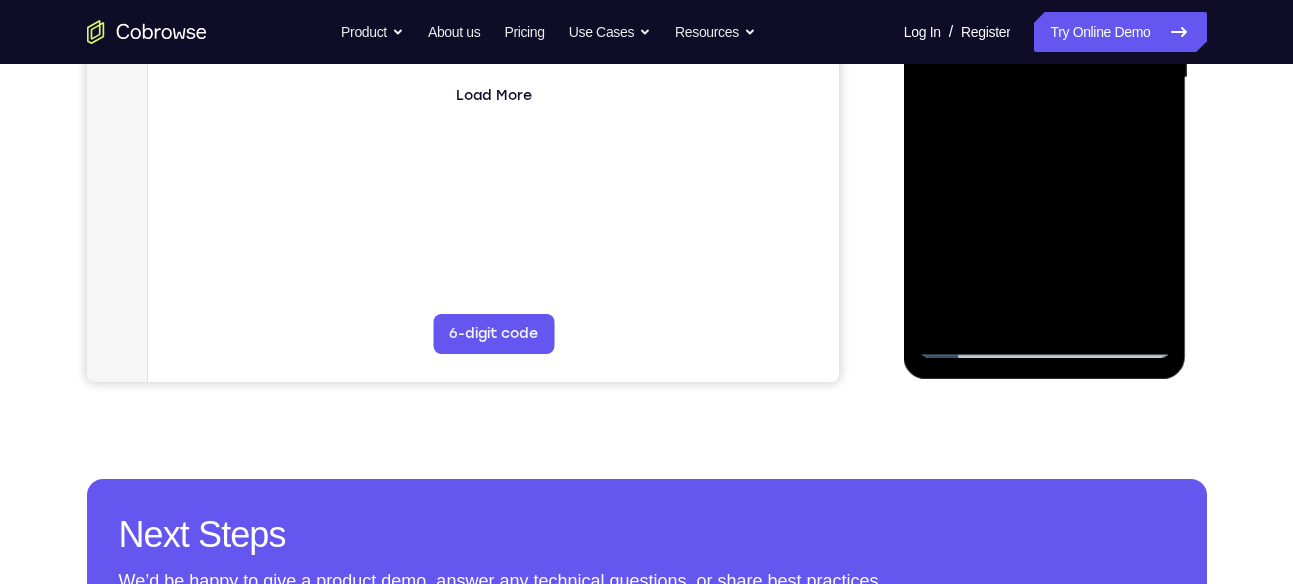 click at bounding box center [1045, 78] 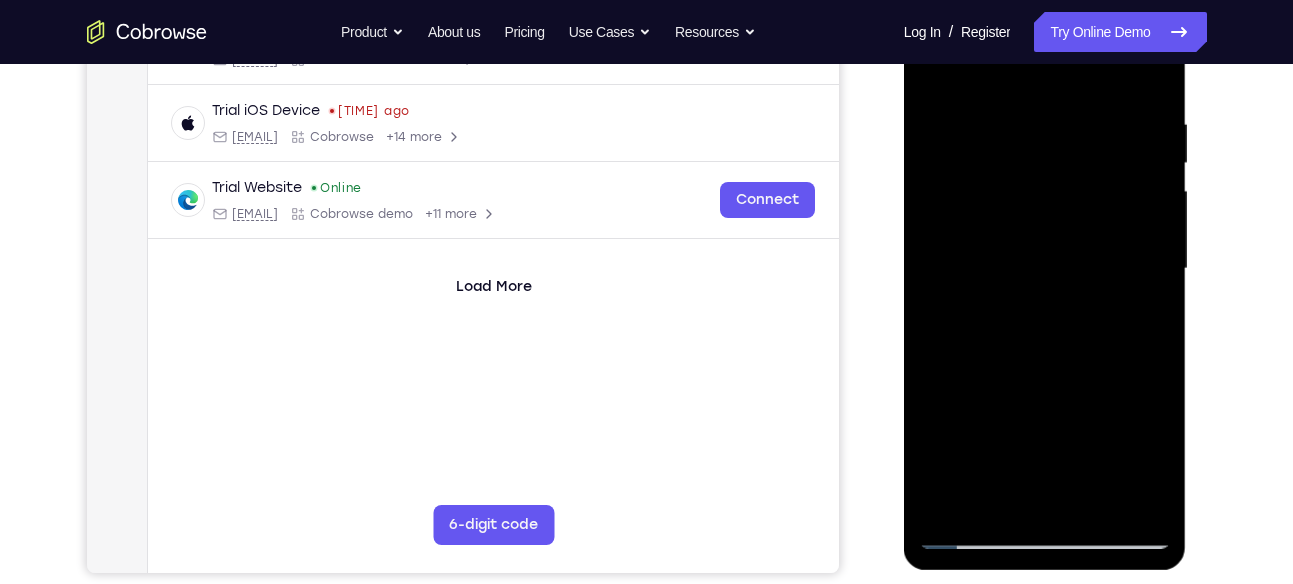 scroll, scrollTop: 353, scrollLeft: 0, axis: vertical 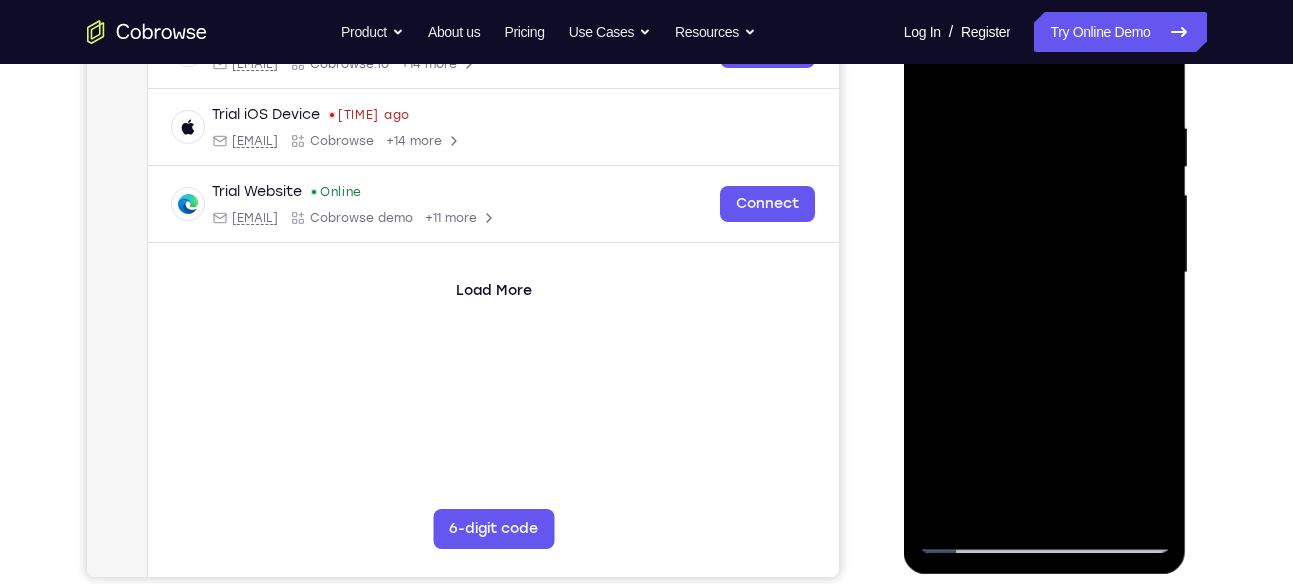 click at bounding box center (1045, 273) 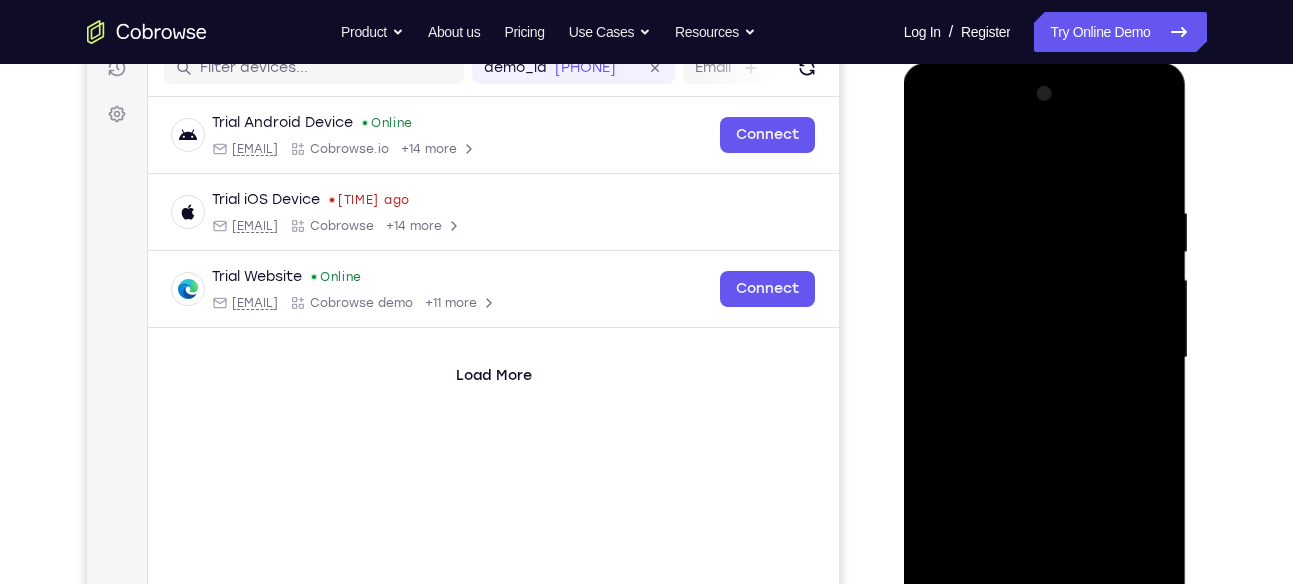 scroll, scrollTop: 267, scrollLeft: 0, axis: vertical 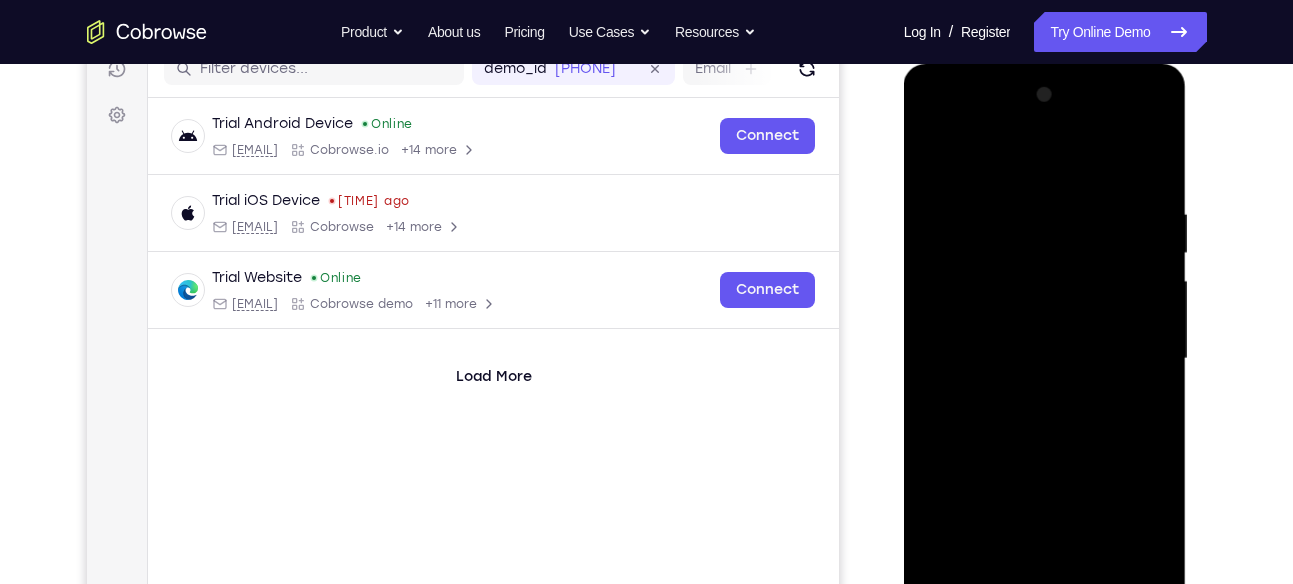 click at bounding box center (1045, 359) 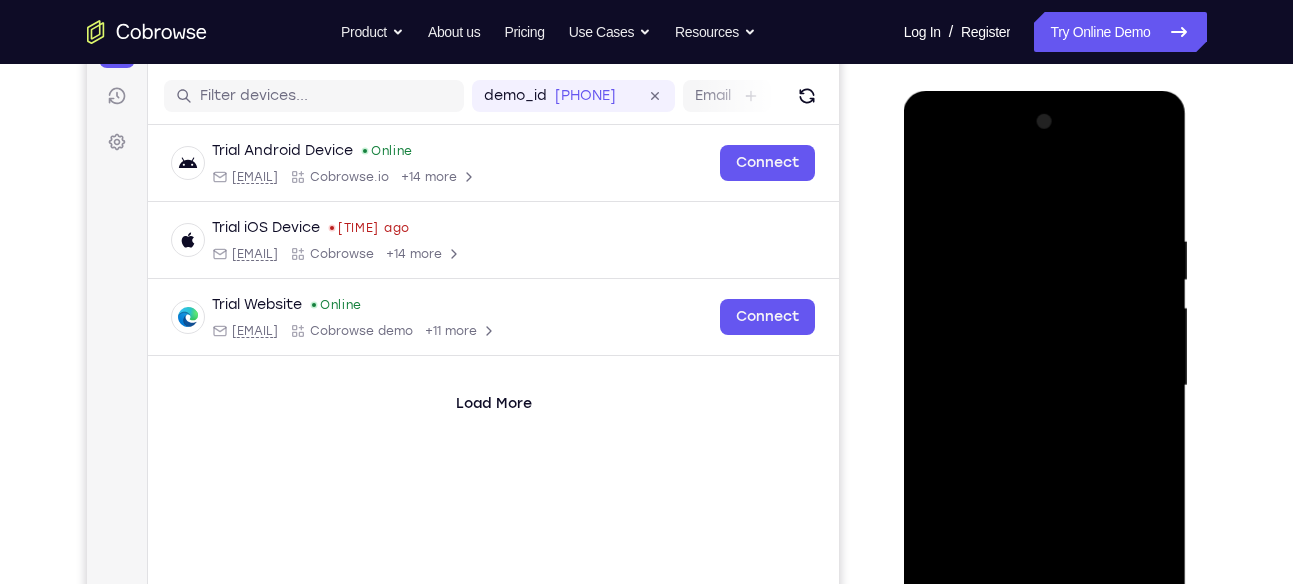 scroll, scrollTop: 236, scrollLeft: 0, axis: vertical 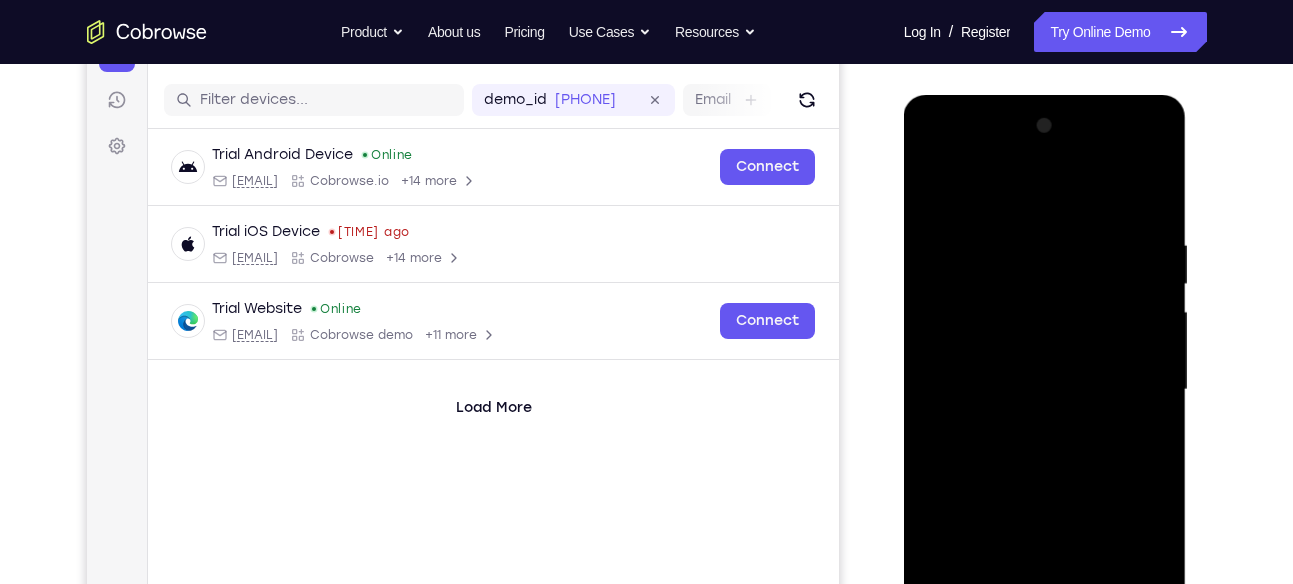 click at bounding box center [1045, 390] 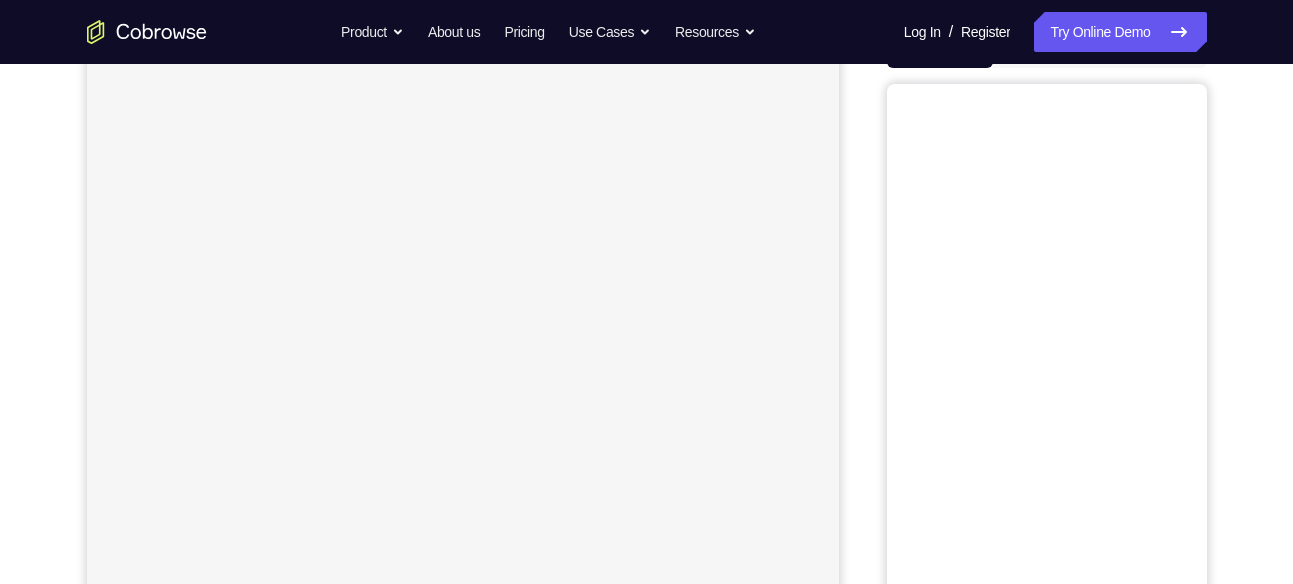 scroll, scrollTop: 236, scrollLeft: 0, axis: vertical 